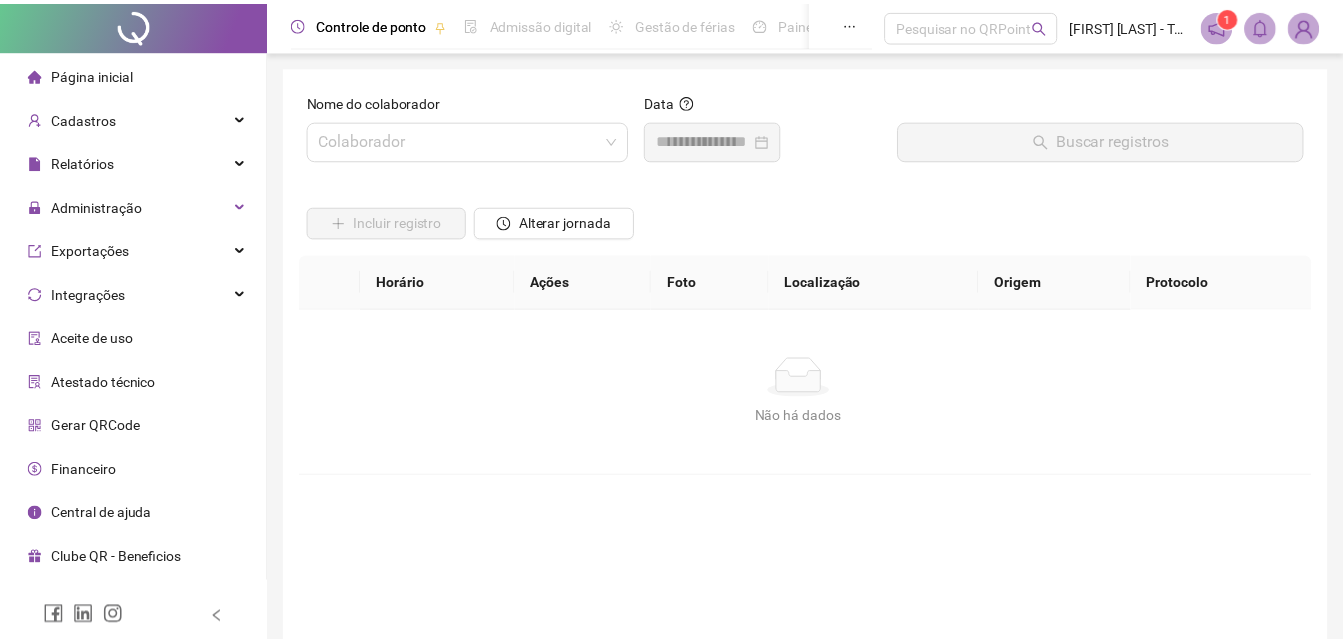 scroll, scrollTop: 0, scrollLeft: 0, axis: both 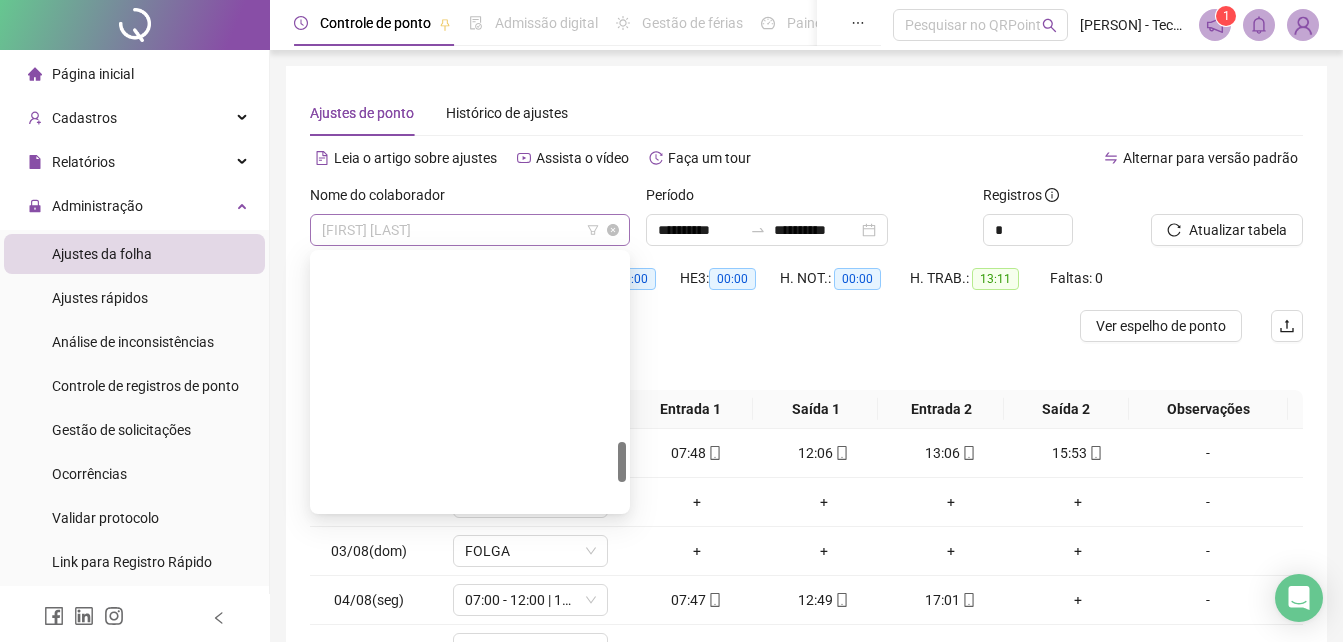 click on "[FIRST] [LAST]" at bounding box center (470, 230) 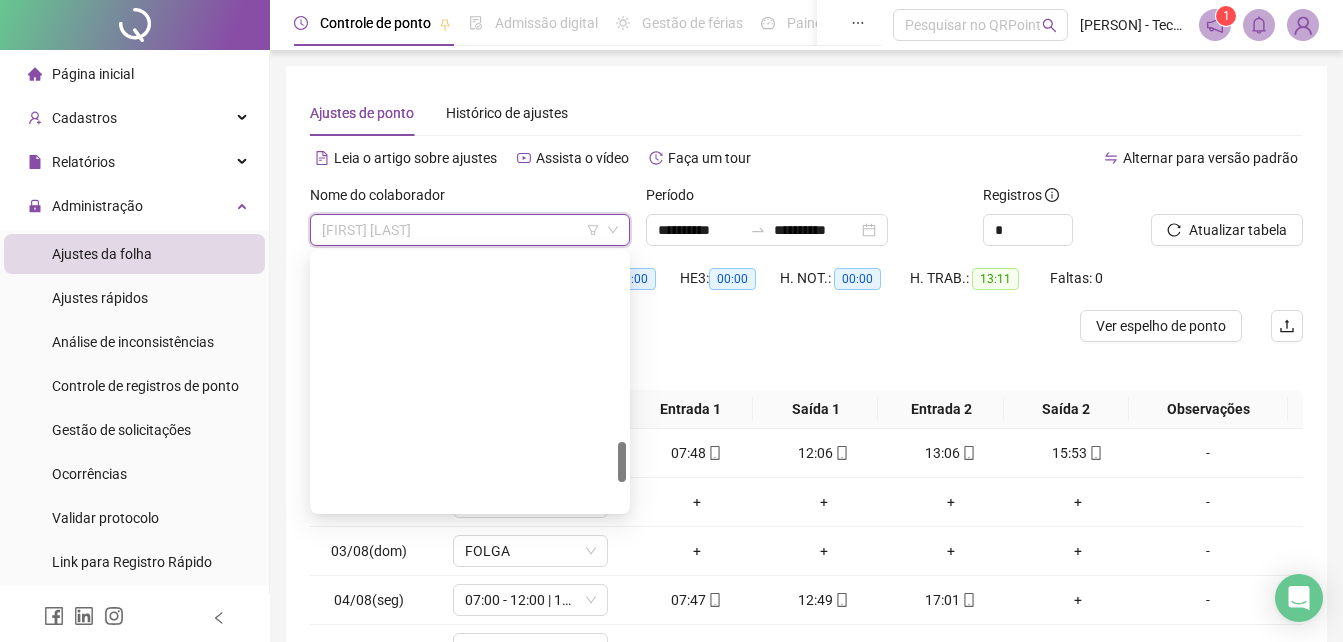 drag, startPoint x: 423, startPoint y: 415, endPoint x: 583, endPoint y: 332, distance: 180.24706 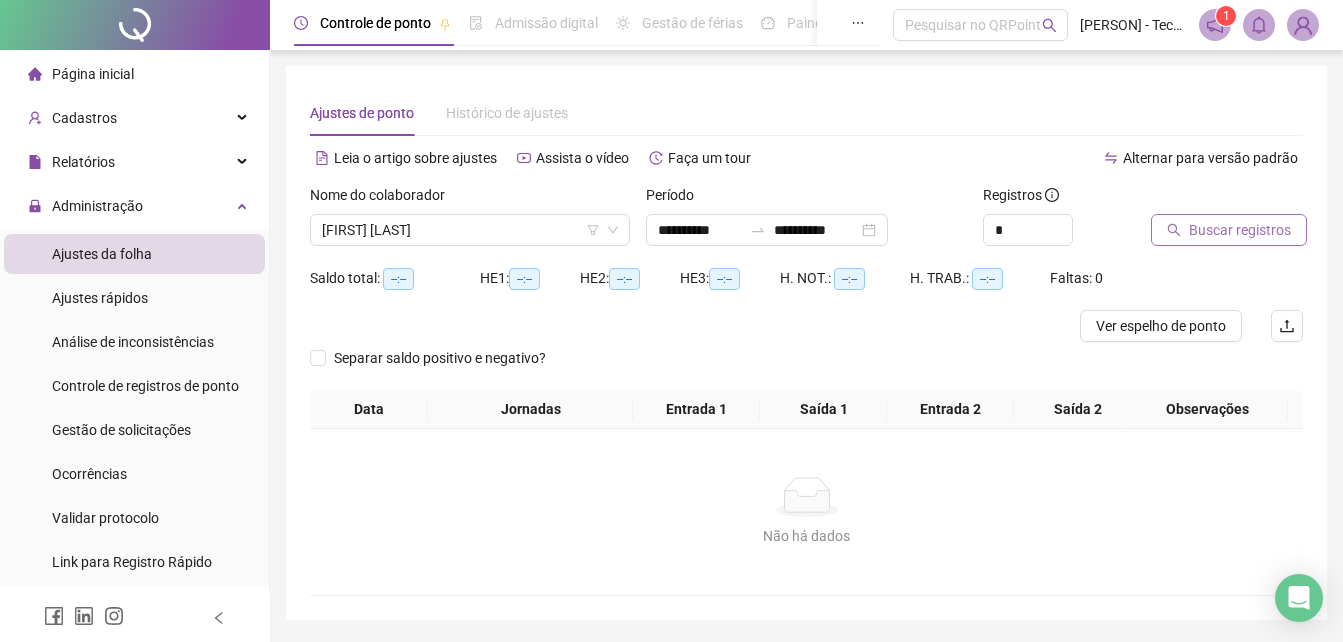 click on "Buscar registros" at bounding box center (1240, 230) 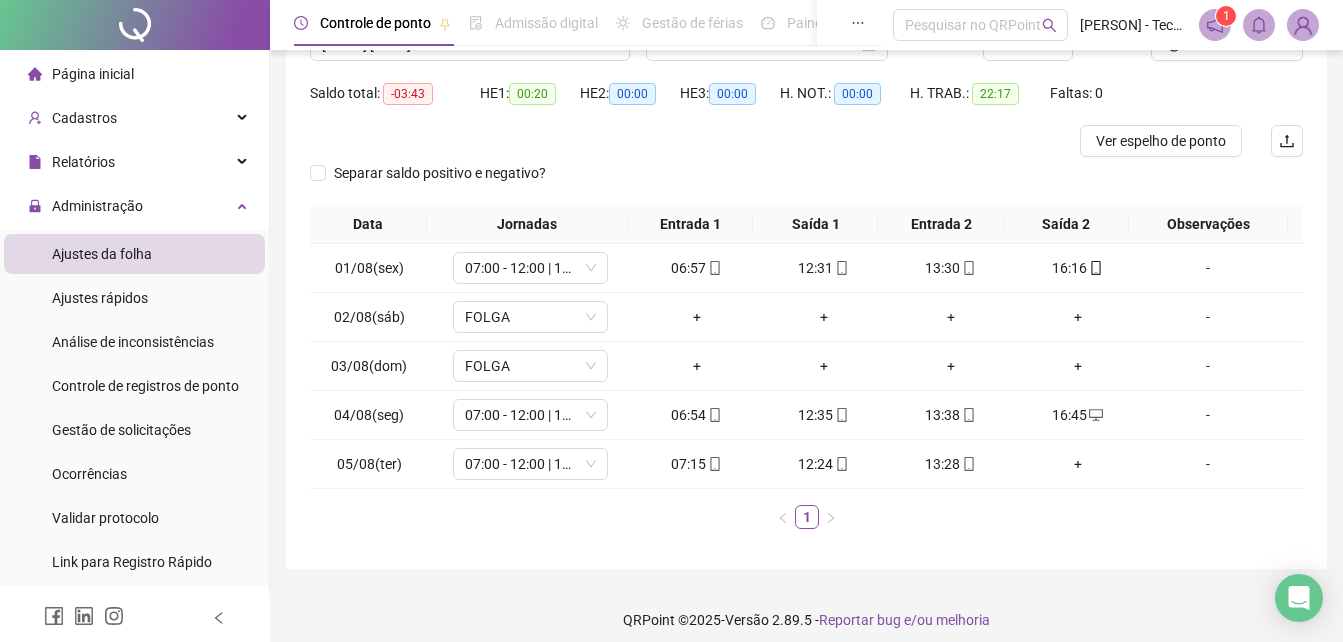 scroll, scrollTop: 198, scrollLeft: 0, axis: vertical 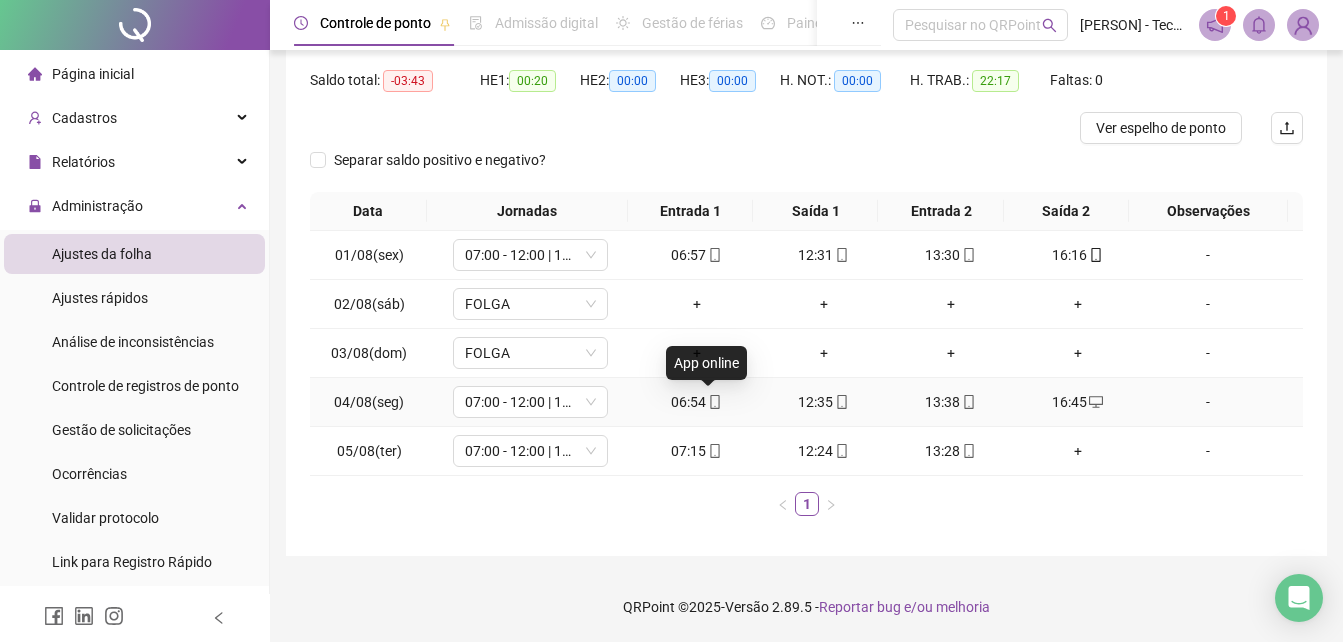 click at bounding box center (714, 402) 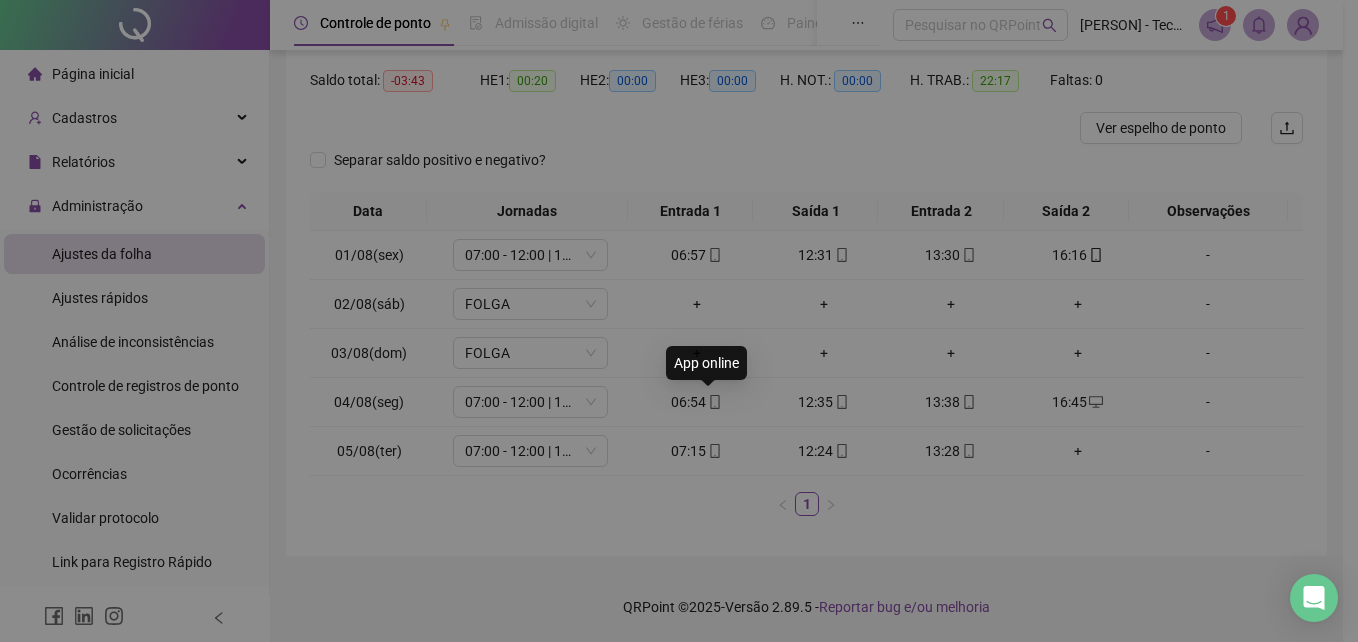 type on "**********" 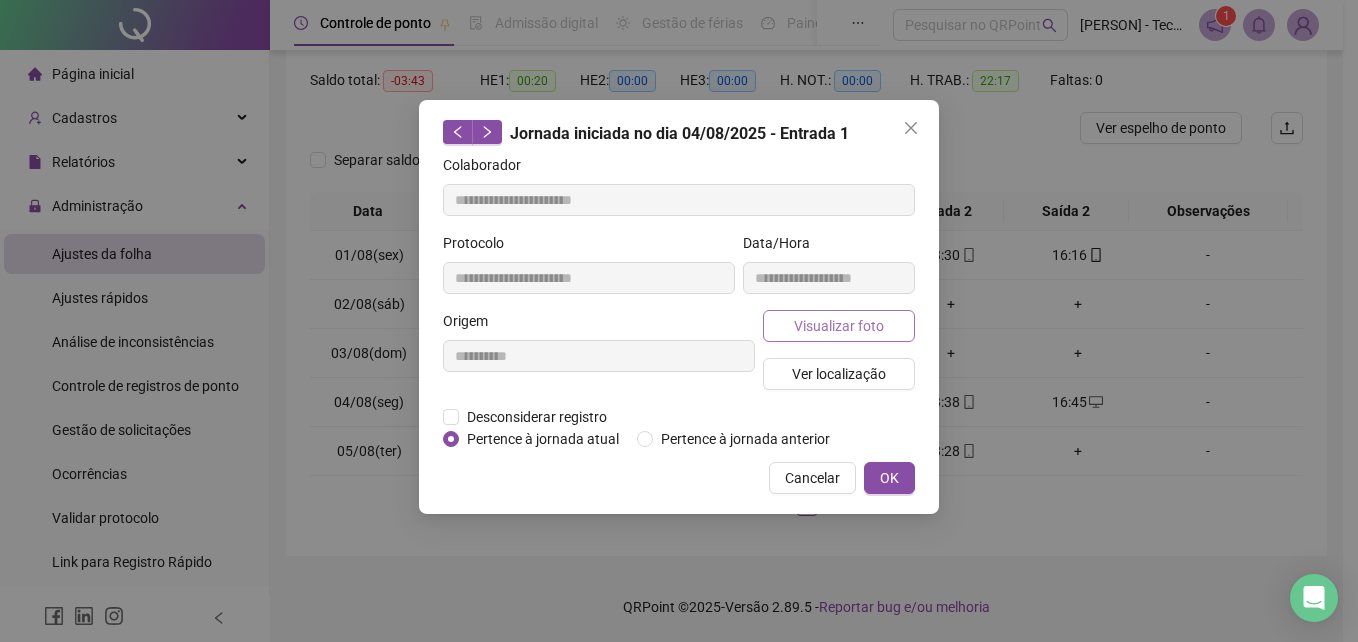 click on "Visualizar foto" at bounding box center (839, 326) 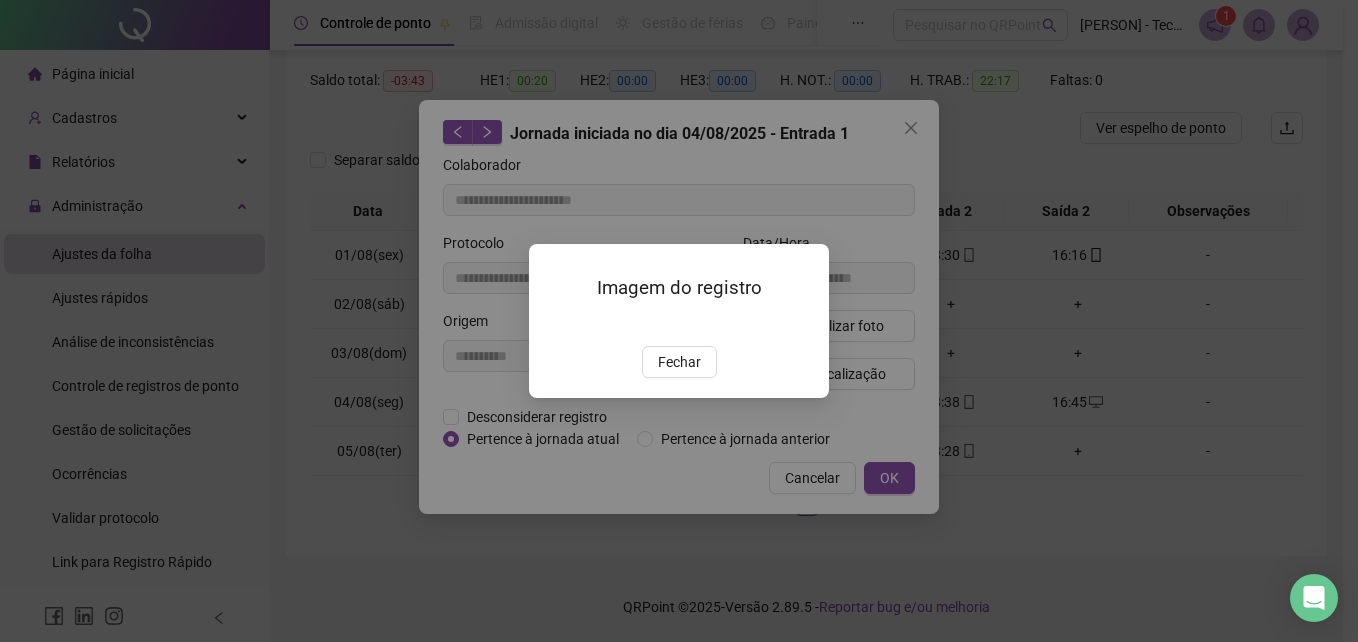 drag, startPoint x: 670, startPoint y: 479, endPoint x: 849, endPoint y: 480, distance: 179.00279 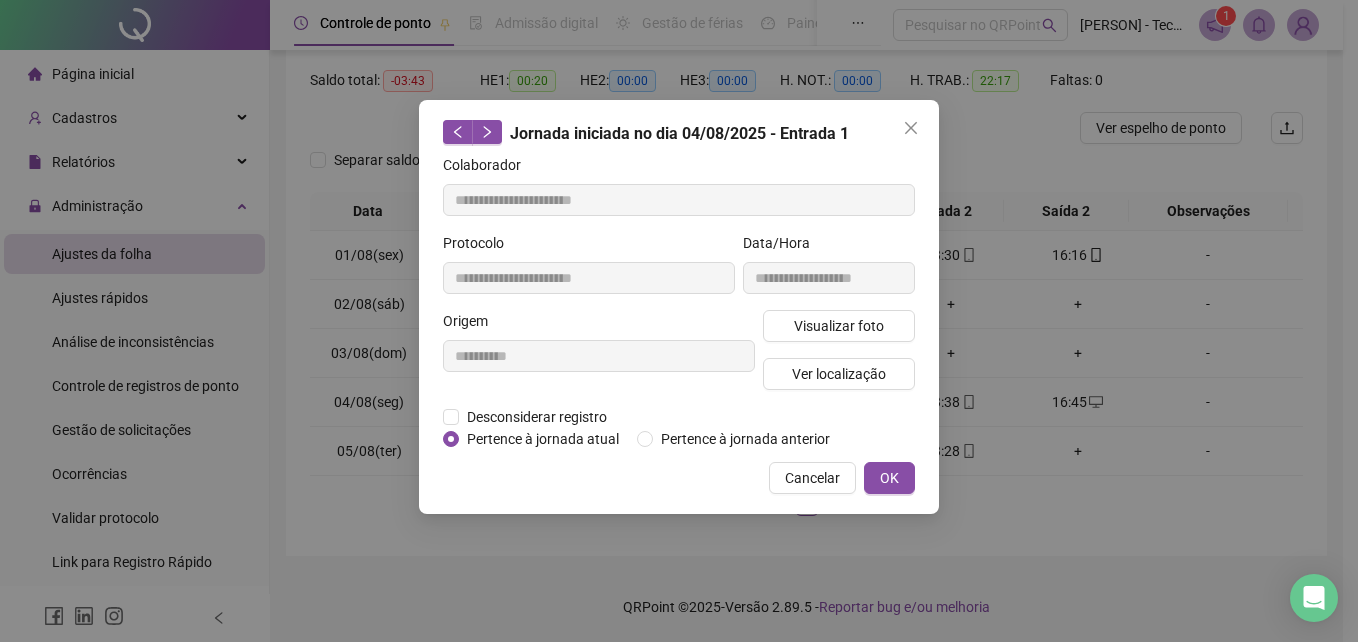 click on "OK" at bounding box center (889, 478) 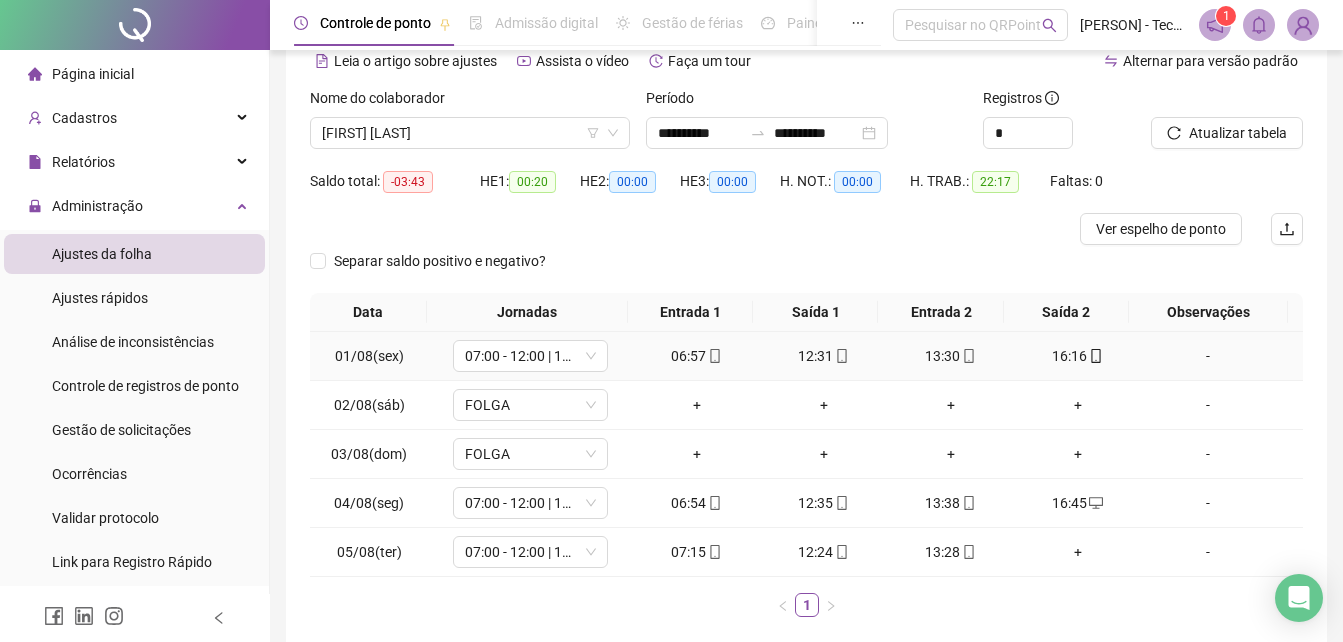 scroll, scrollTop: 0, scrollLeft: 0, axis: both 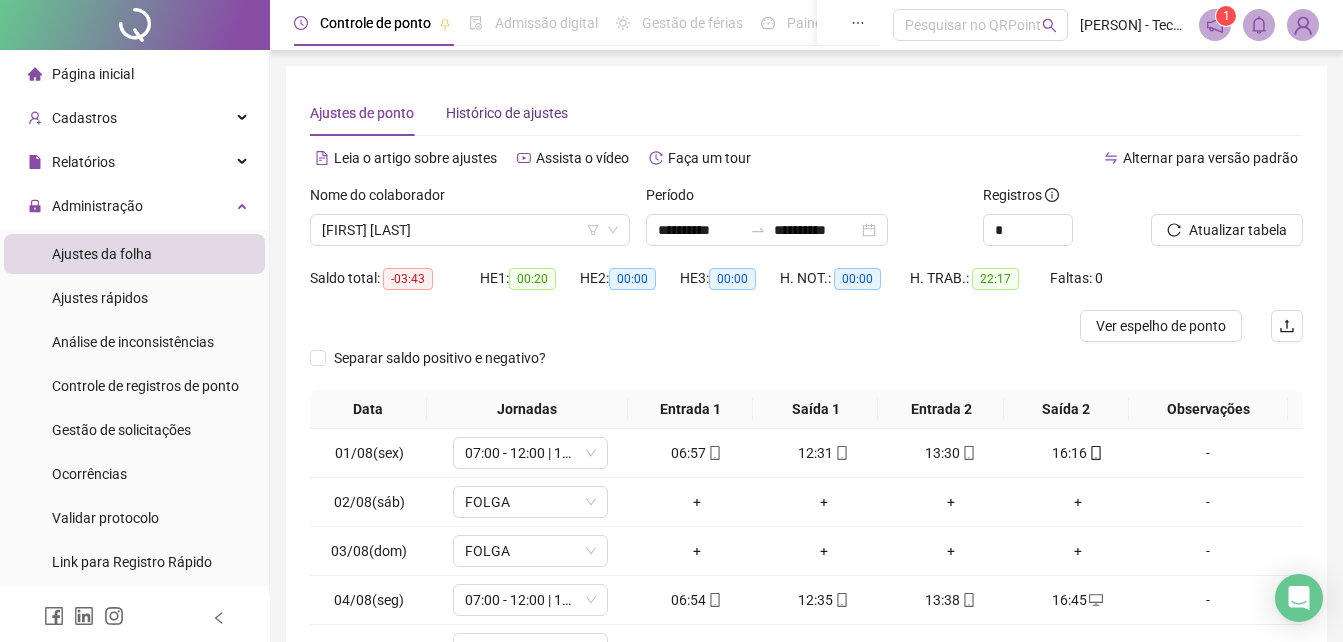 click on "Histórico de ajustes" at bounding box center (507, 113) 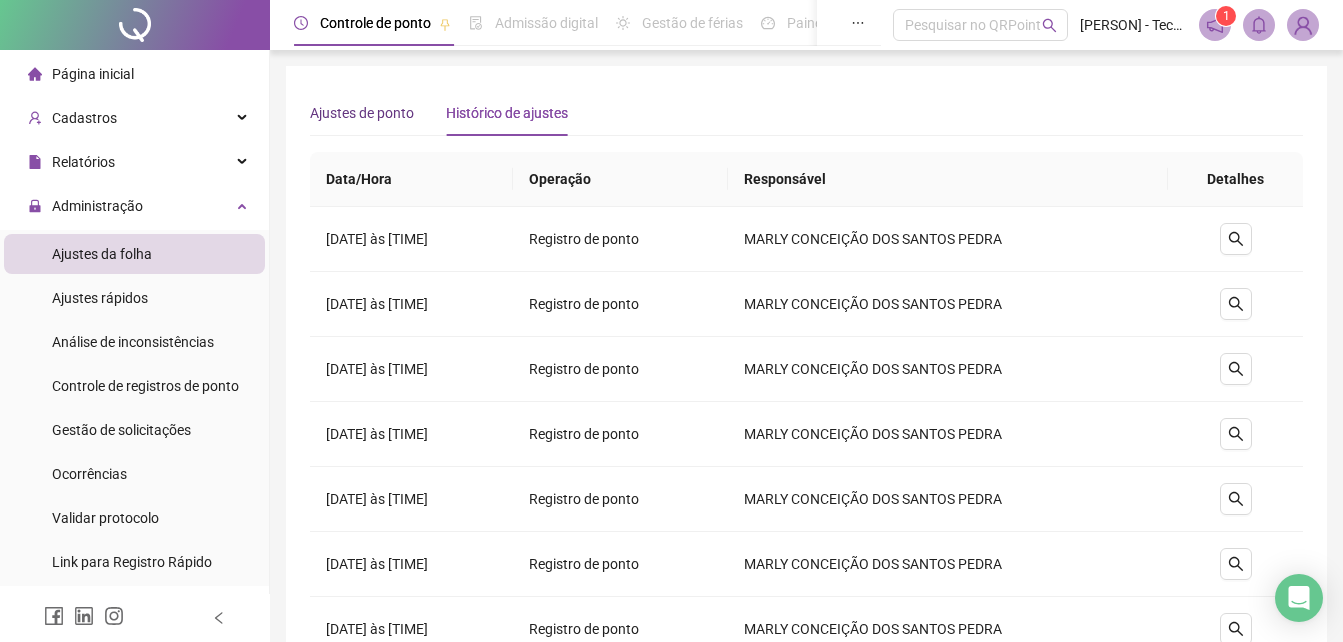 click on "Ajustes de ponto" at bounding box center (362, 113) 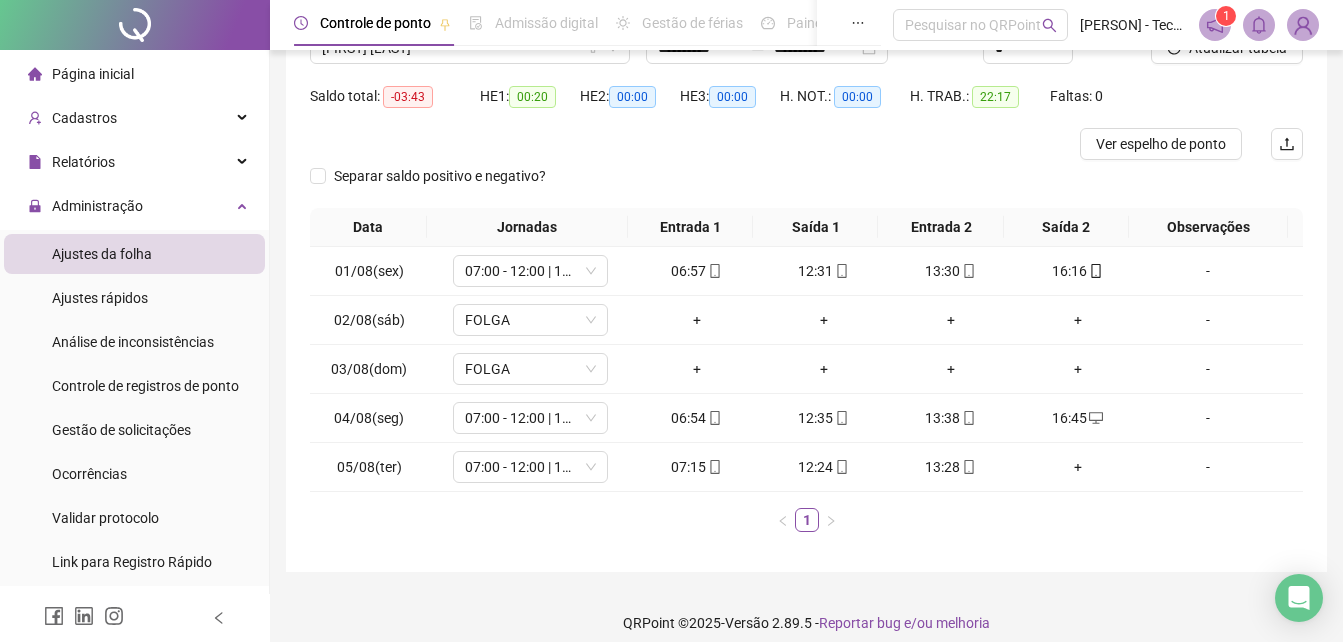 scroll, scrollTop: 198, scrollLeft: 0, axis: vertical 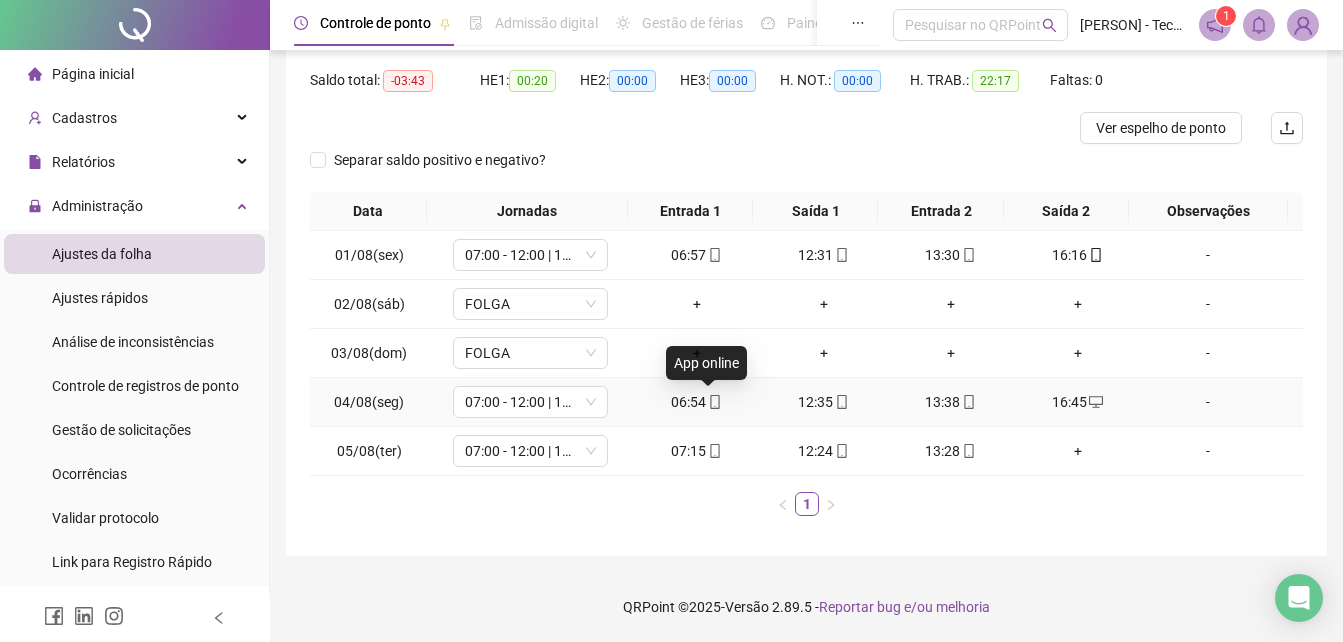 click 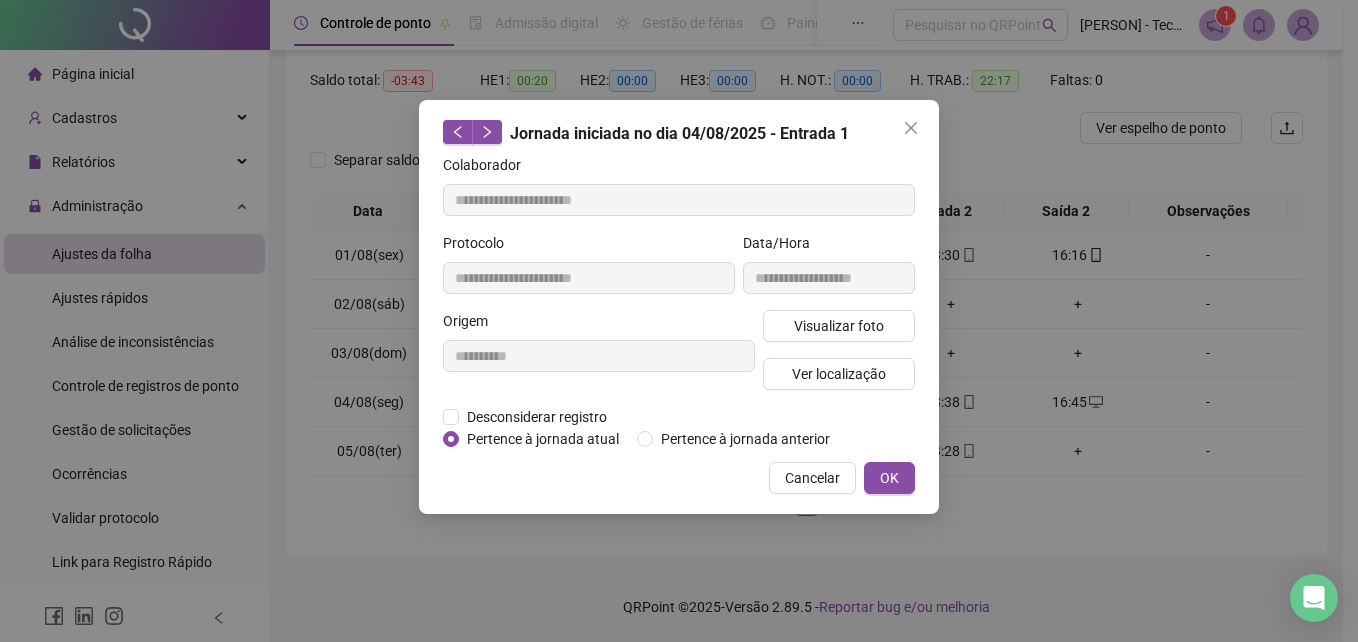 drag, startPoint x: 1094, startPoint y: 565, endPoint x: 936, endPoint y: 500, distance: 170.84789 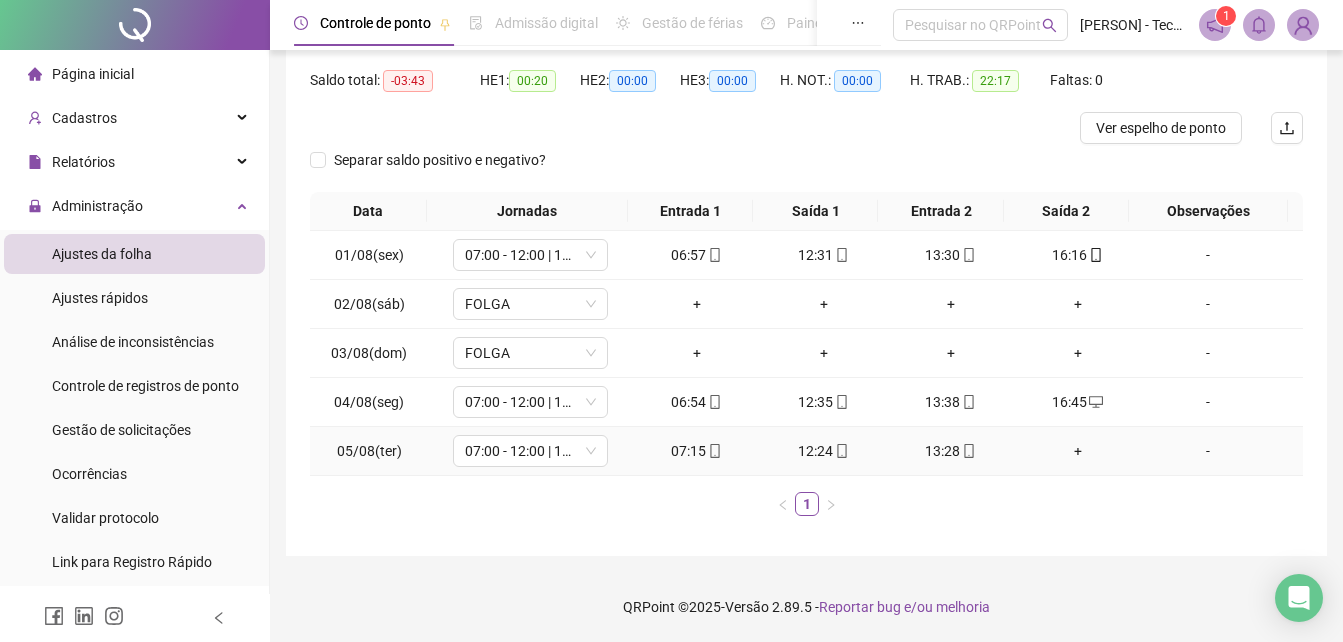 click 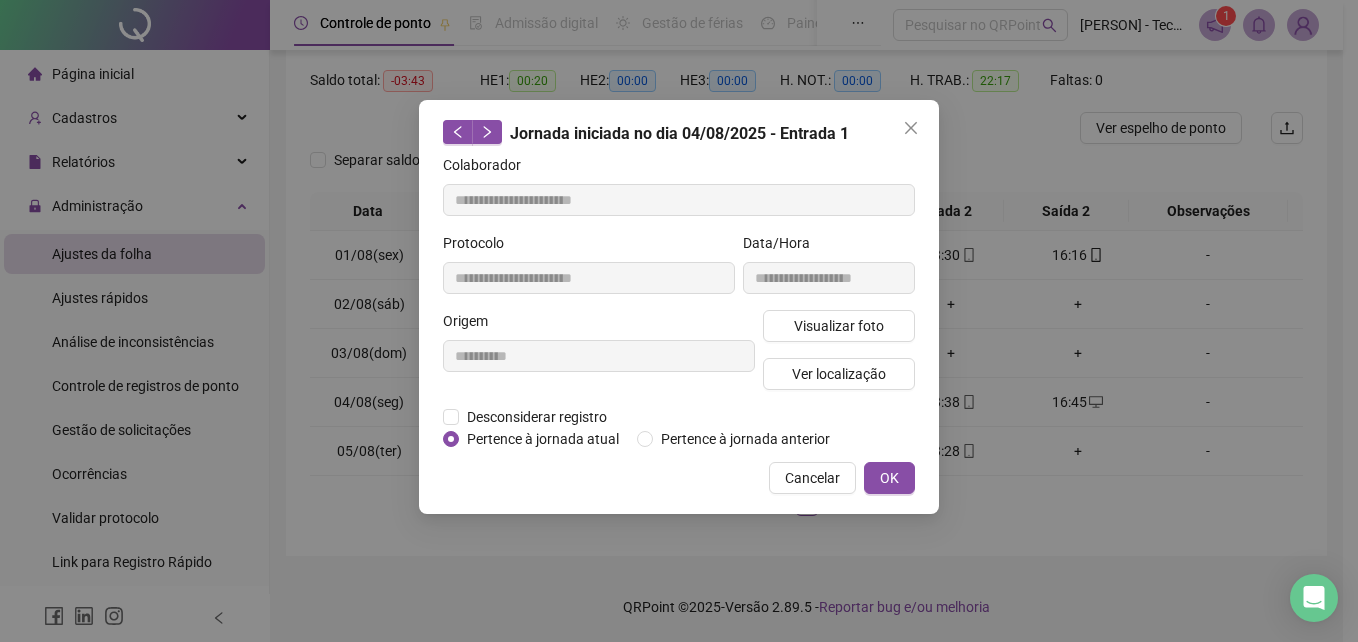 type on "**********" 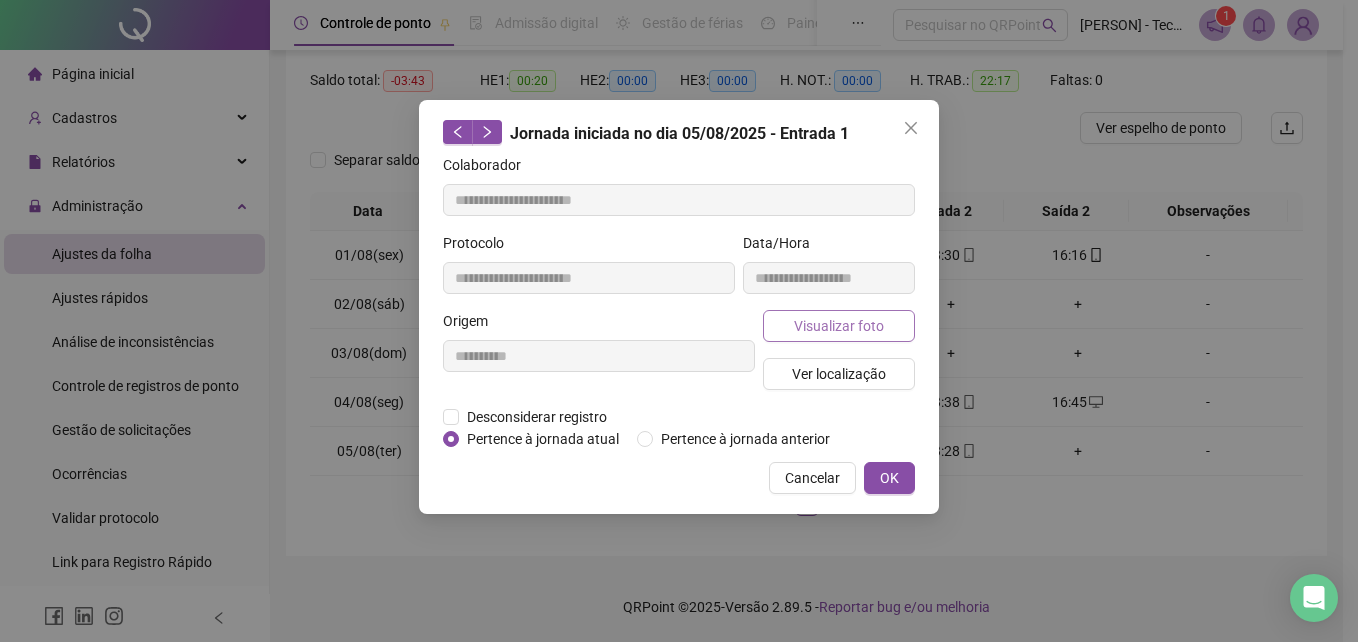click on "Visualizar foto" at bounding box center [839, 326] 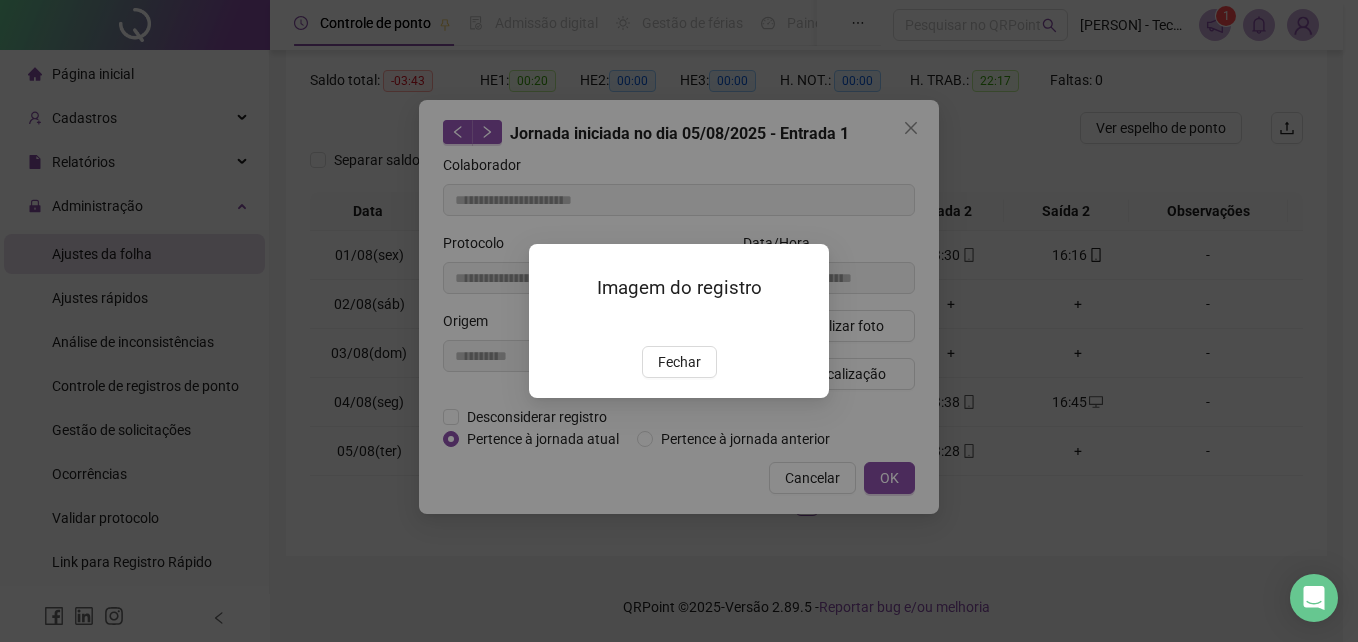 click on "Fechar" at bounding box center [679, 362] 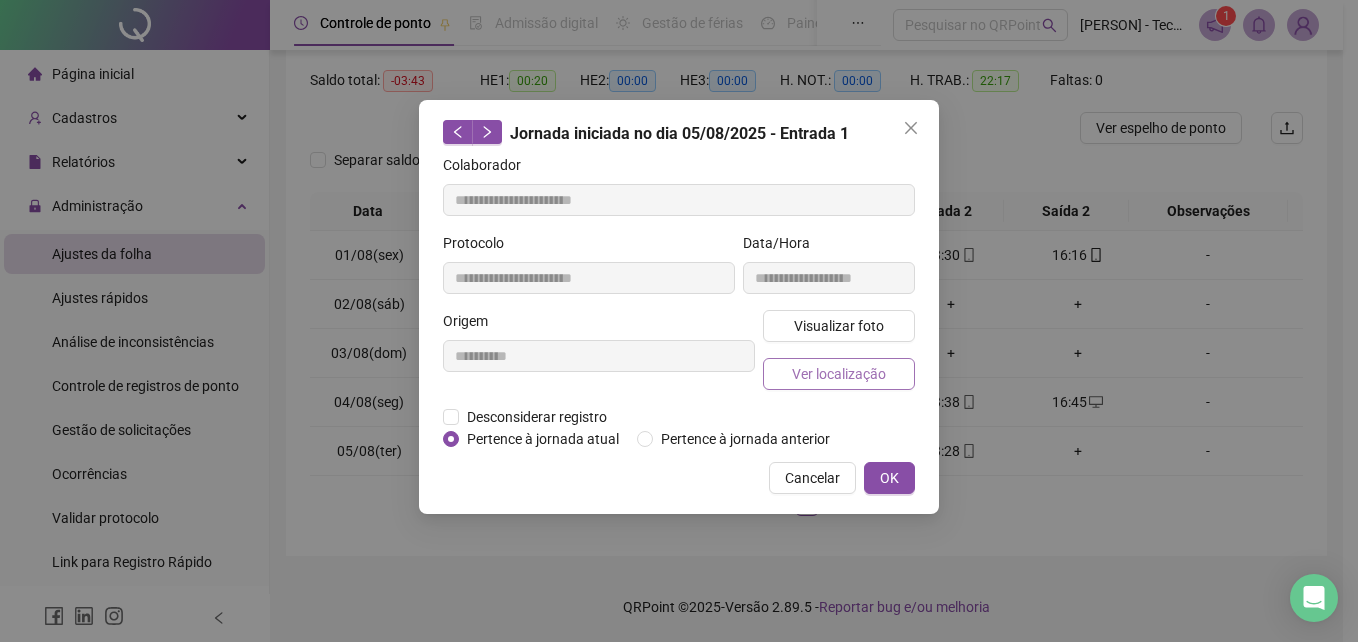 drag, startPoint x: 873, startPoint y: 356, endPoint x: 870, endPoint y: 367, distance: 11.401754 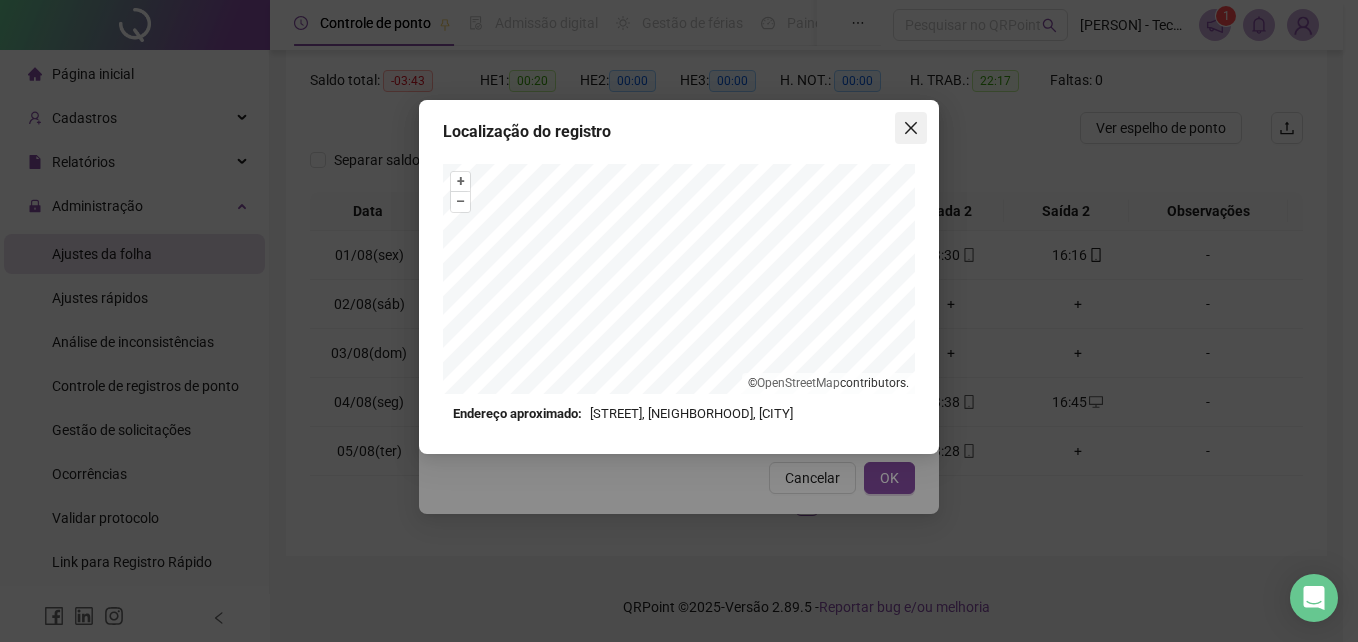 click 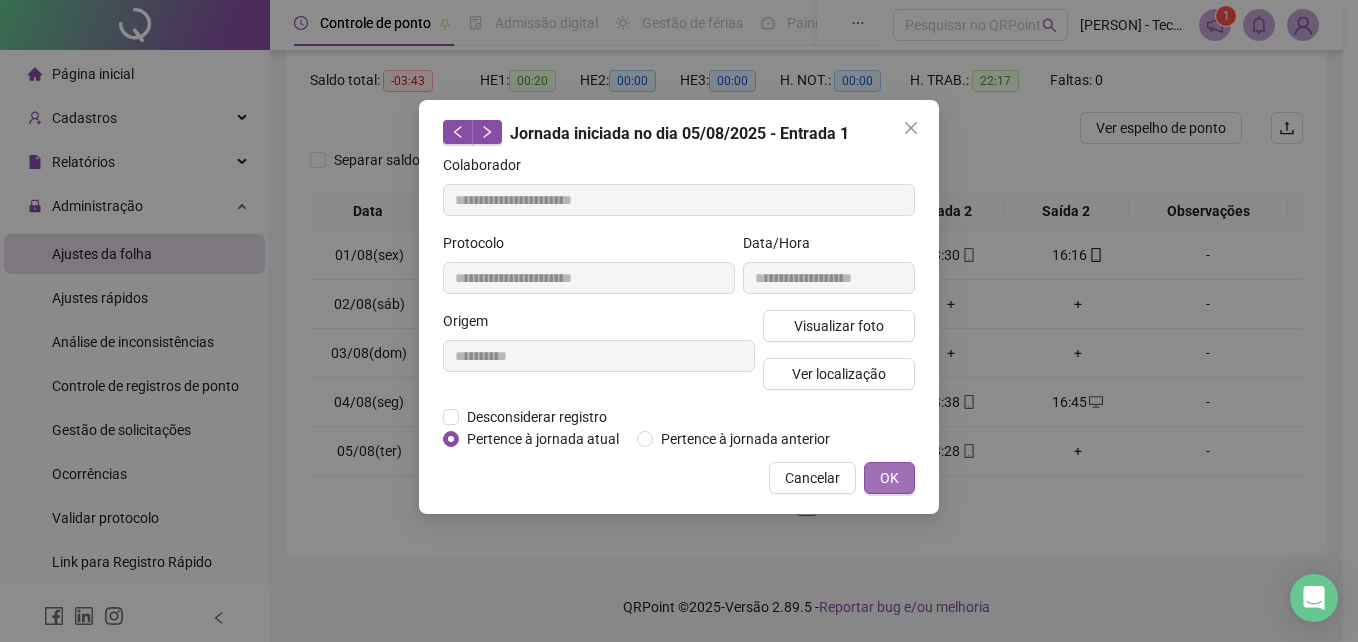 click on "OK" at bounding box center (889, 478) 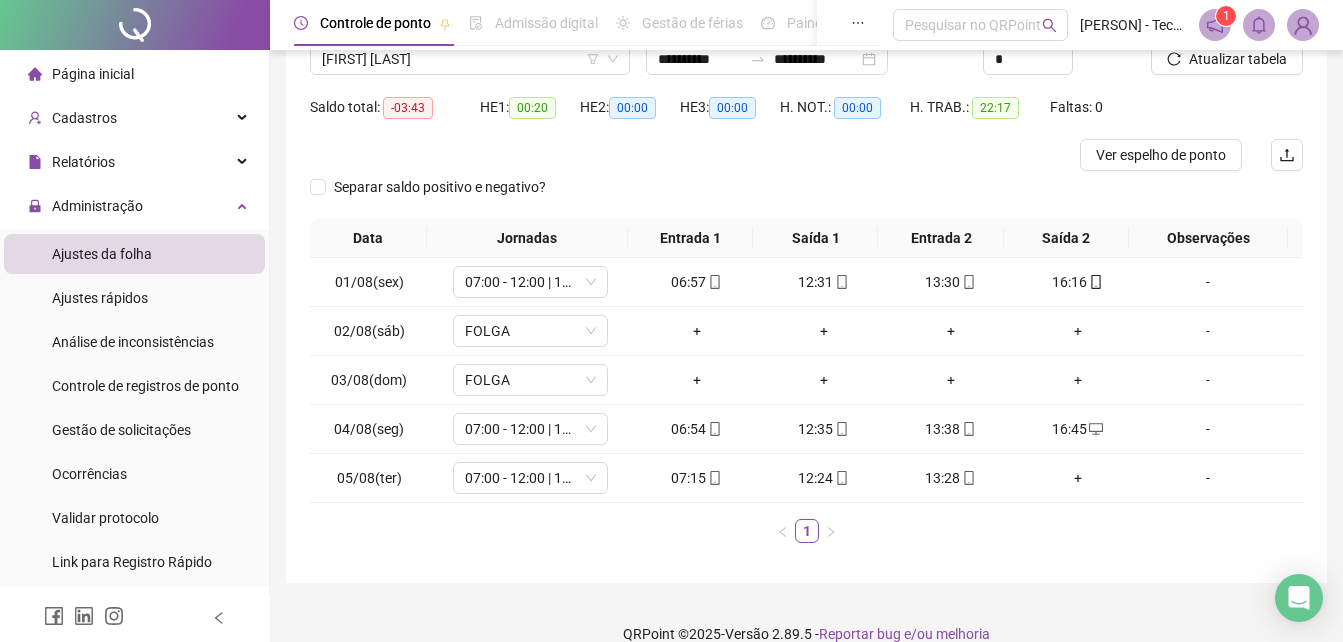 scroll, scrollTop: 98, scrollLeft: 0, axis: vertical 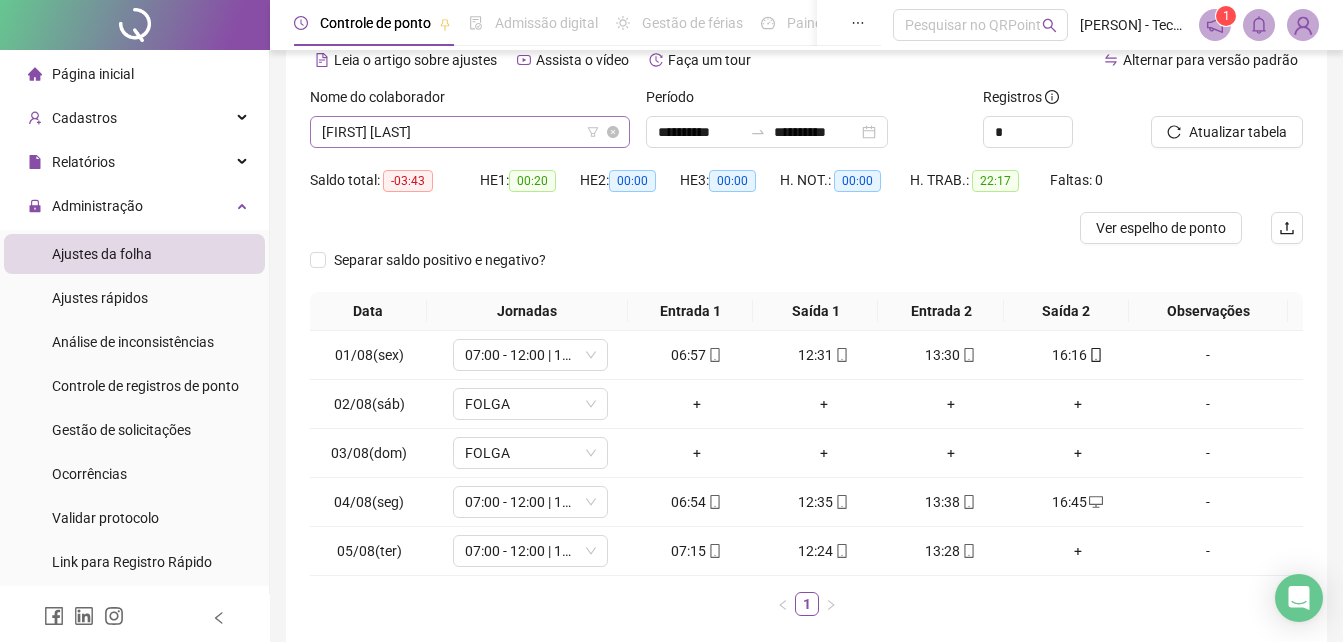 click on "[FIRST] [LAST]" at bounding box center [470, 132] 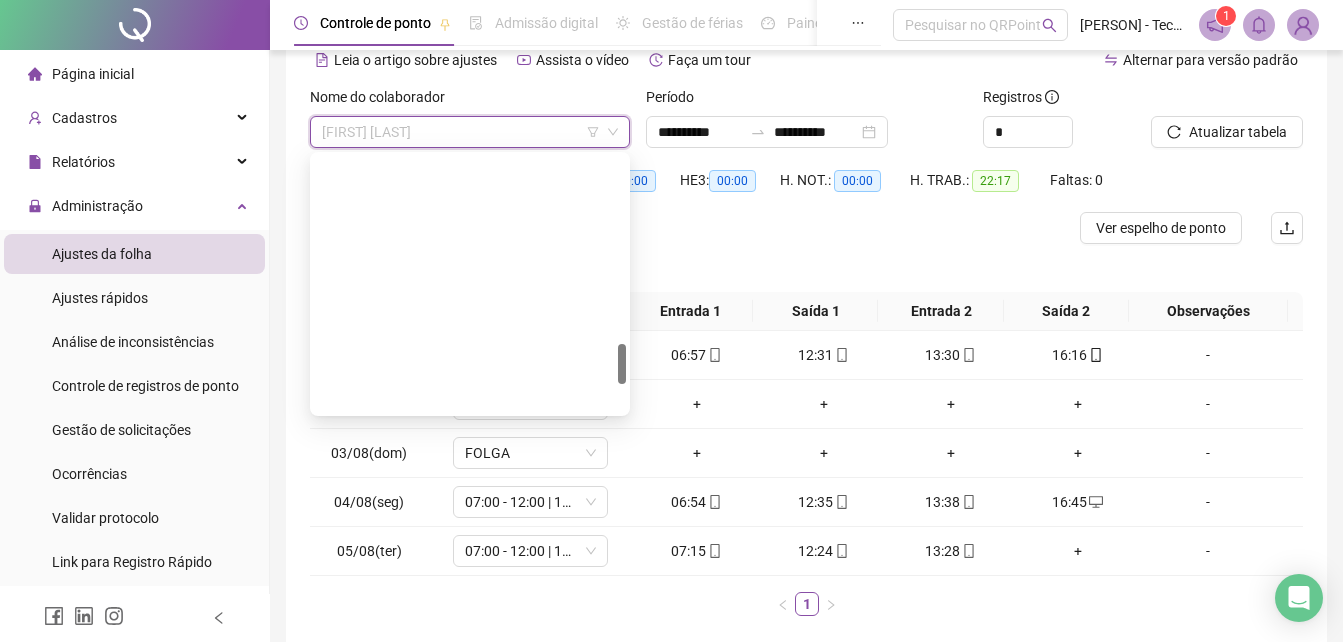 click on "[FIRST] [LAST]" at bounding box center (470, 1580) 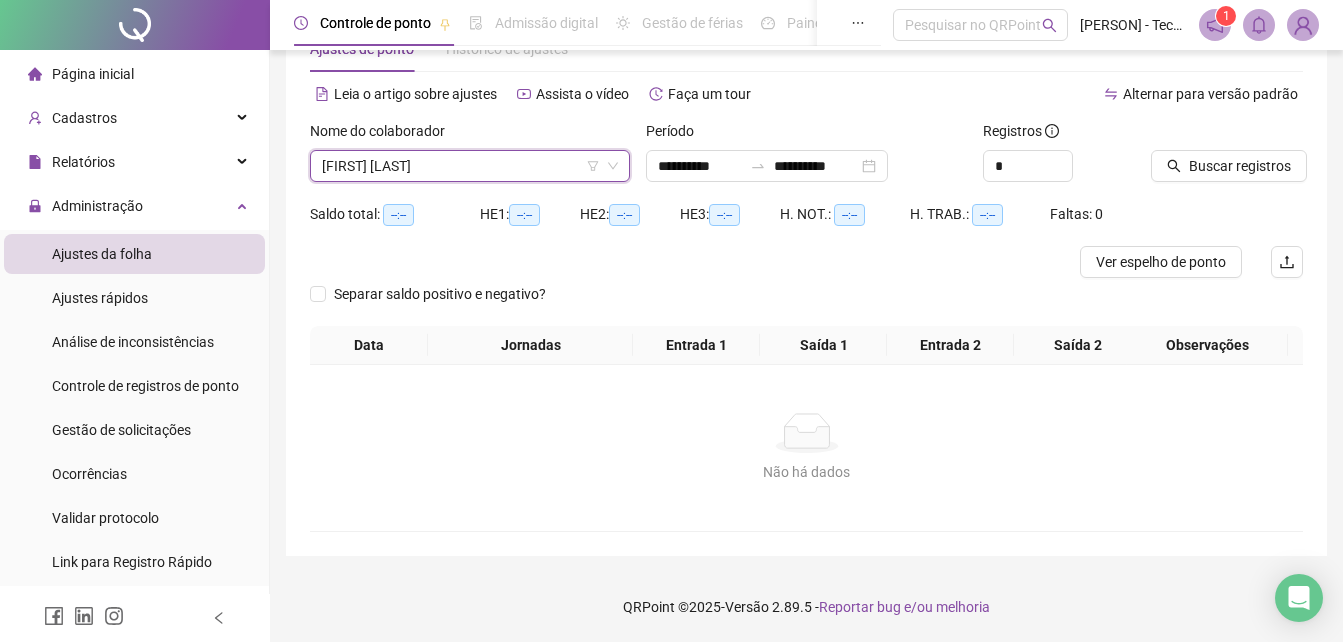 scroll, scrollTop: 64, scrollLeft: 0, axis: vertical 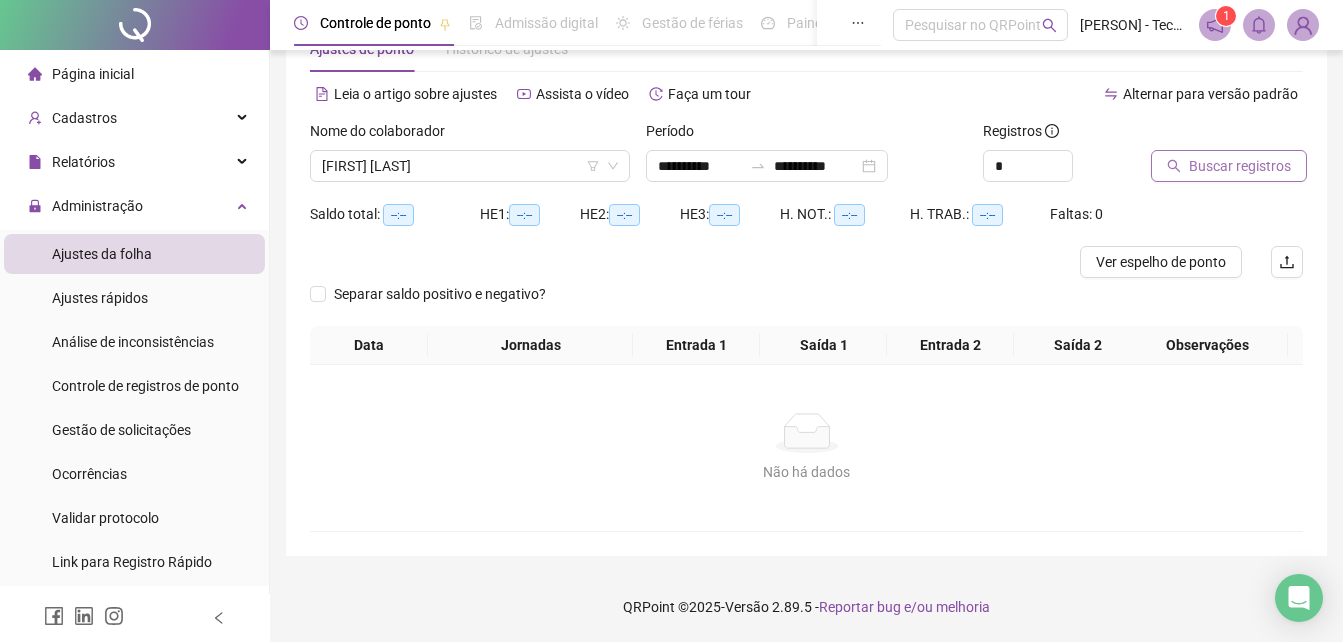 click on "Buscar registros" at bounding box center [1240, 166] 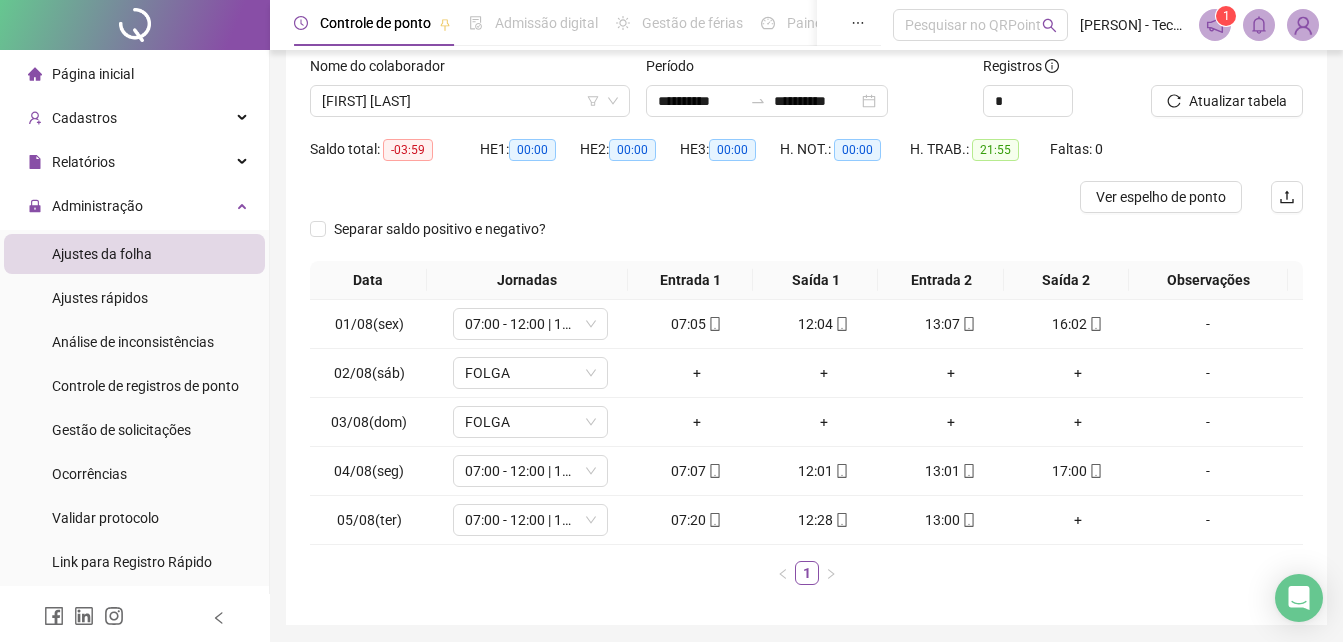 scroll, scrollTop: 164, scrollLeft: 0, axis: vertical 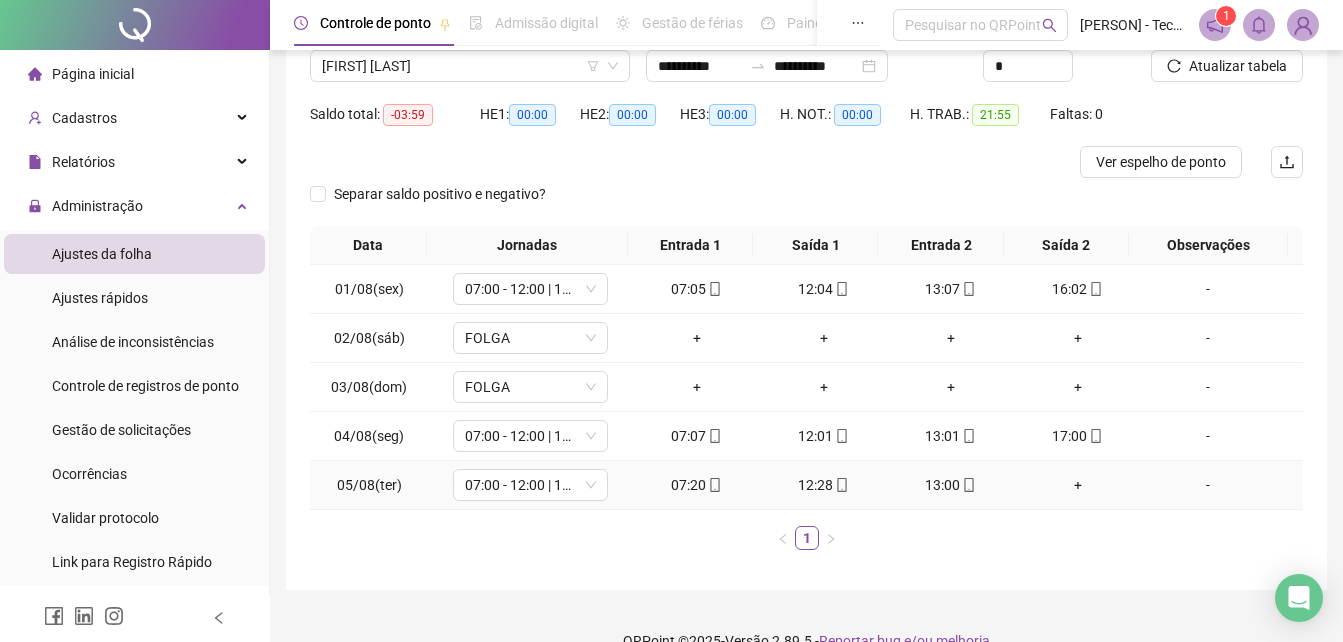 click 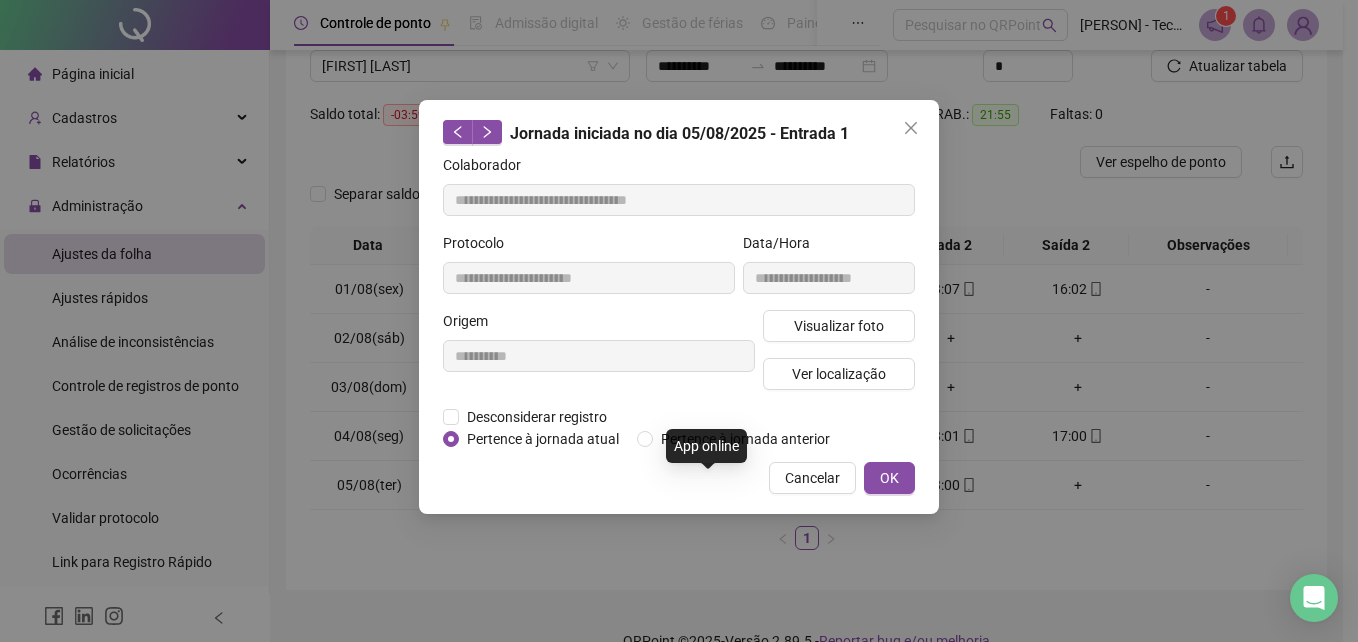 type on "**********" 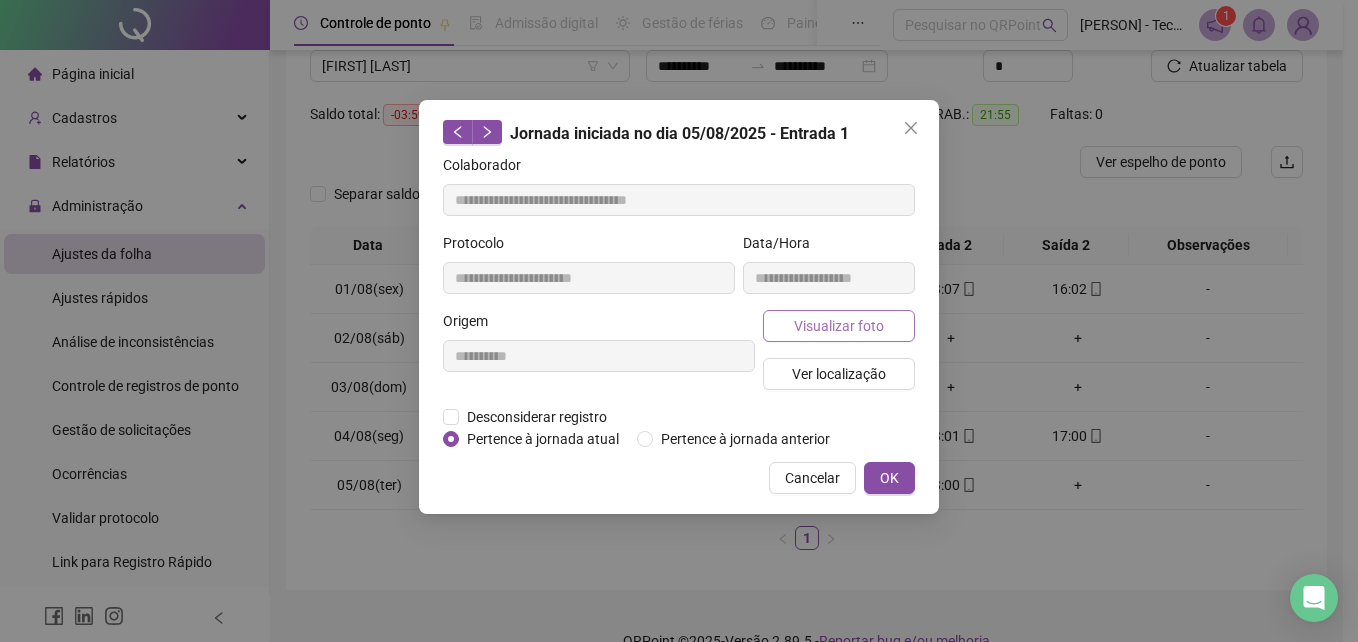 click on "Visualizar foto" at bounding box center (839, 326) 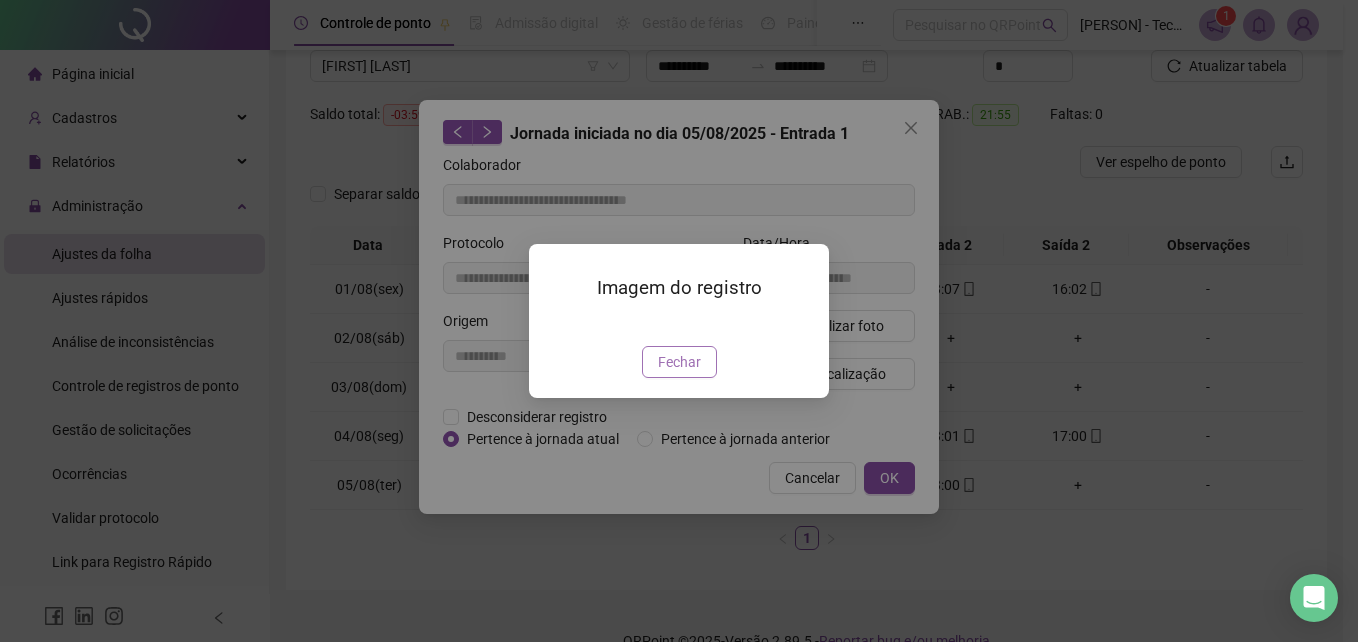 click on "Fechar" at bounding box center [679, 362] 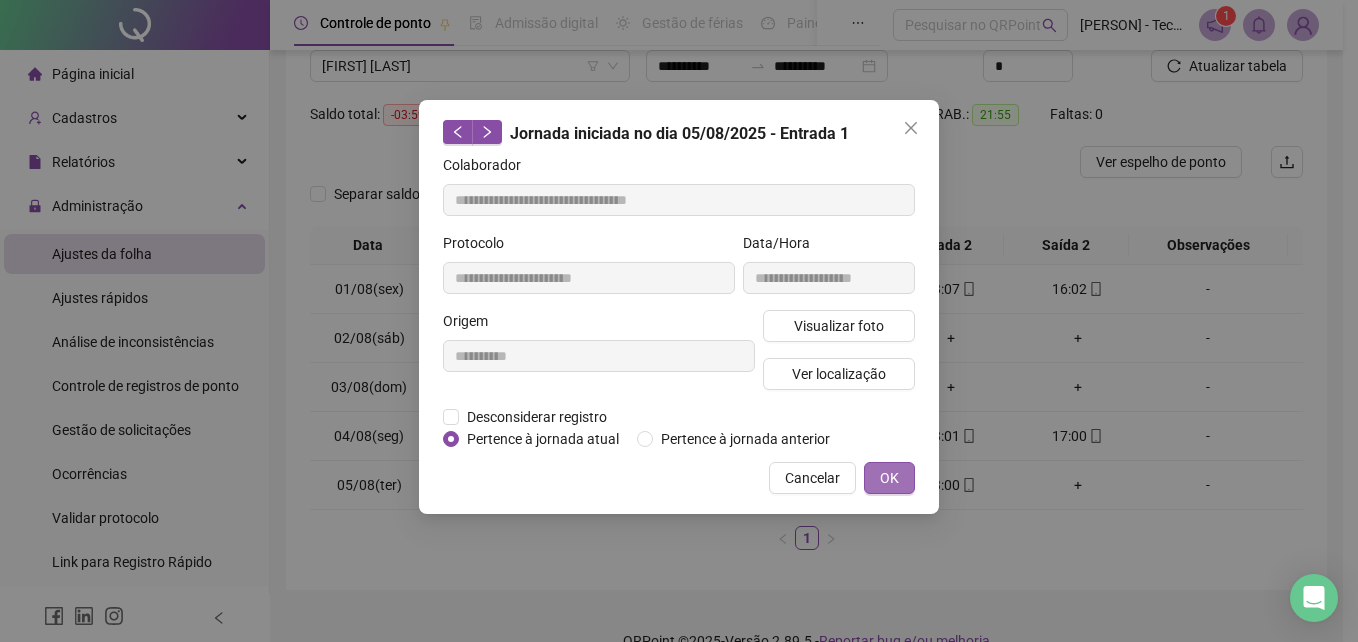 drag, startPoint x: 881, startPoint y: 484, endPoint x: 887, endPoint y: 494, distance: 11.661903 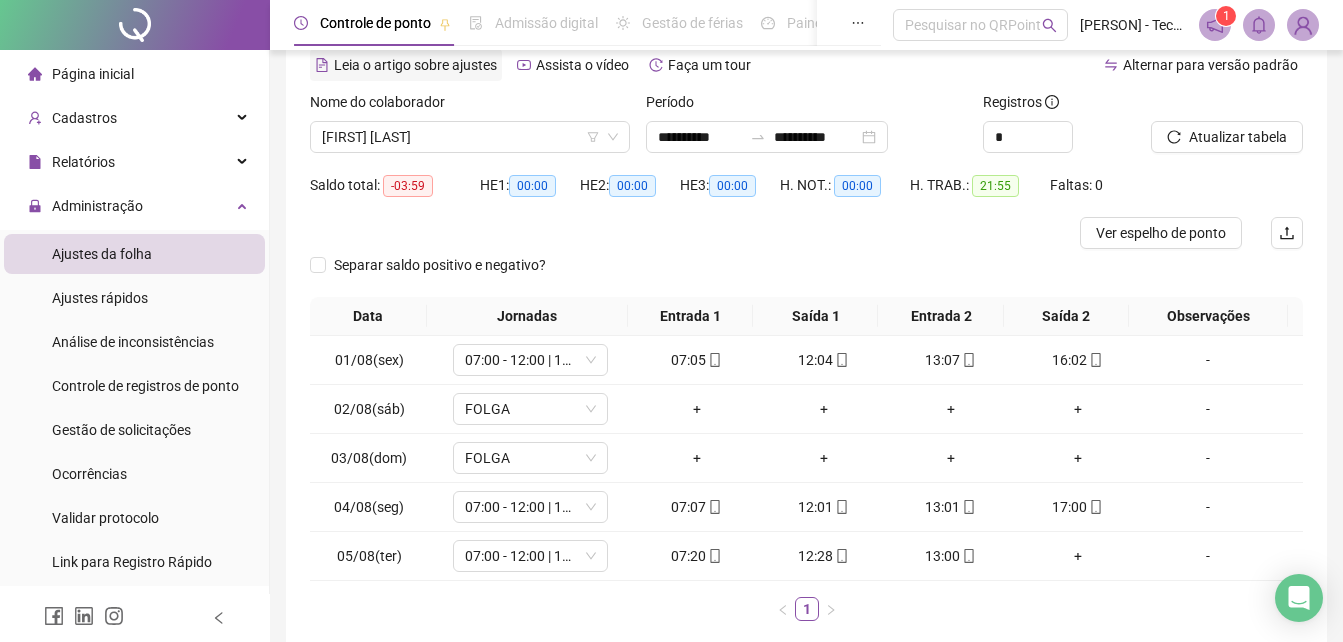 scroll, scrollTop: 0, scrollLeft: 0, axis: both 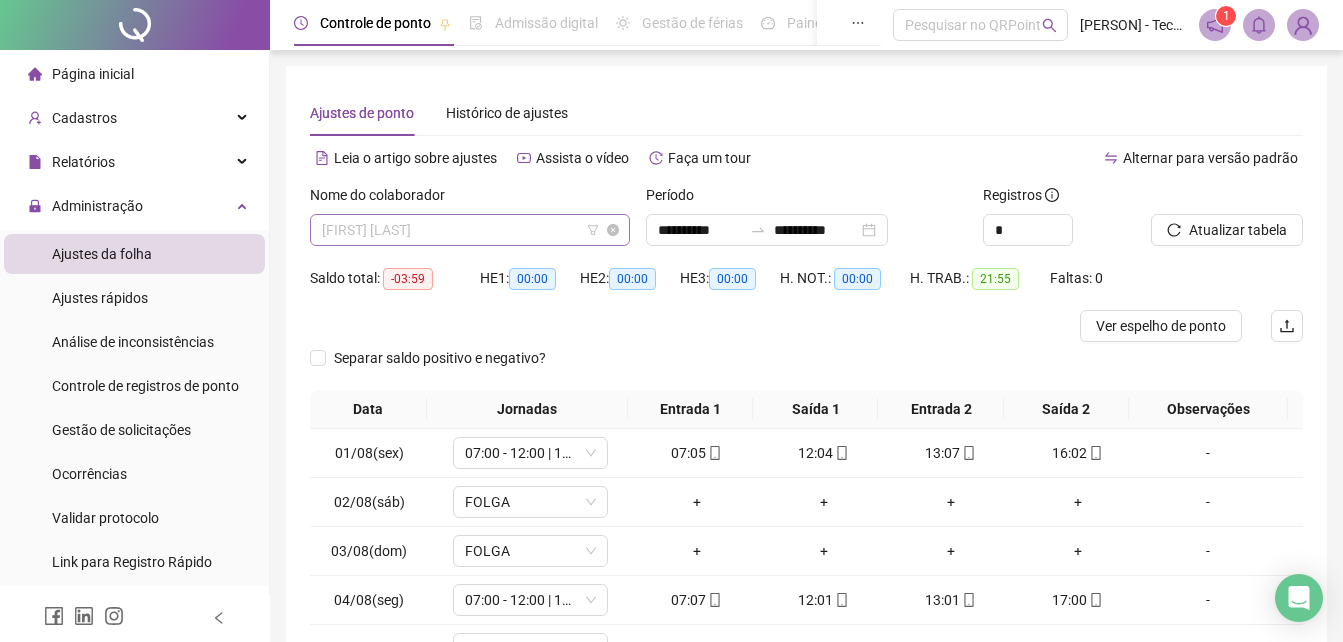 click on "[FIRST] [LAST]" at bounding box center (470, 230) 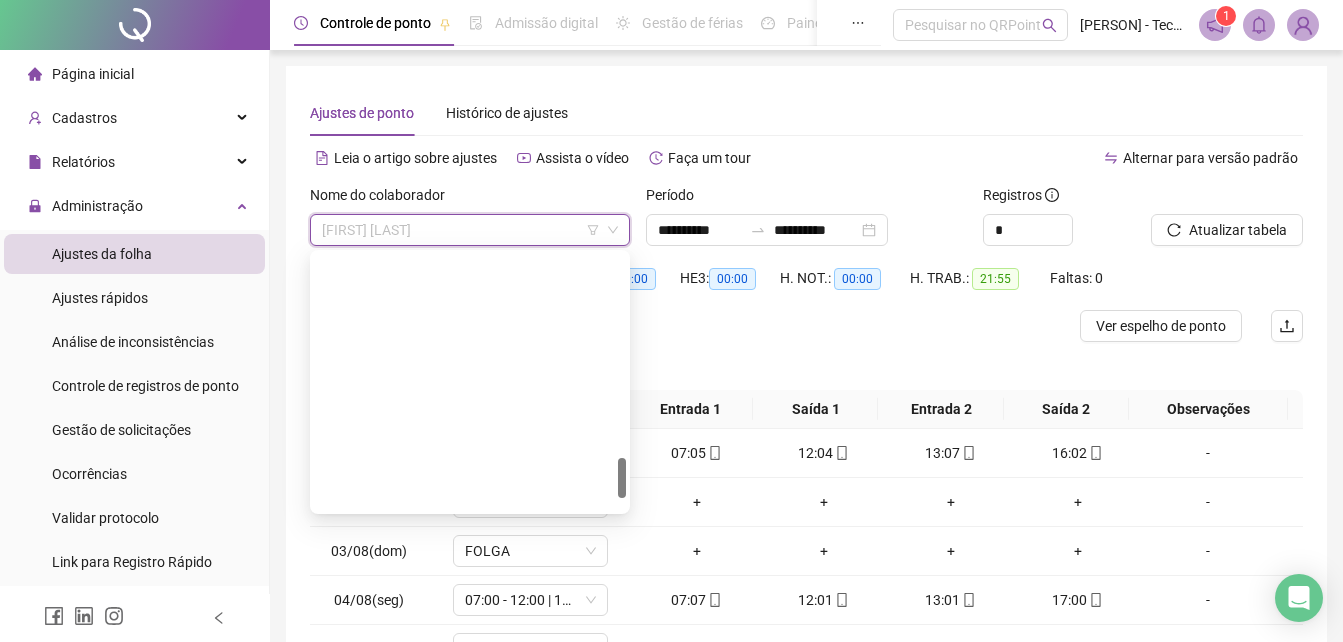scroll, scrollTop: 1300, scrollLeft: 0, axis: vertical 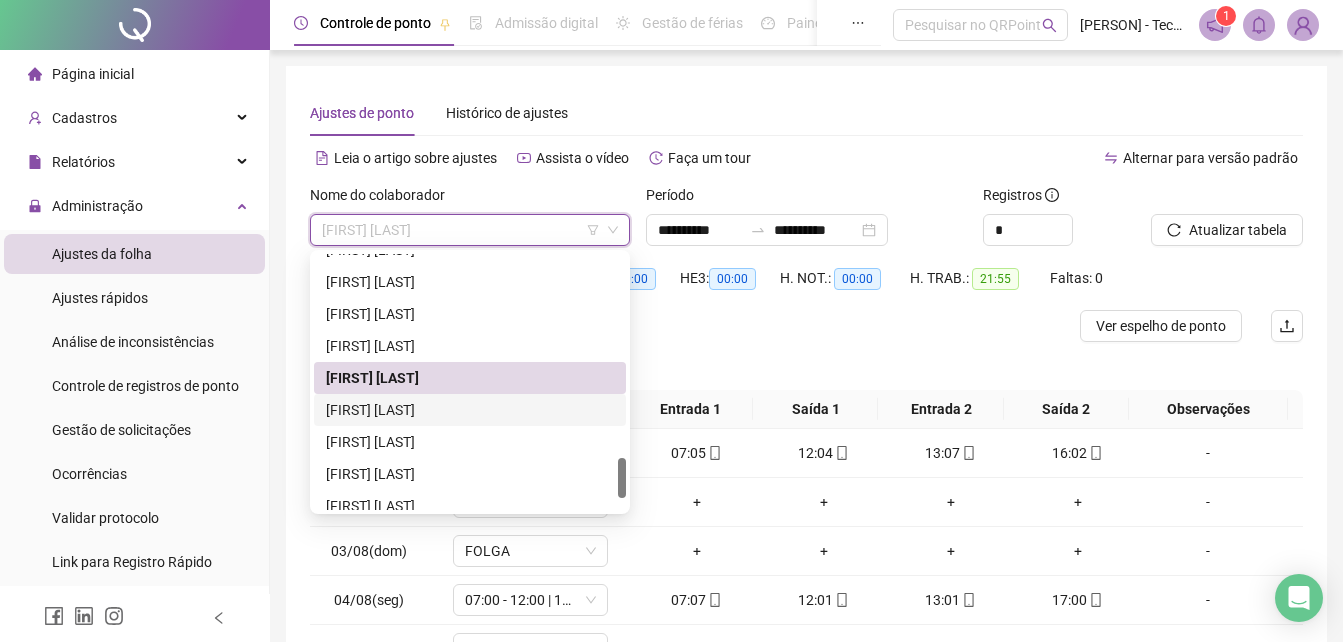 click on "[FIRST] [LAST]" at bounding box center (470, 410) 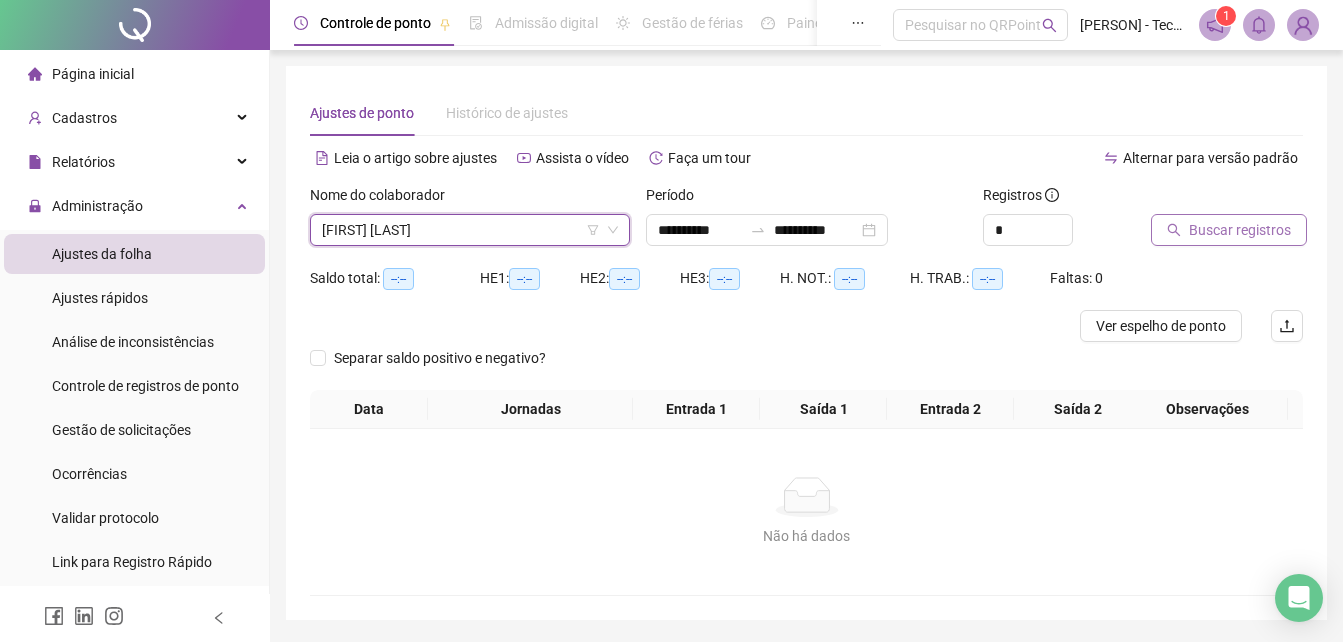 click on "Buscar registros" at bounding box center [1240, 230] 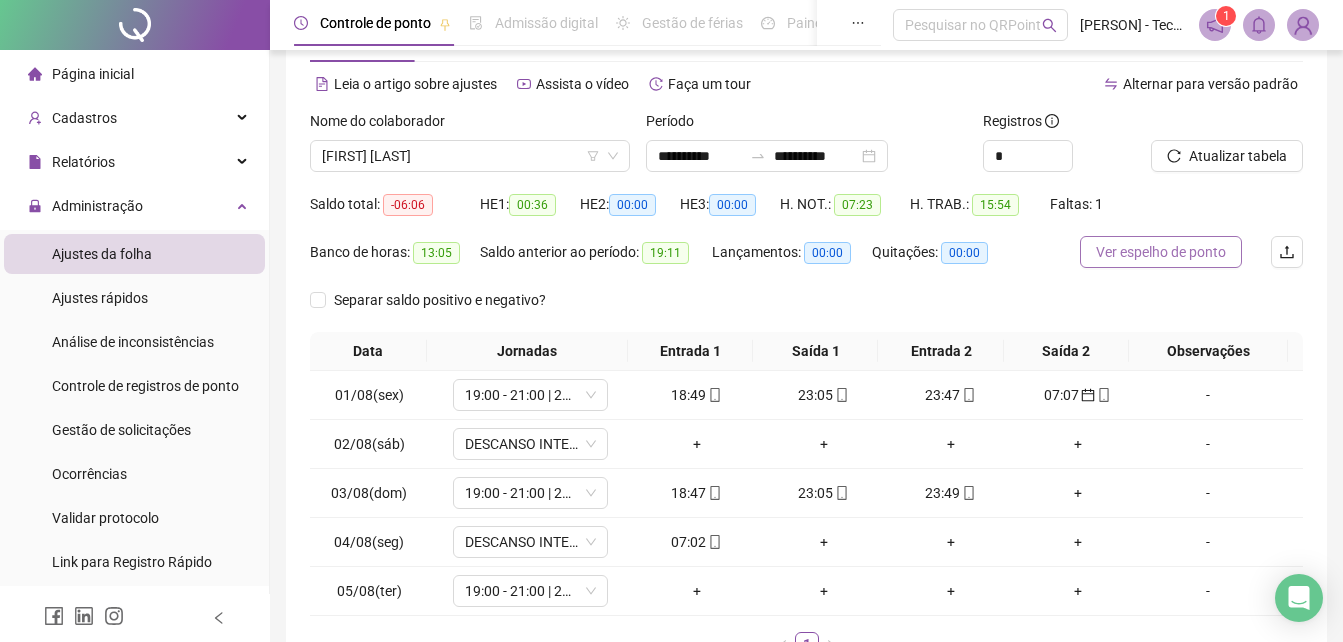 scroll, scrollTop: 200, scrollLeft: 0, axis: vertical 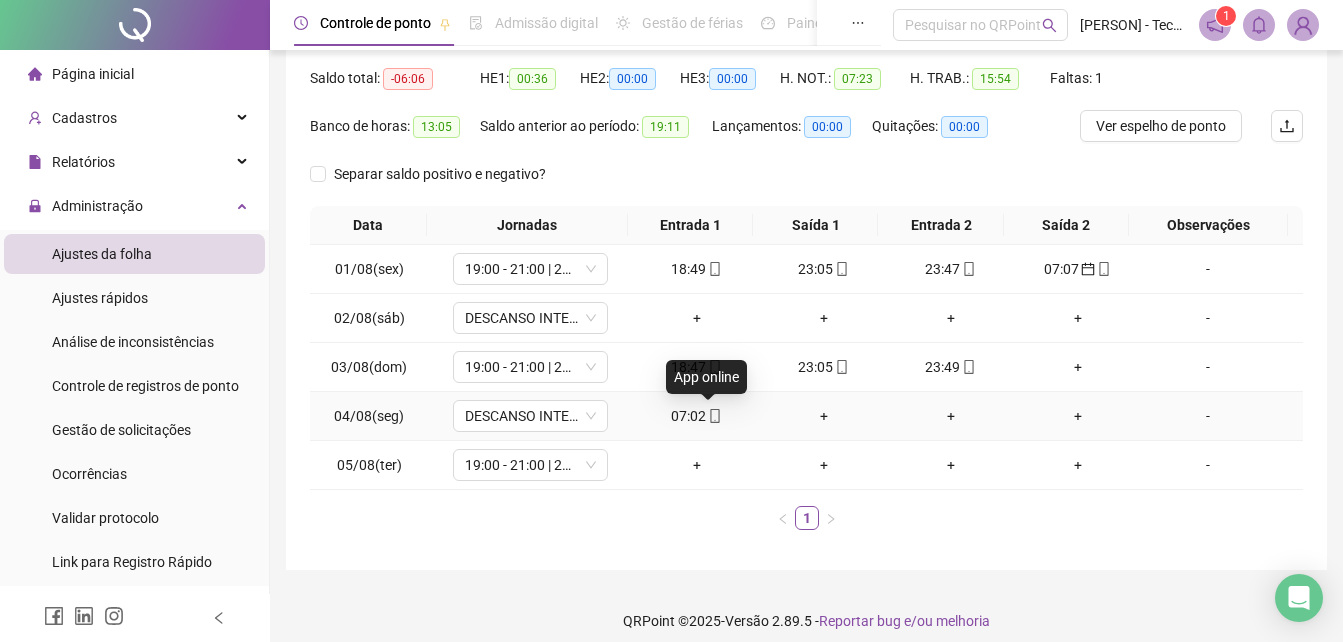 click 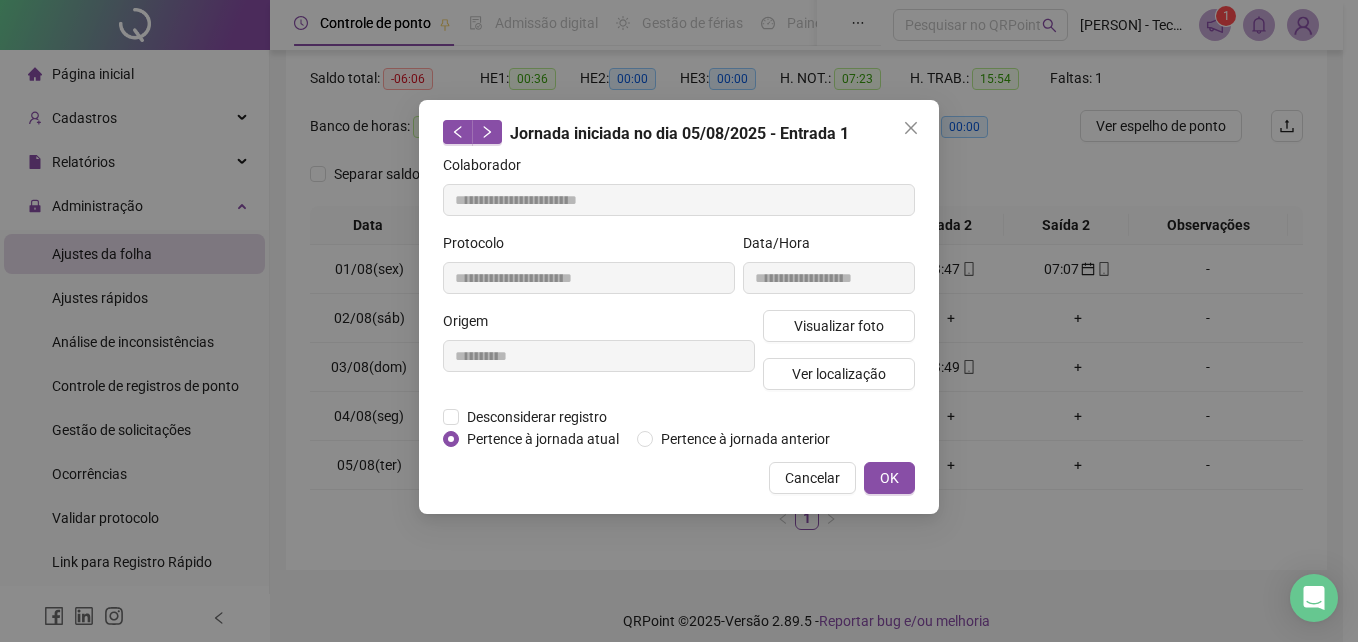 type on "**********" 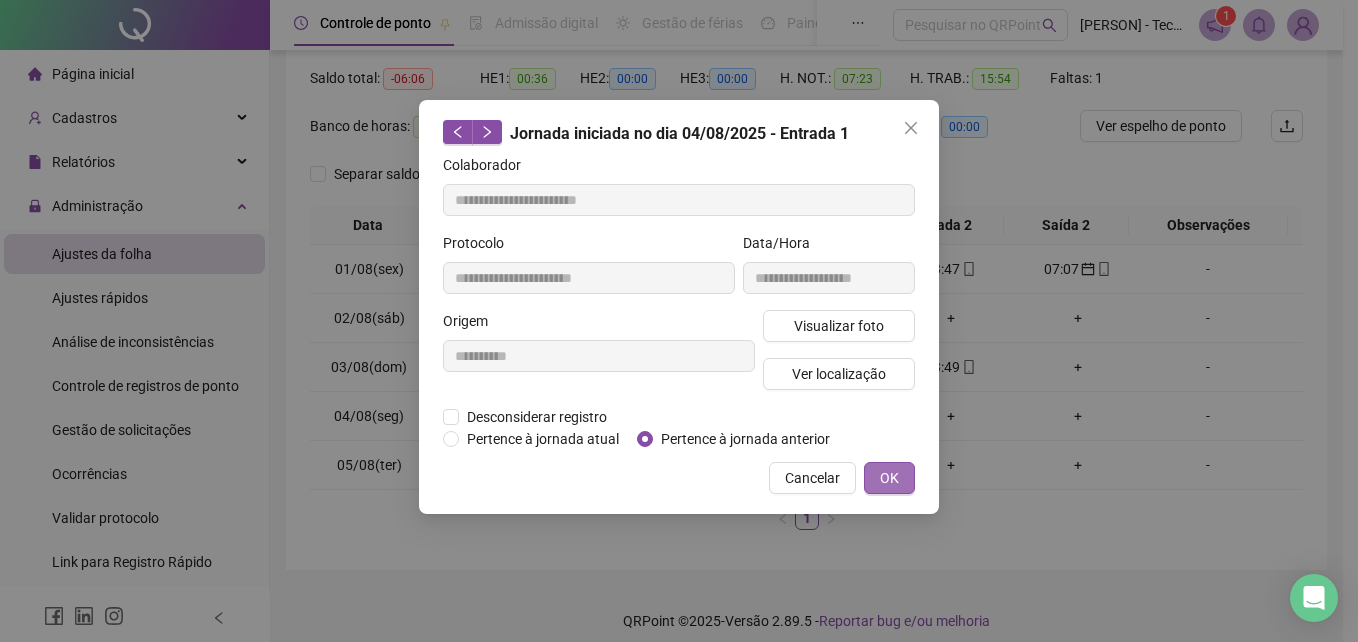 click on "OK" at bounding box center (889, 478) 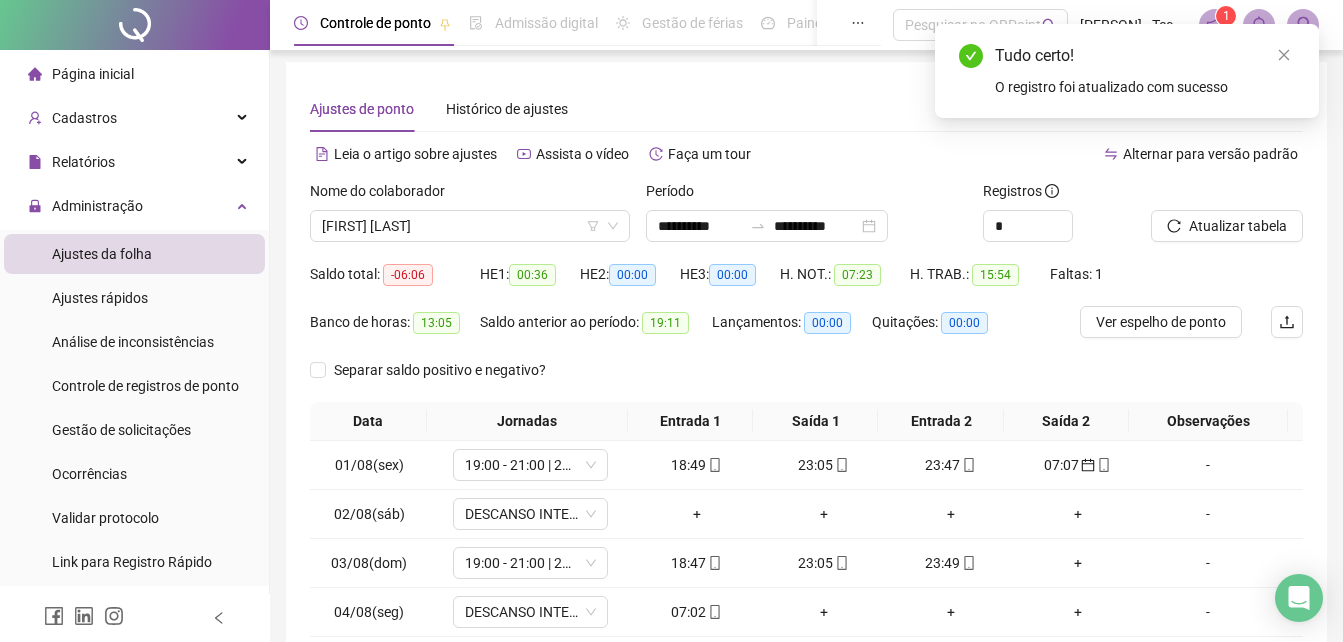 scroll, scrollTop: 0, scrollLeft: 0, axis: both 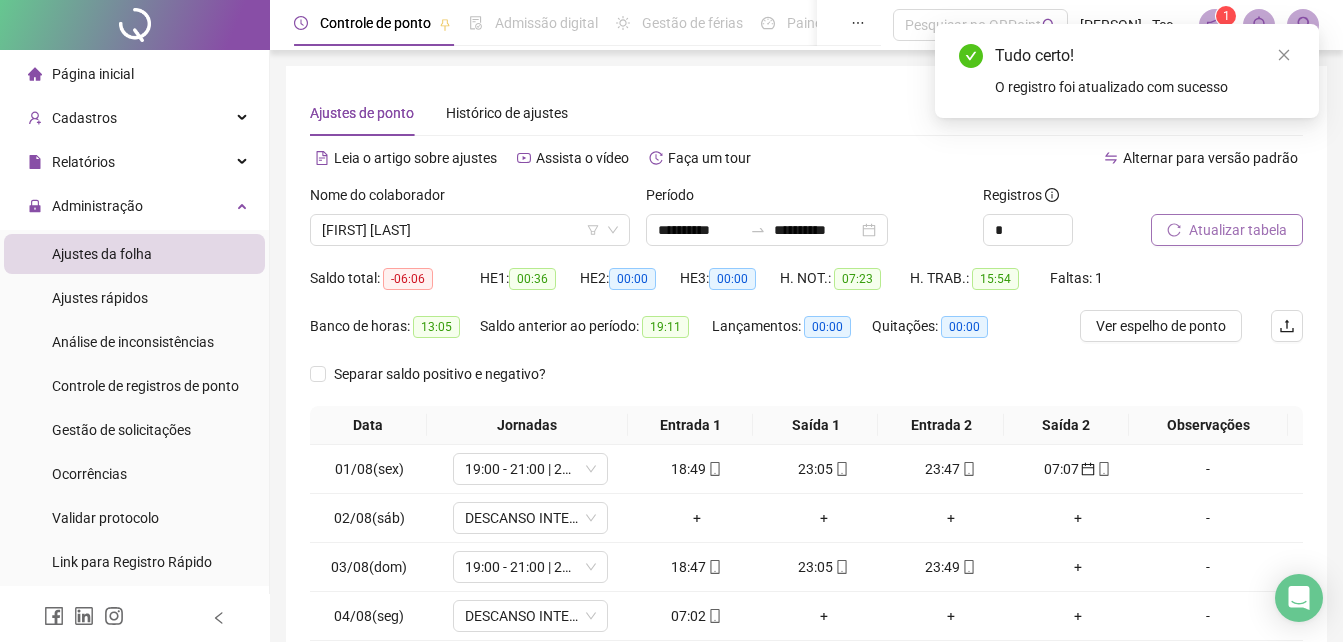 click on "Atualizar tabela" at bounding box center (1238, 230) 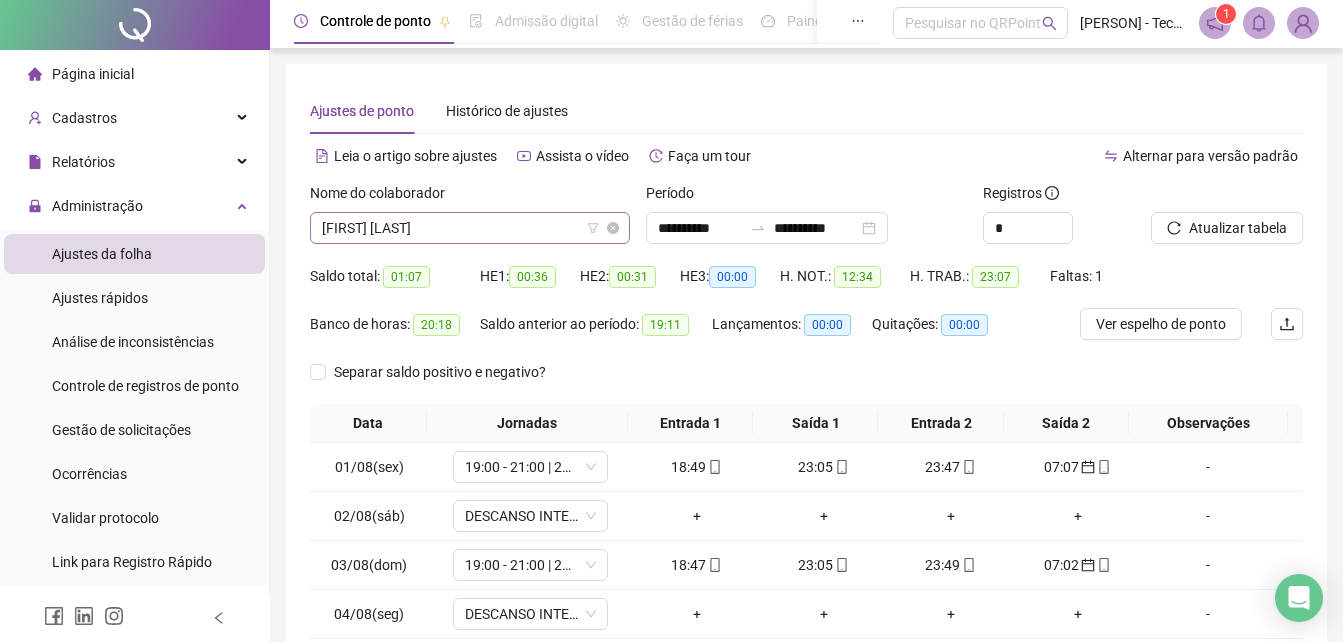 scroll, scrollTop: 0, scrollLeft: 0, axis: both 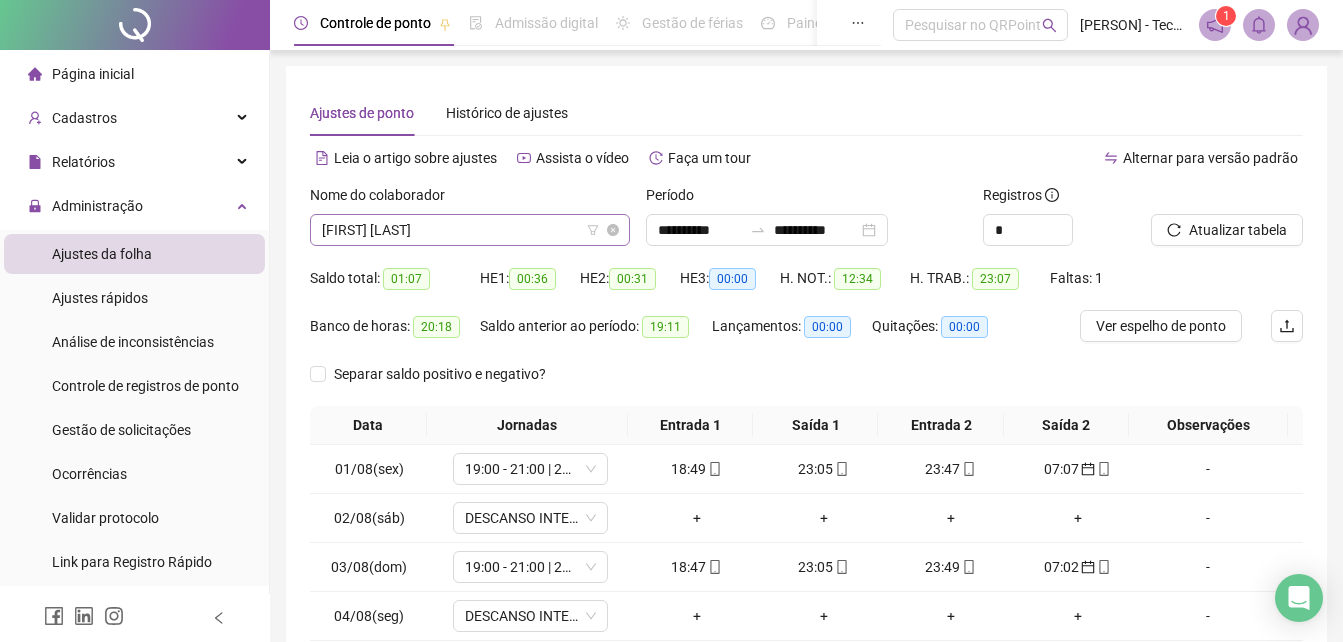 click on "[FIRST] [LAST]" at bounding box center [470, 230] 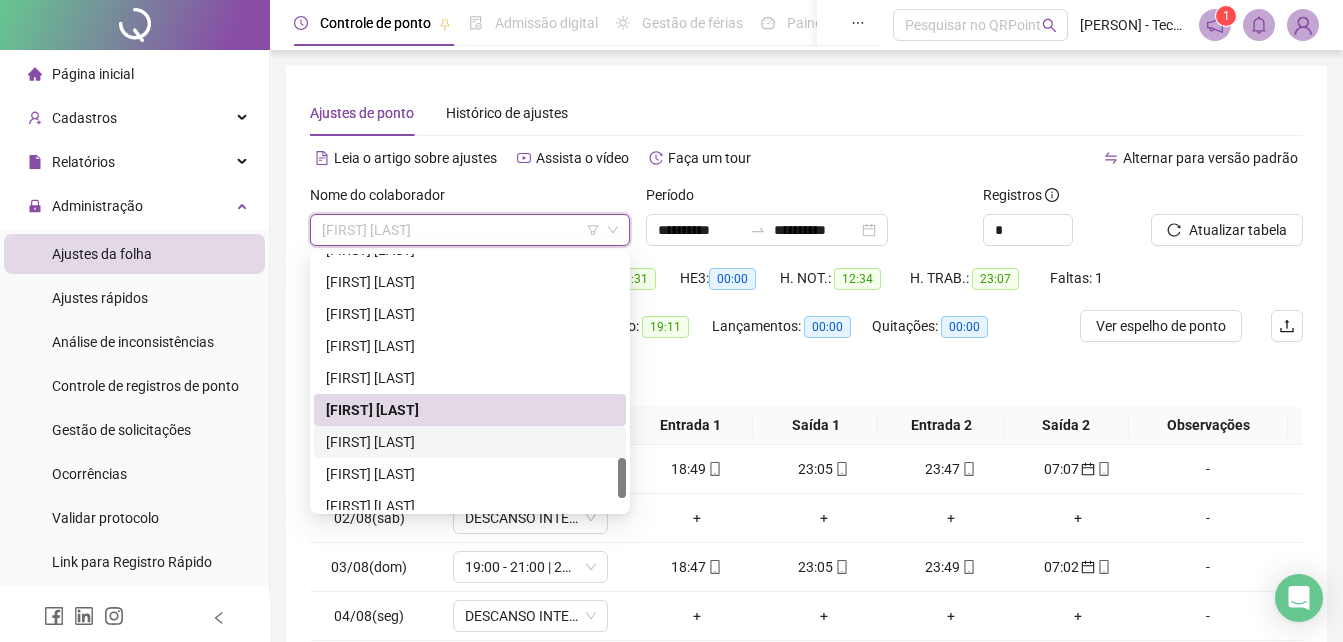 click on "[FIRST] [LAST]" at bounding box center [470, 442] 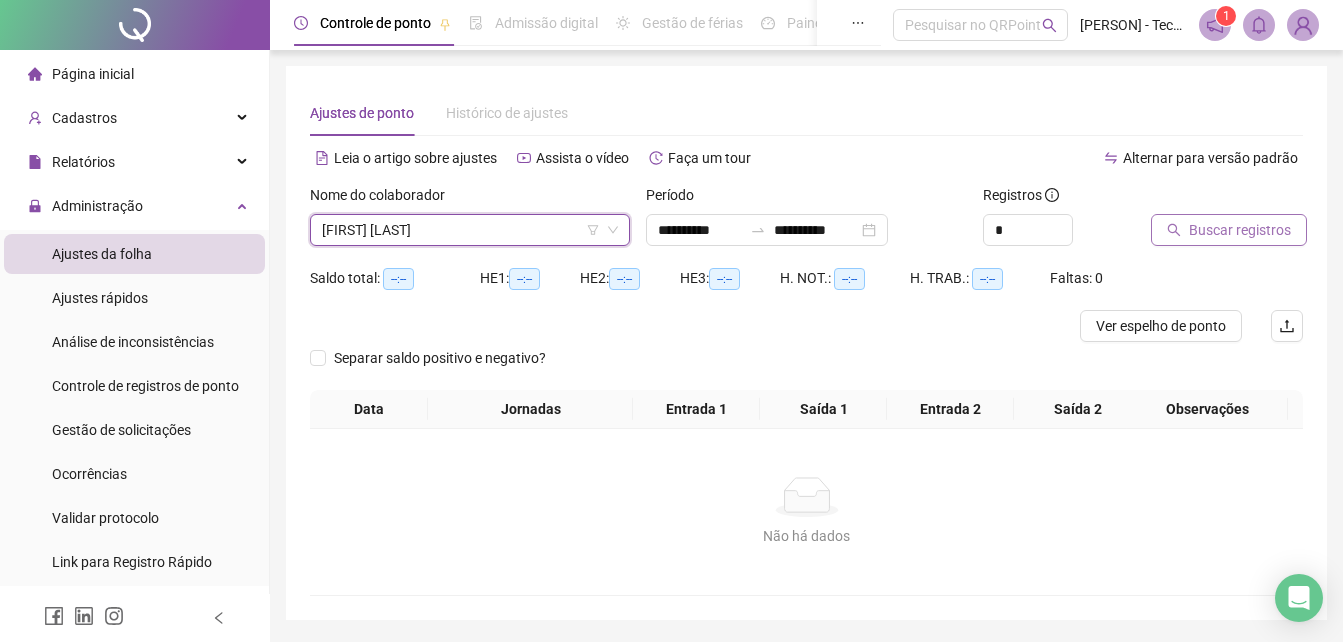 click on "Buscar registros" at bounding box center (1229, 230) 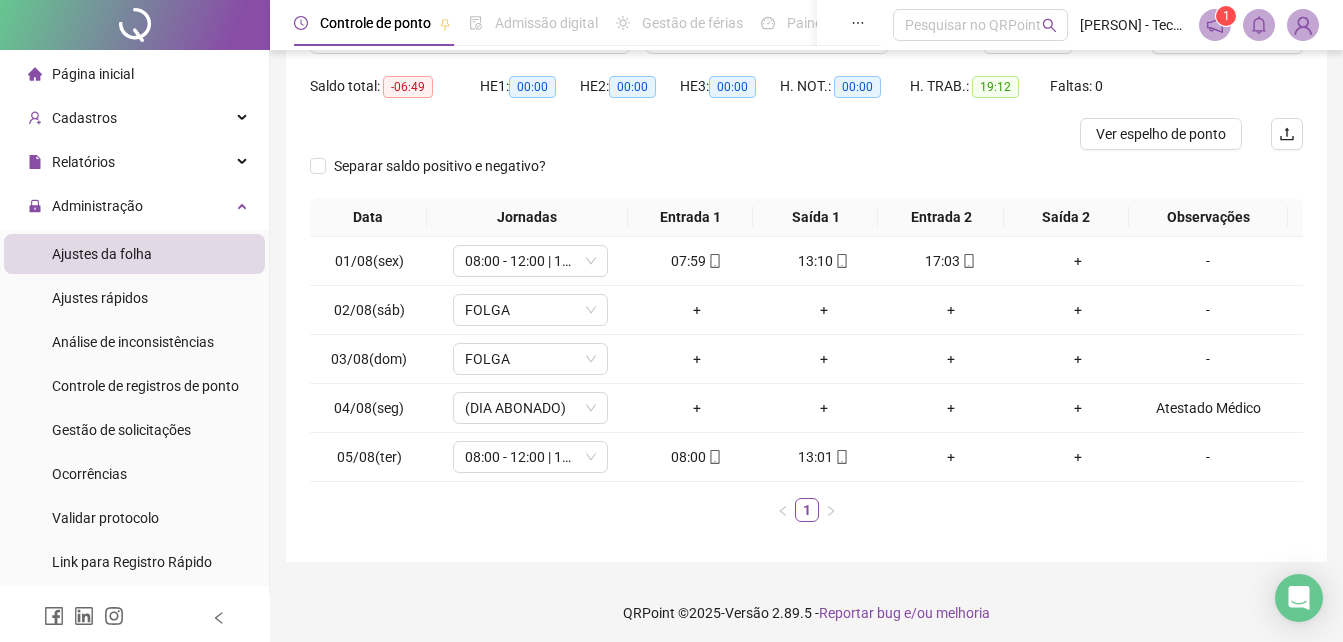 scroll, scrollTop: 198, scrollLeft: 0, axis: vertical 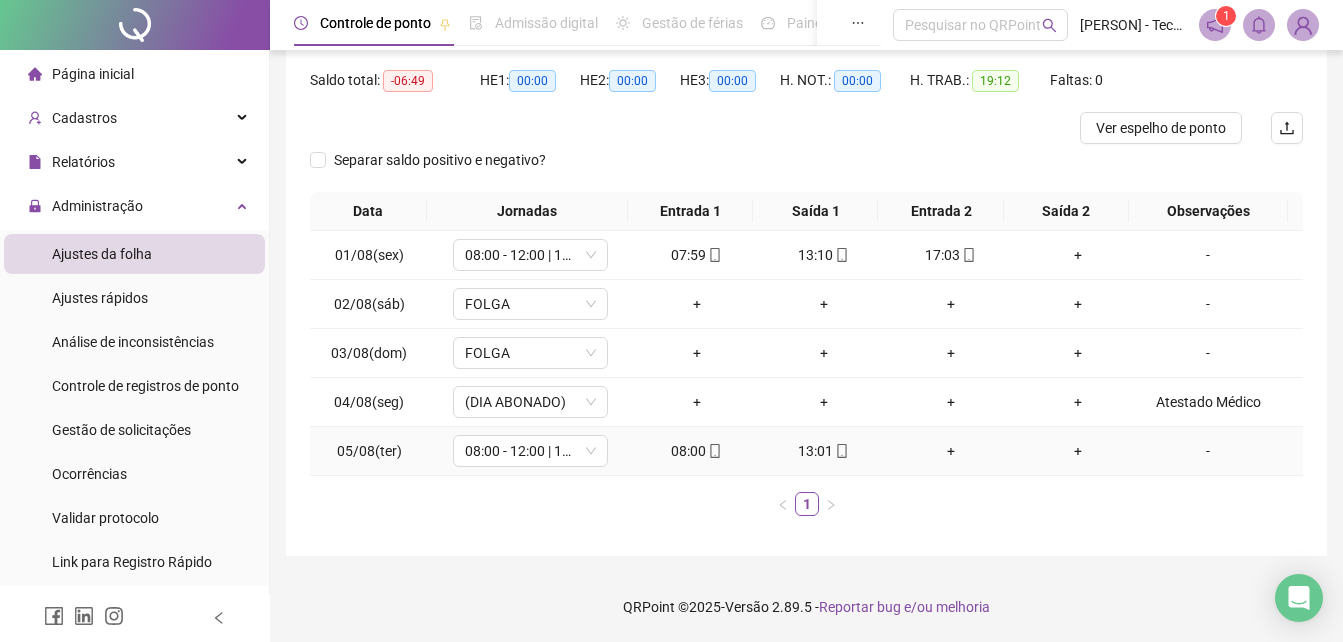 click 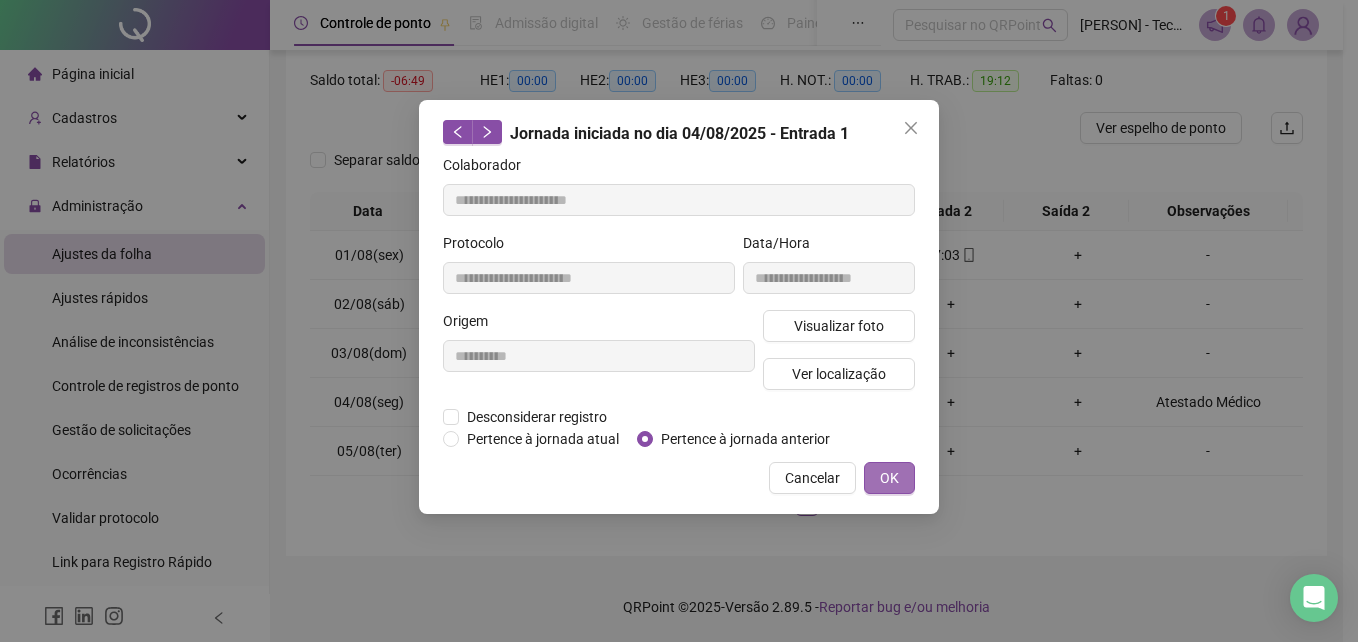 type on "**********" 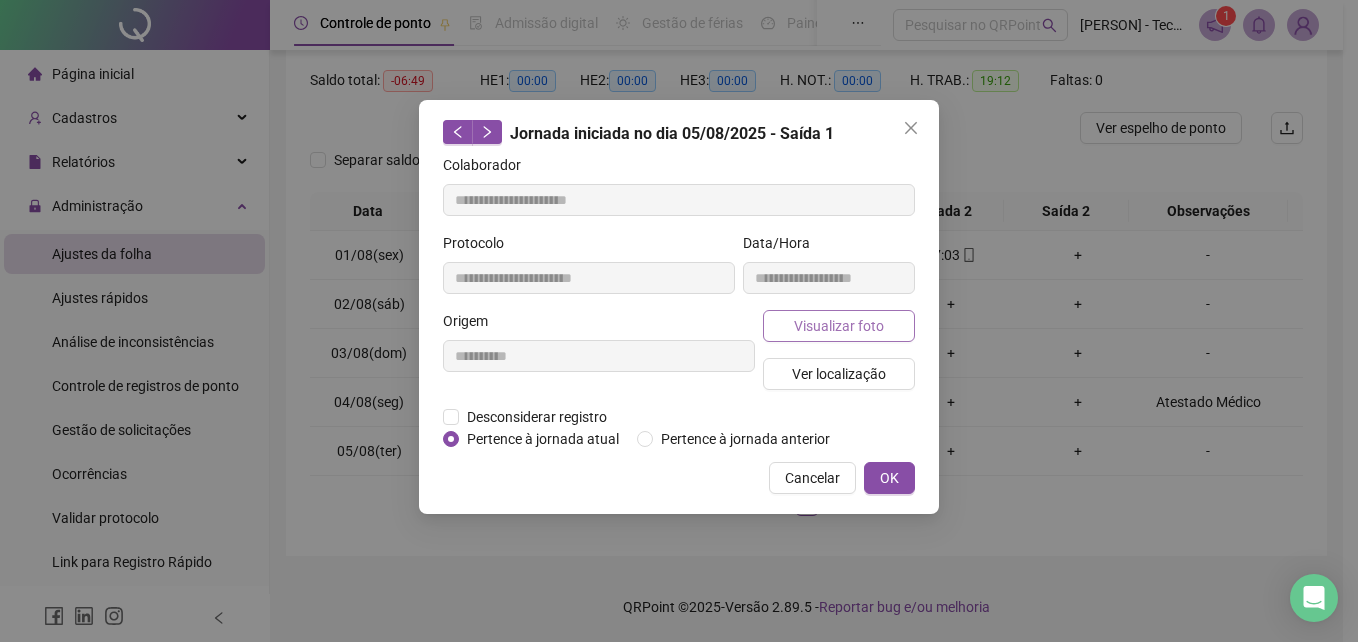 click on "Visualizar foto" at bounding box center [839, 326] 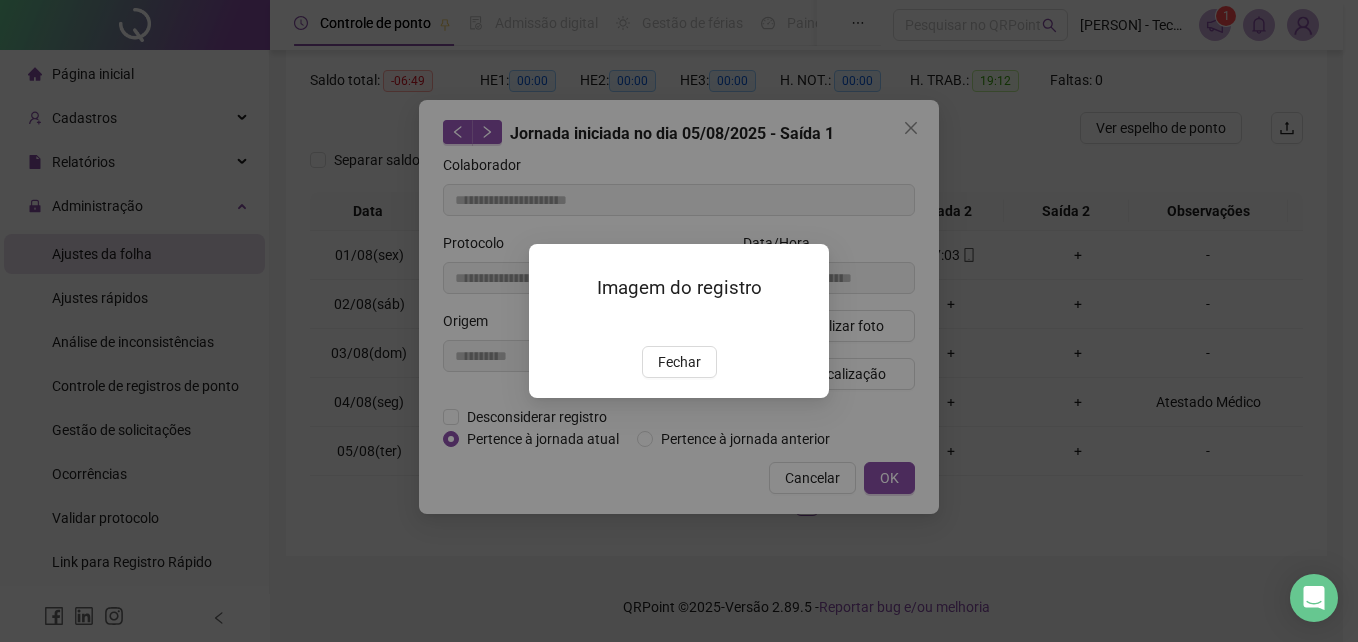 drag, startPoint x: 690, startPoint y: 489, endPoint x: 730, endPoint y: 484, distance: 40.311287 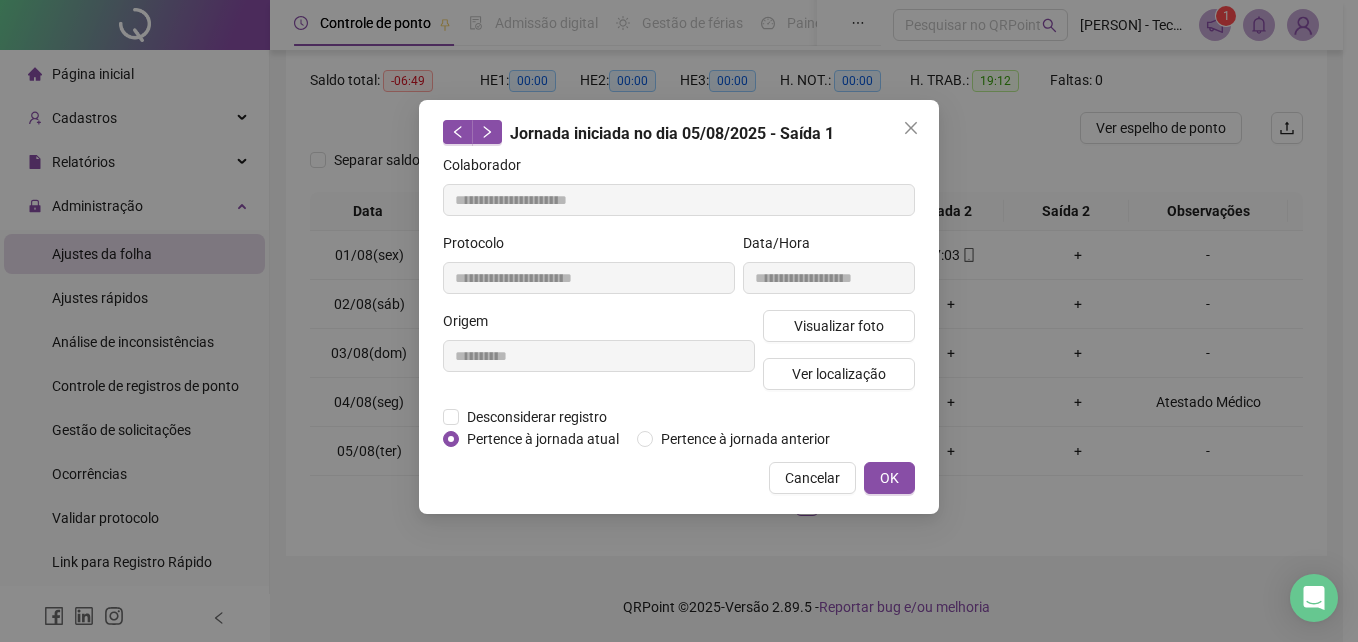 click on "OK" at bounding box center [889, 478] 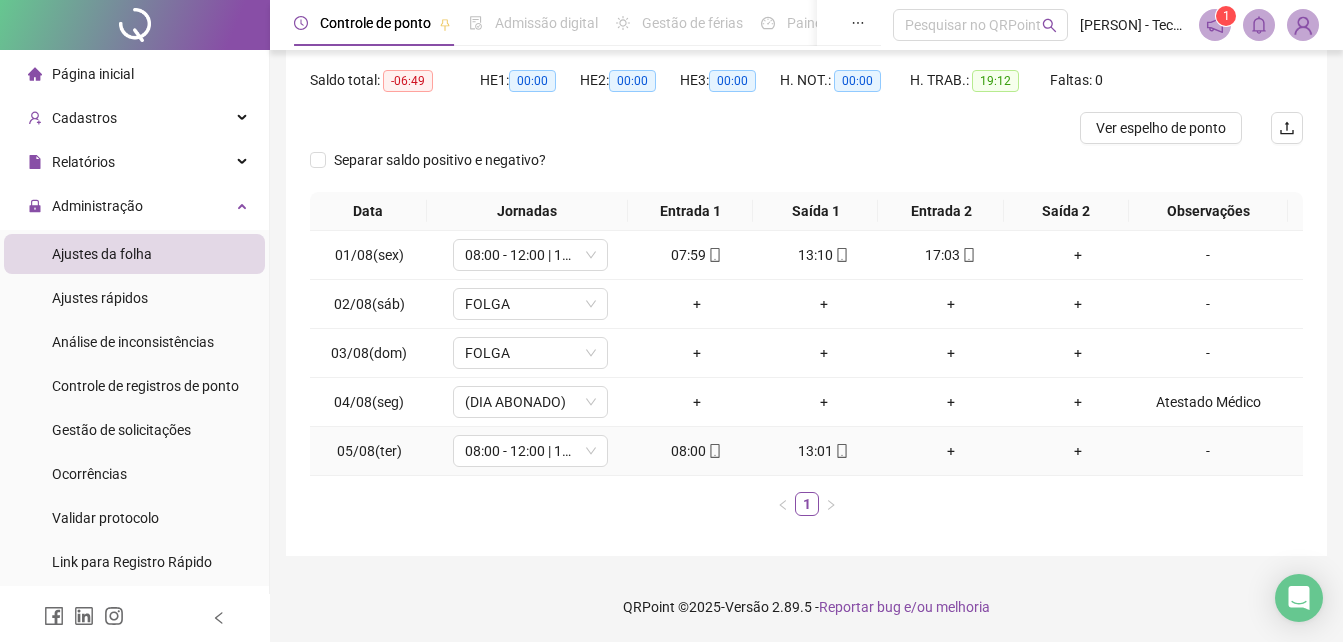 click on "+" at bounding box center [950, 451] 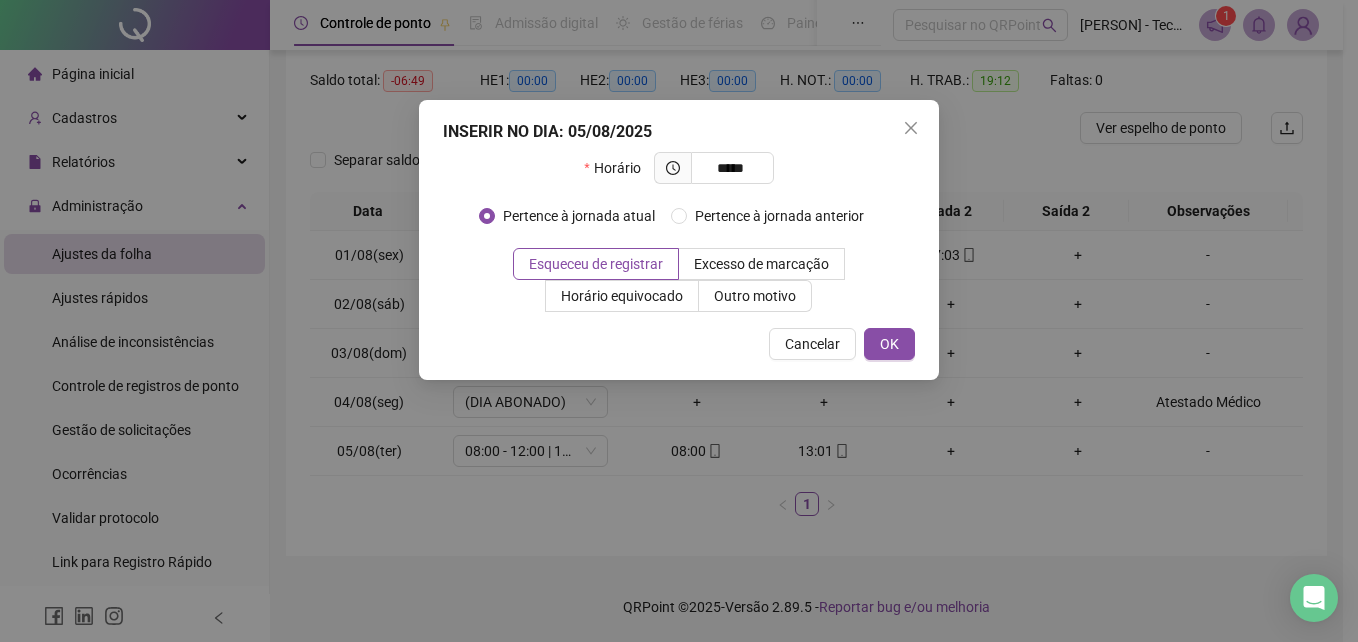 type on "*****" 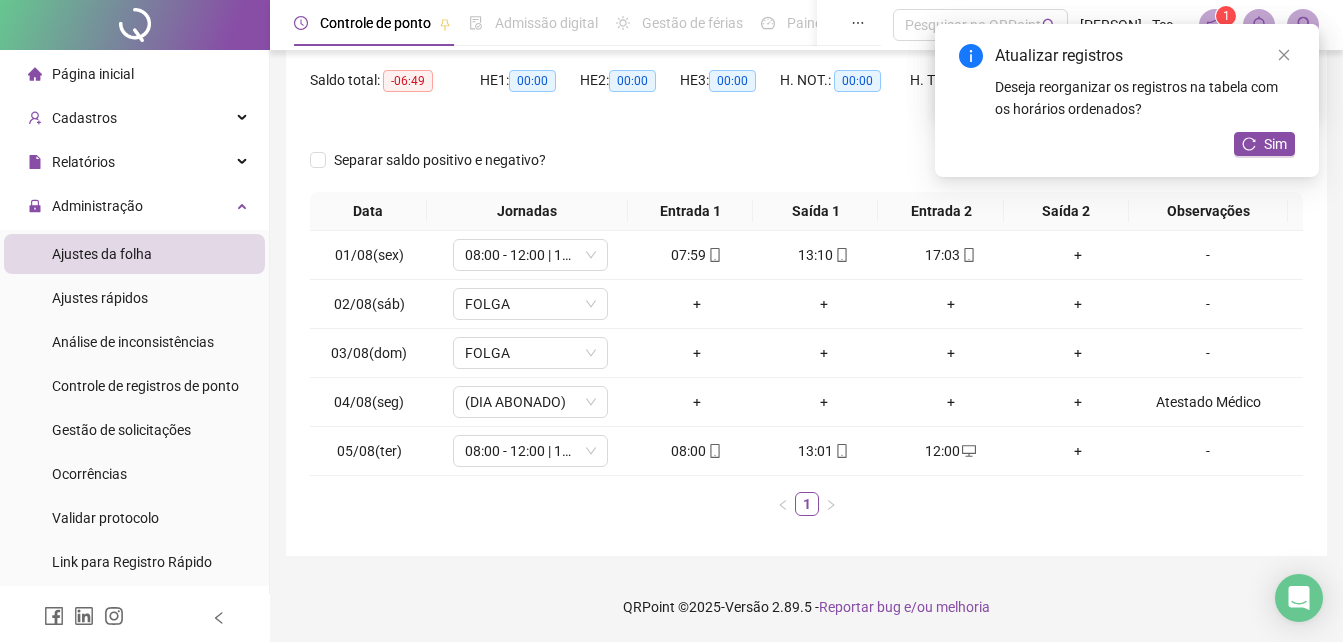 click on "Atualizar registros Deseja reorganizar os registros na tabela com os horários ordenados? Sim" at bounding box center [1127, 100] 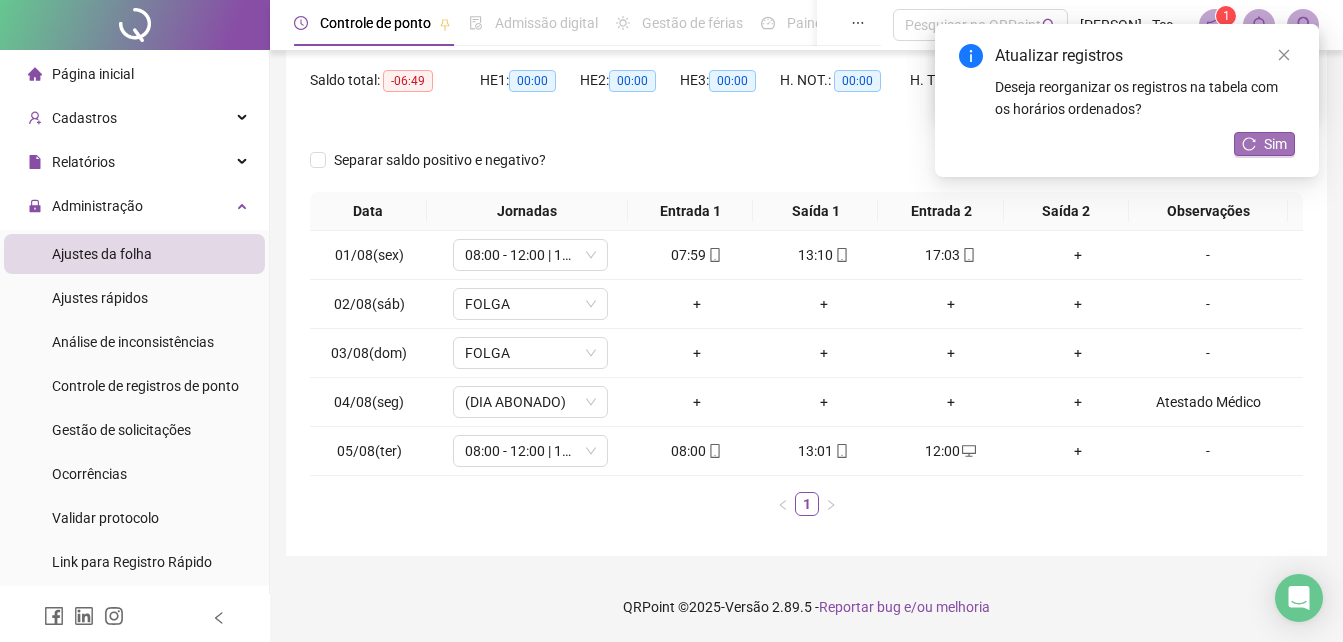 click on "Sim" at bounding box center (1275, 144) 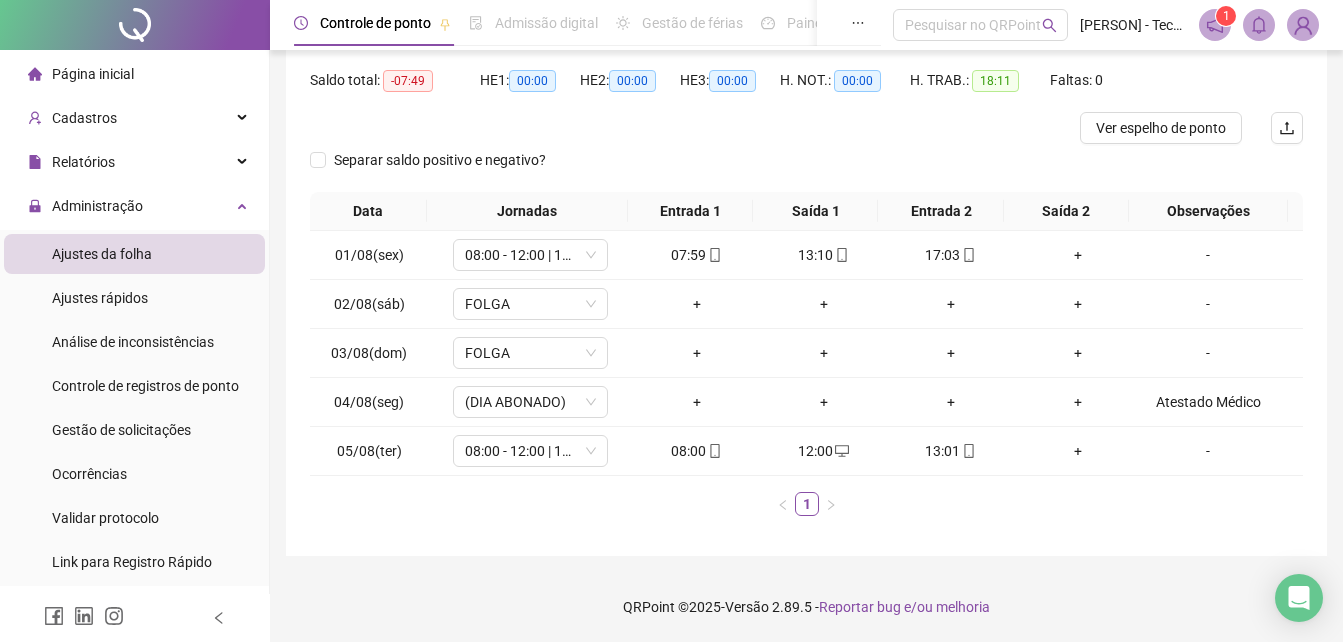scroll, scrollTop: 0, scrollLeft: 0, axis: both 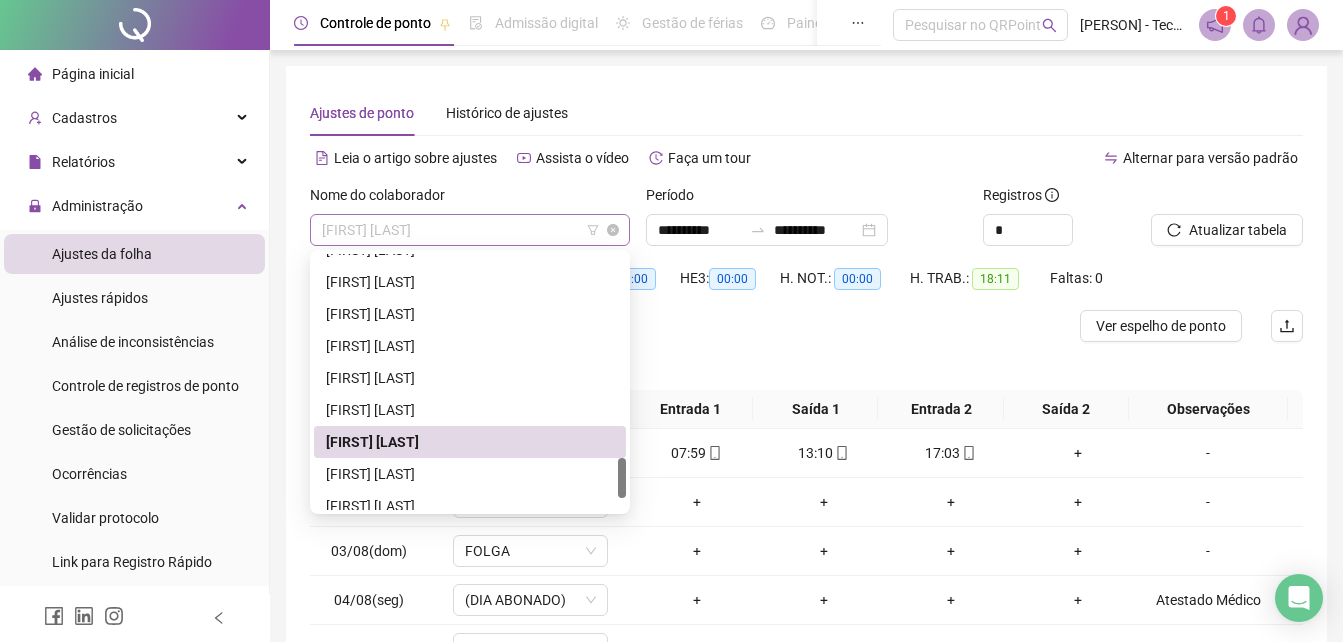 click on "[FIRST] [LAST]" at bounding box center (470, 230) 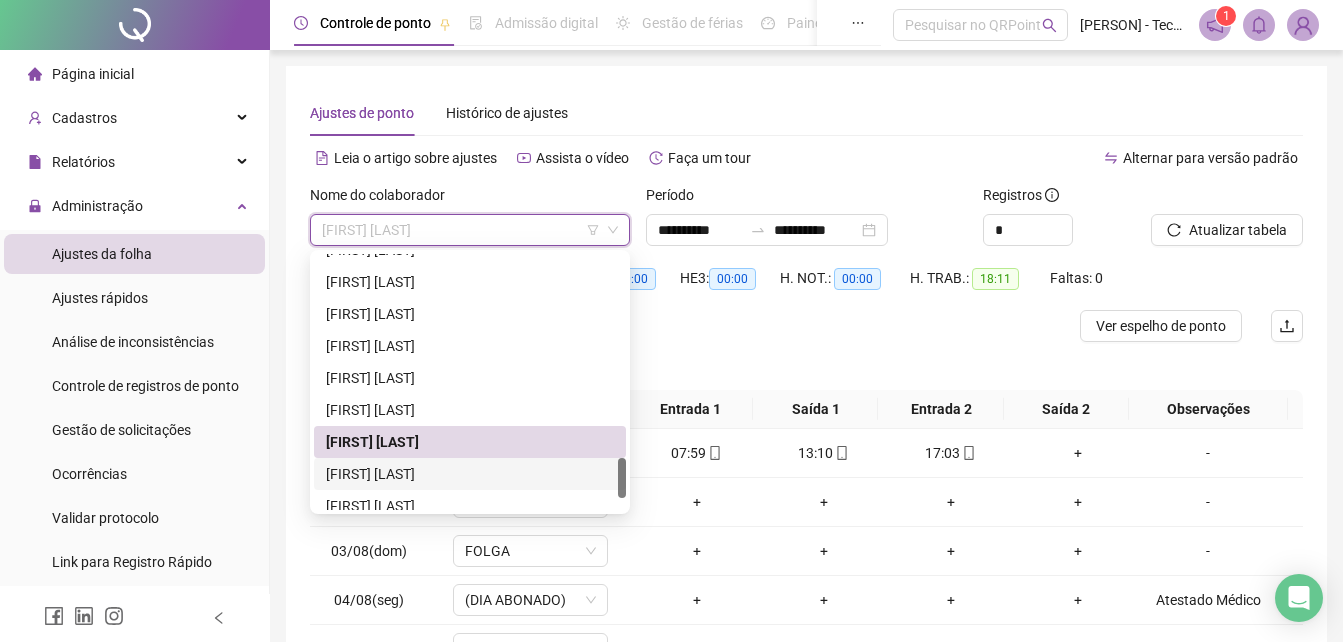 click on "[FIRST] [LAST]" at bounding box center [470, 474] 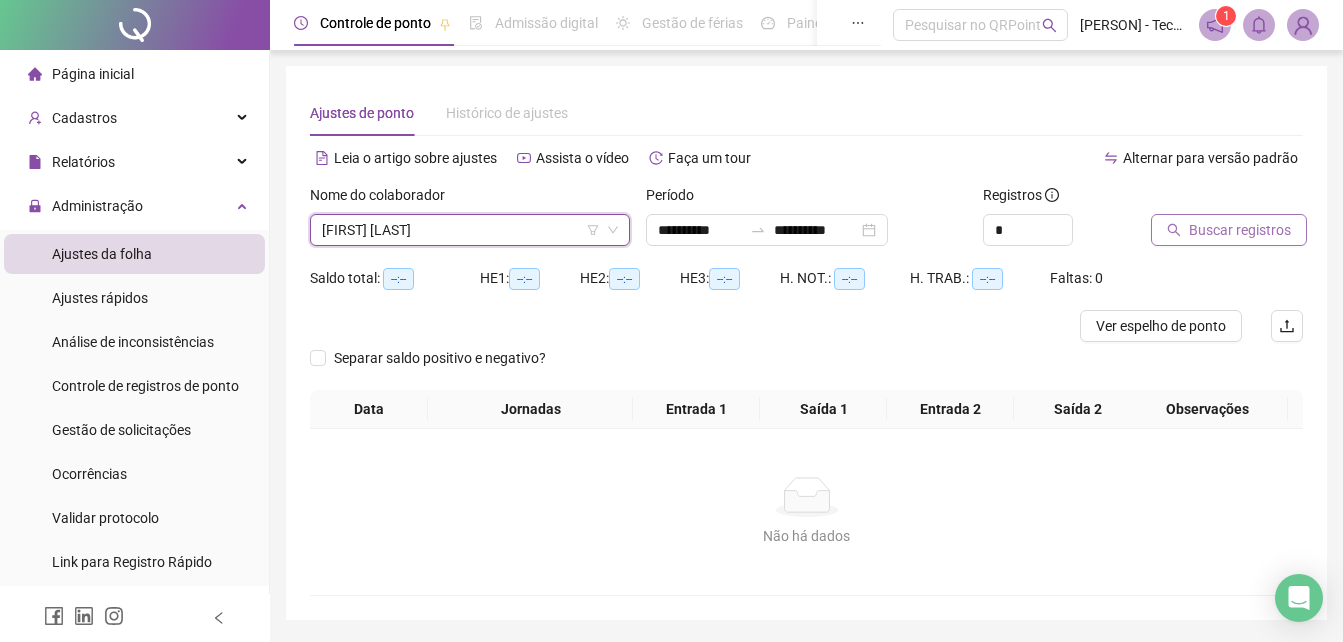 click on "Buscar registros" at bounding box center [1240, 230] 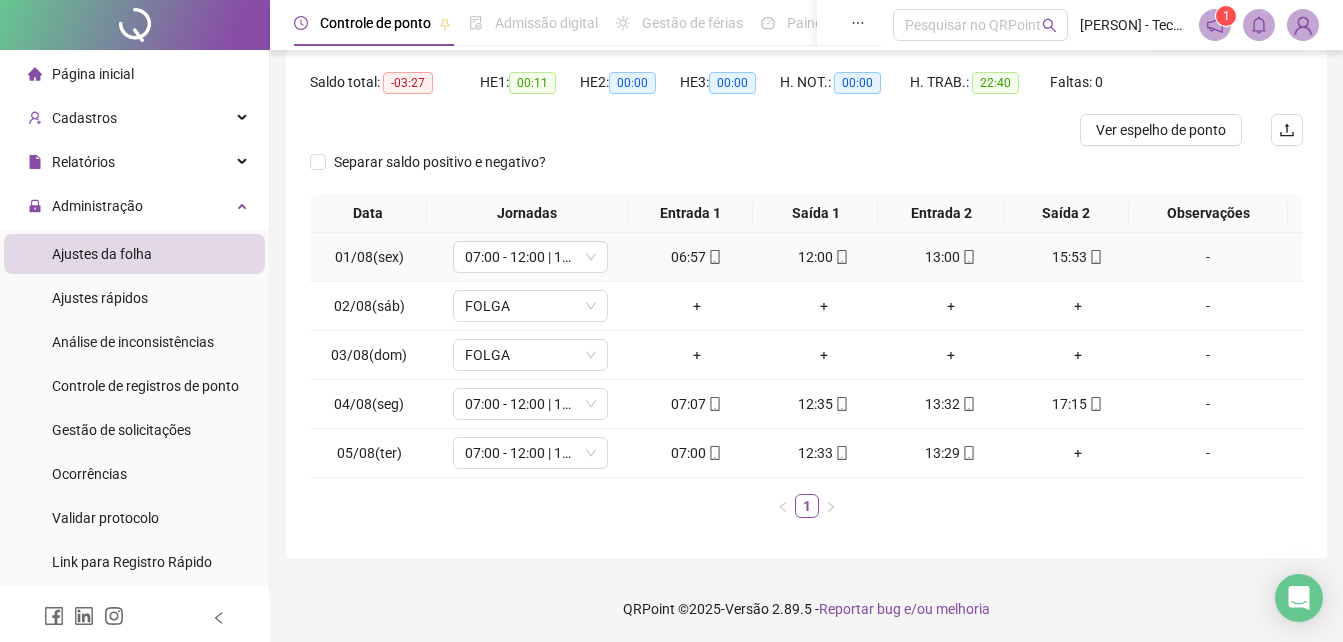 scroll, scrollTop: 198, scrollLeft: 0, axis: vertical 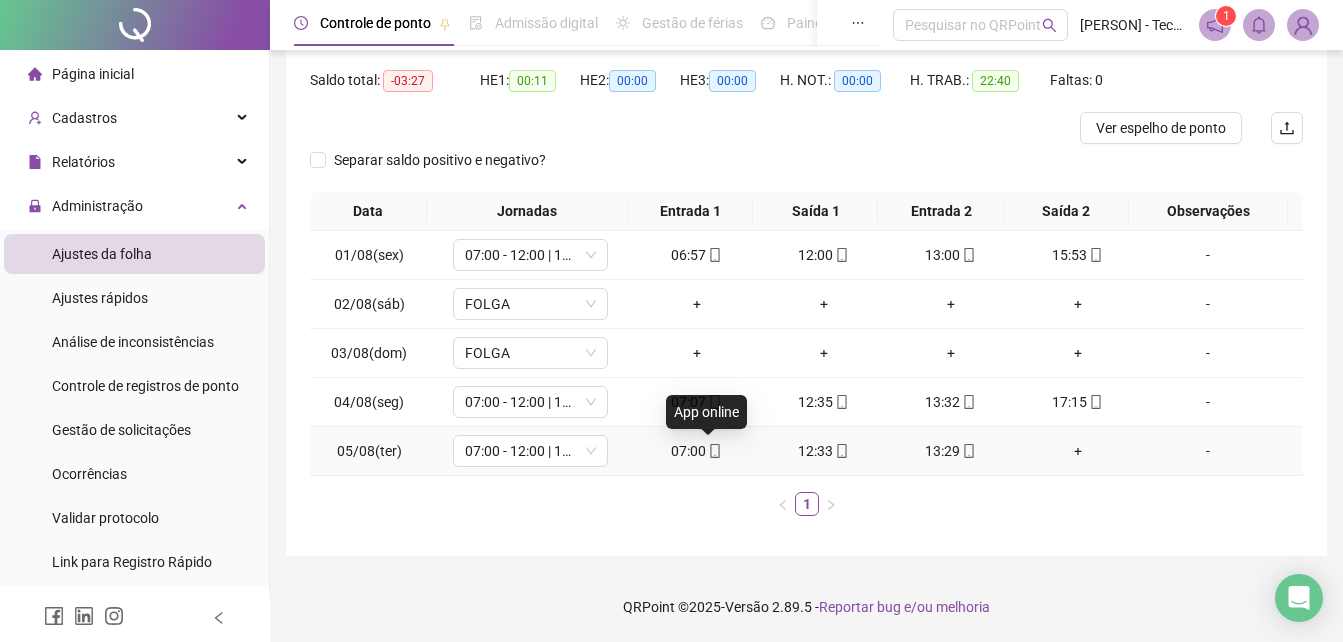 click 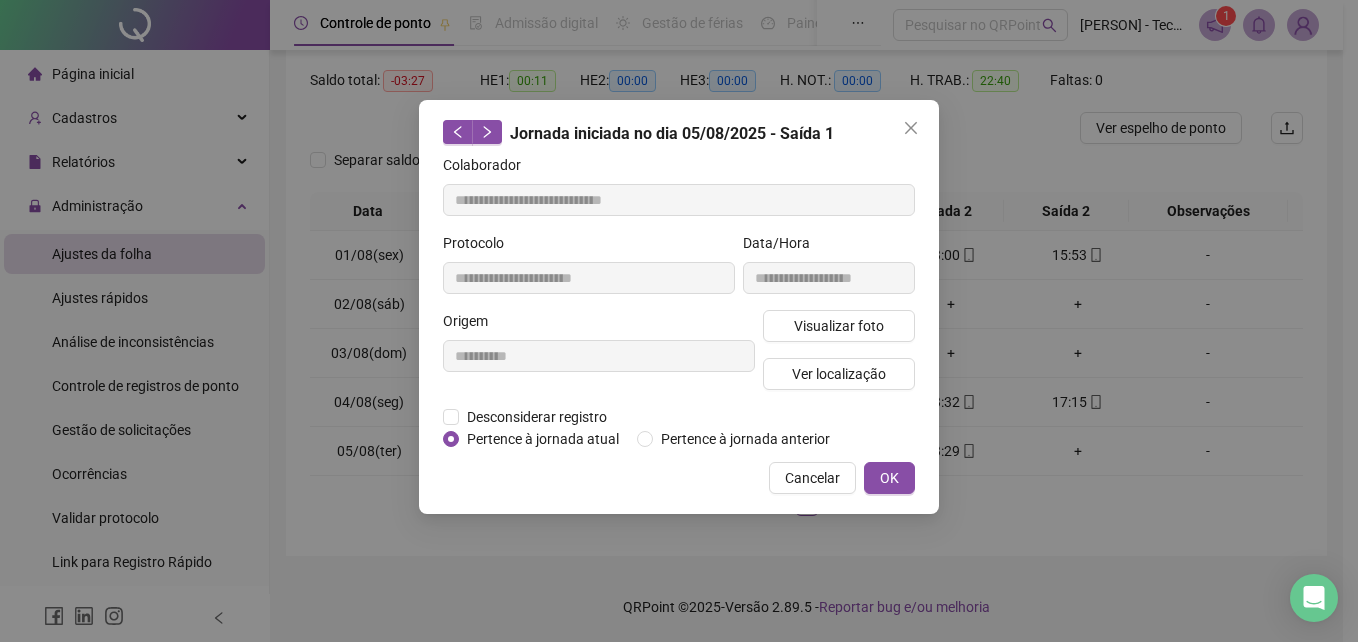 type on "**********" 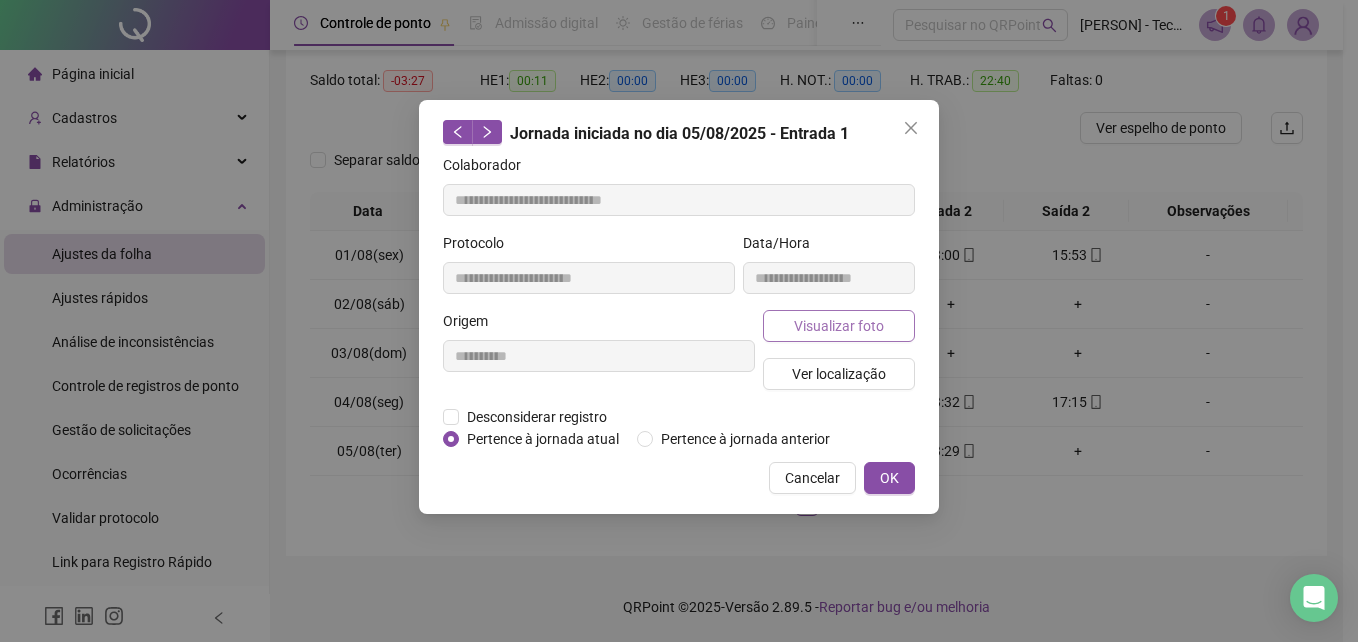 click on "Visualizar foto" at bounding box center [839, 326] 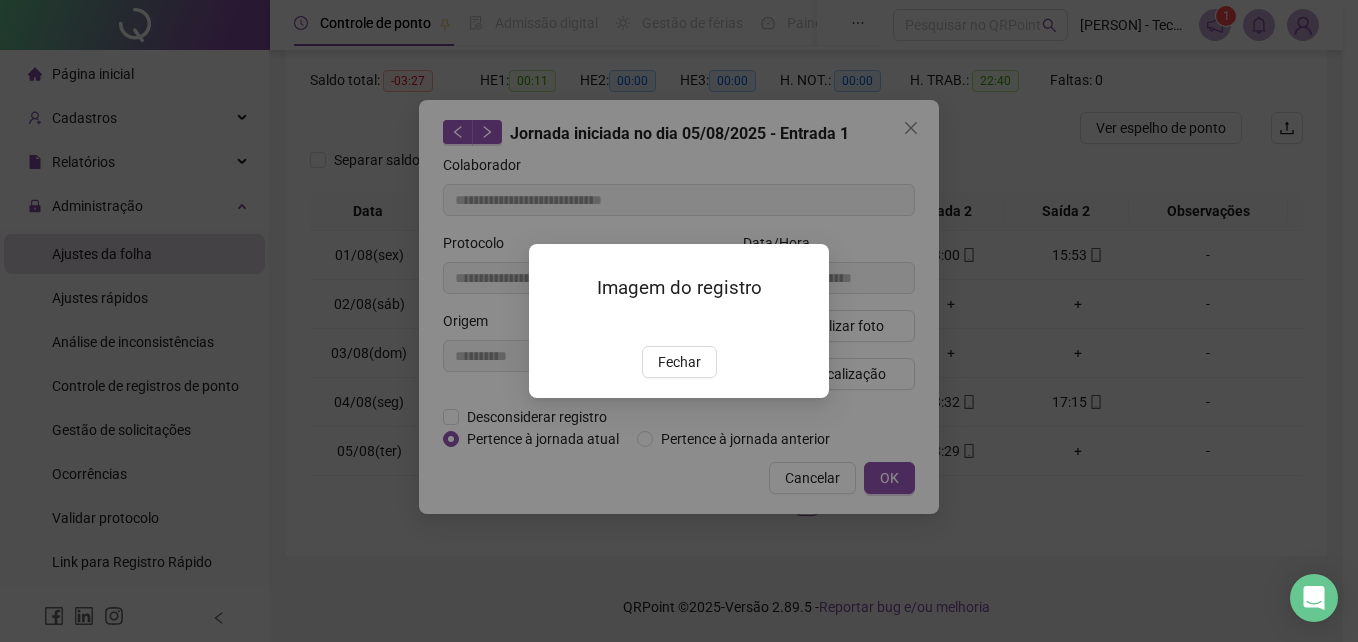 drag, startPoint x: 688, startPoint y: 479, endPoint x: 698, endPoint y: 473, distance: 11.661903 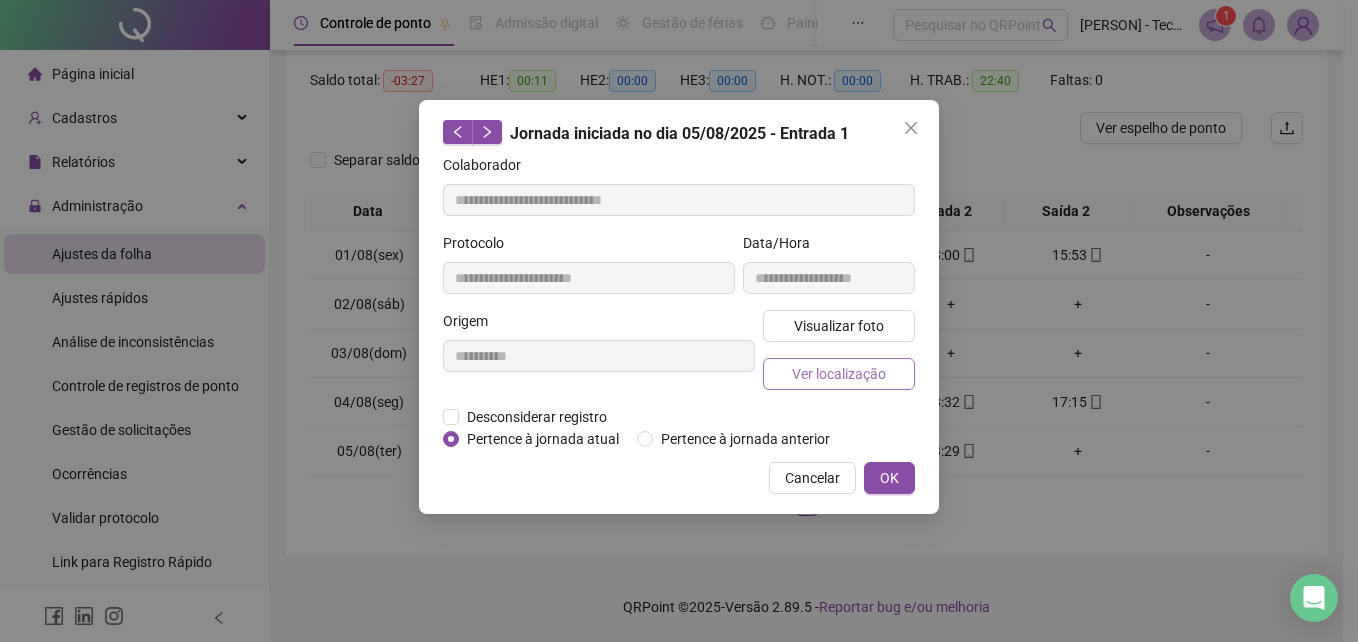click on "Ver localização" at bounding box center (839, 374) 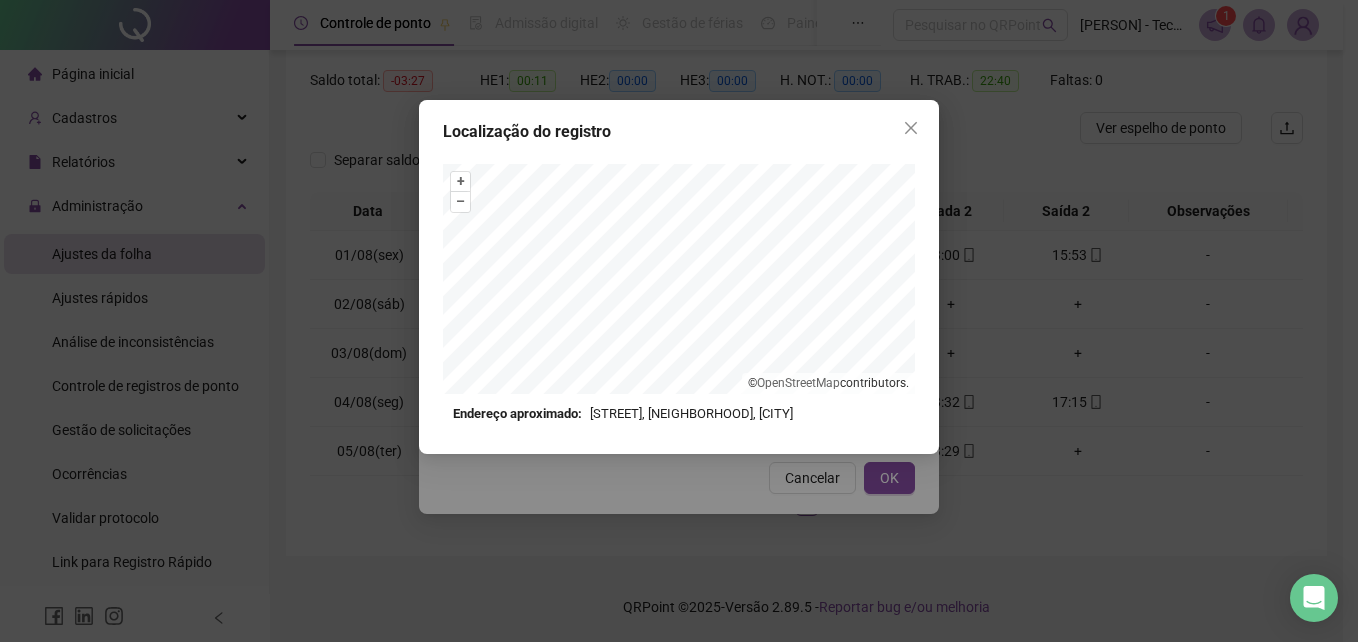 click on "Localização do registro" at bounding box center [679, 132] 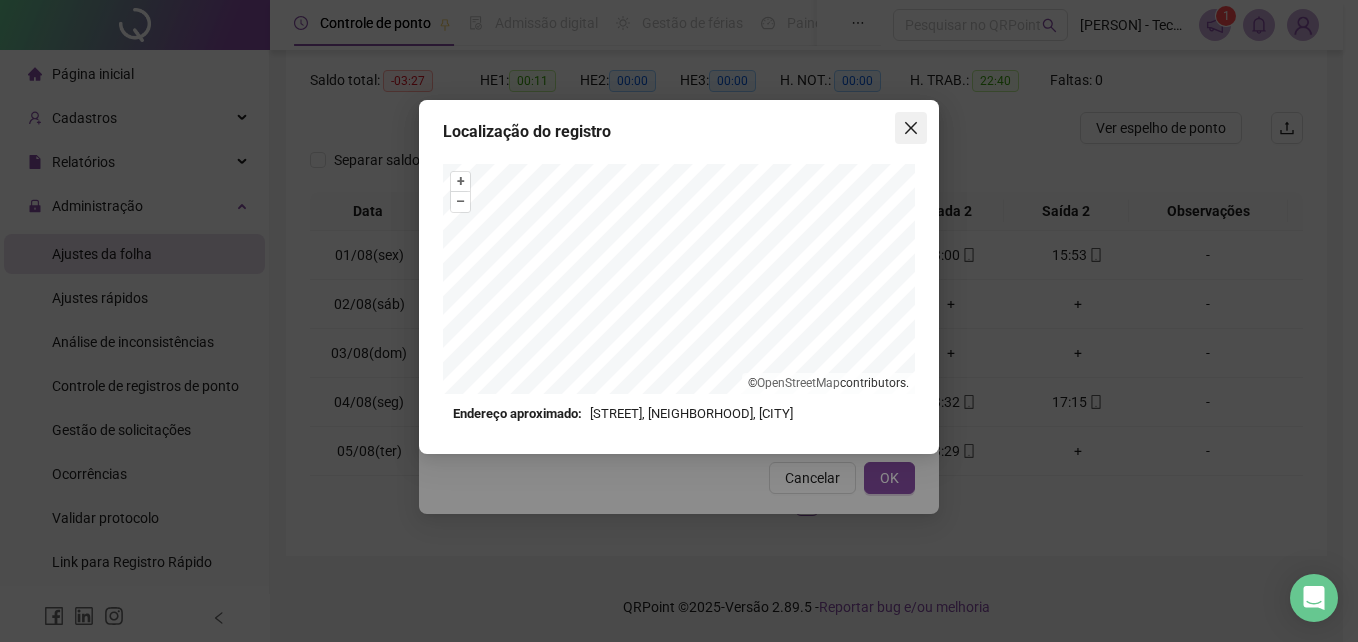 click 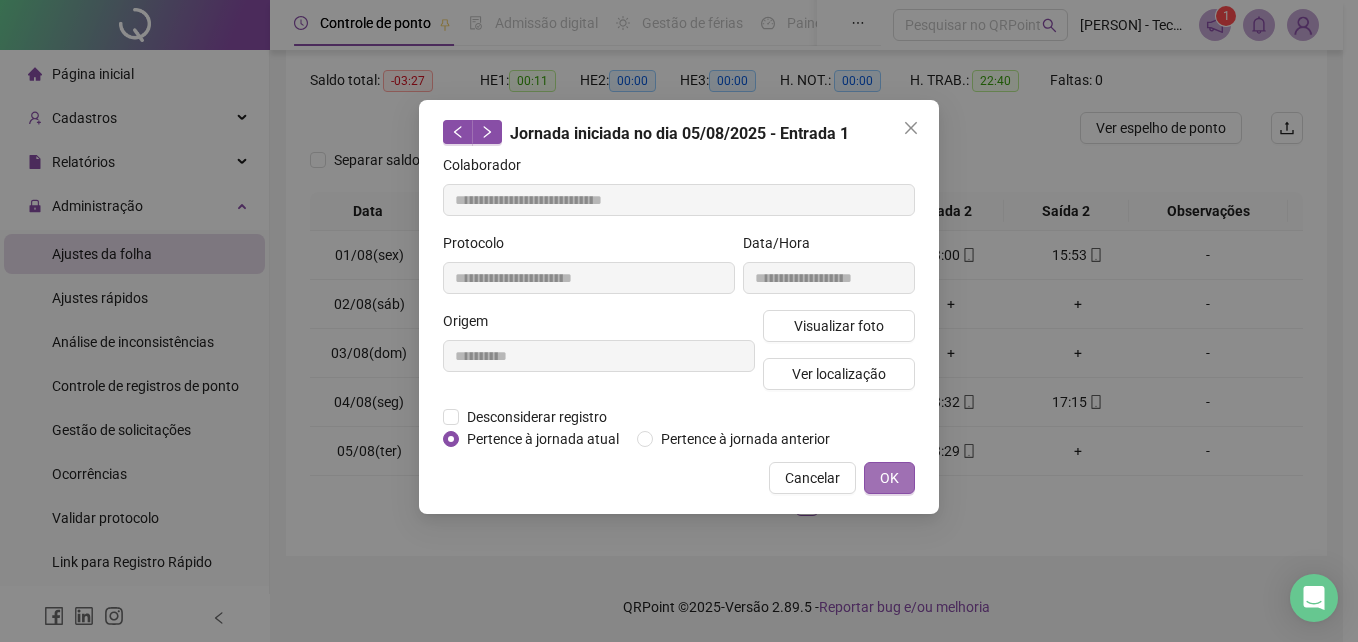 click on "OK" at bounding box center (889, 478) 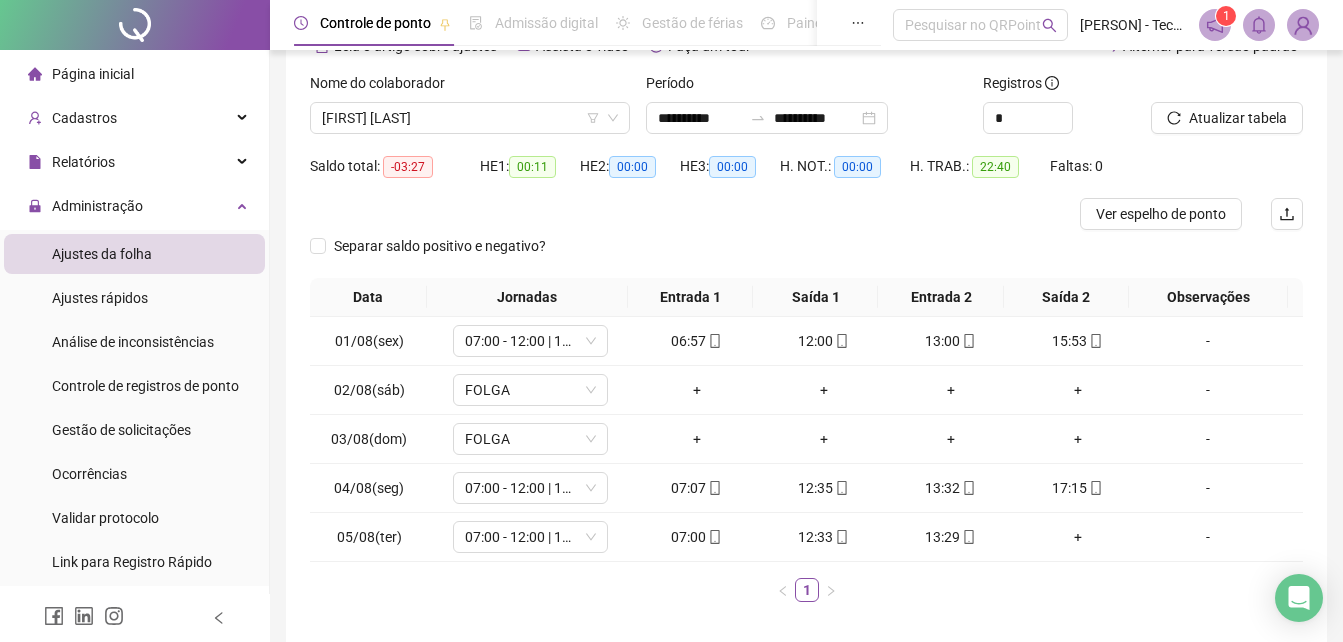 scroll, scrollTop: 0, scrollLeft: 0, axis: both 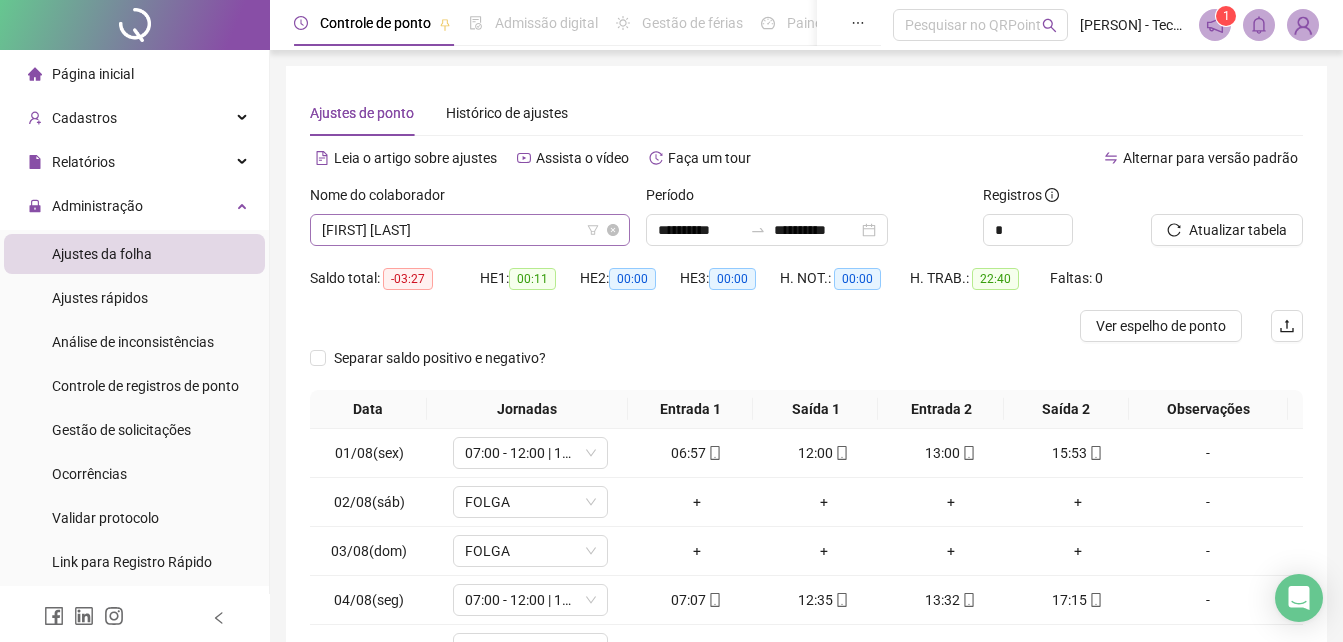 click on "[FIRST] [LAST]" at bounding box center [470, 230] 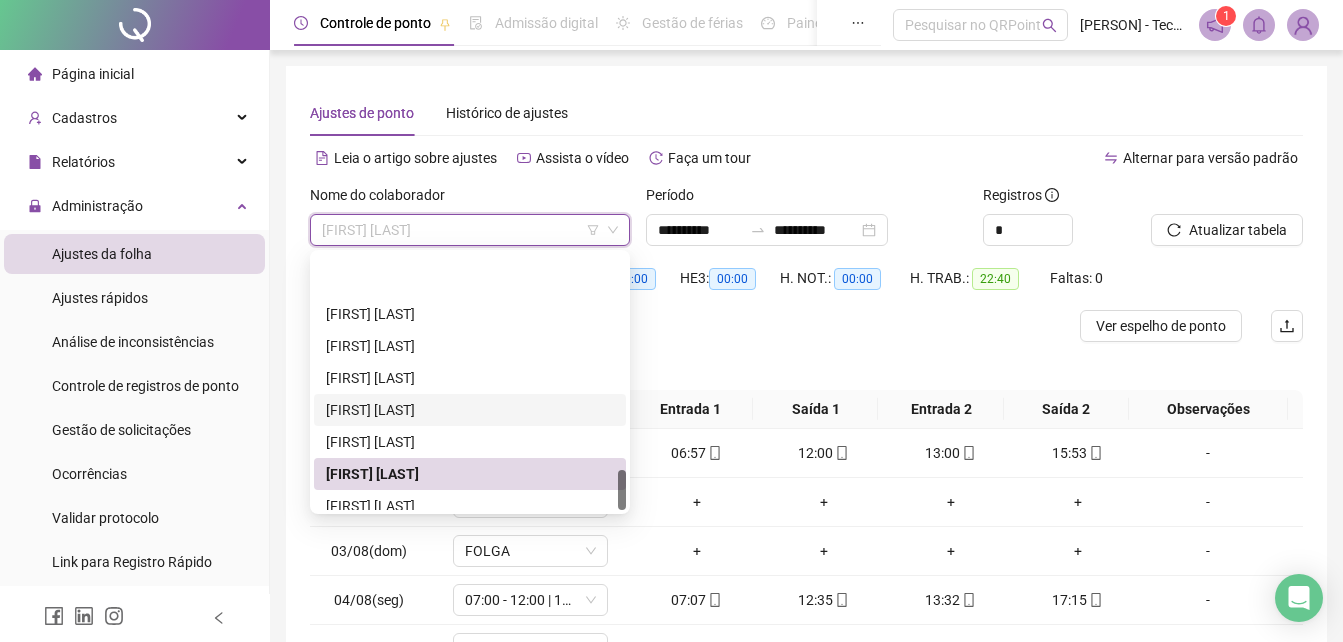 scroll, scrollTop: 1376, scrollLeft: 0, axis: vertical 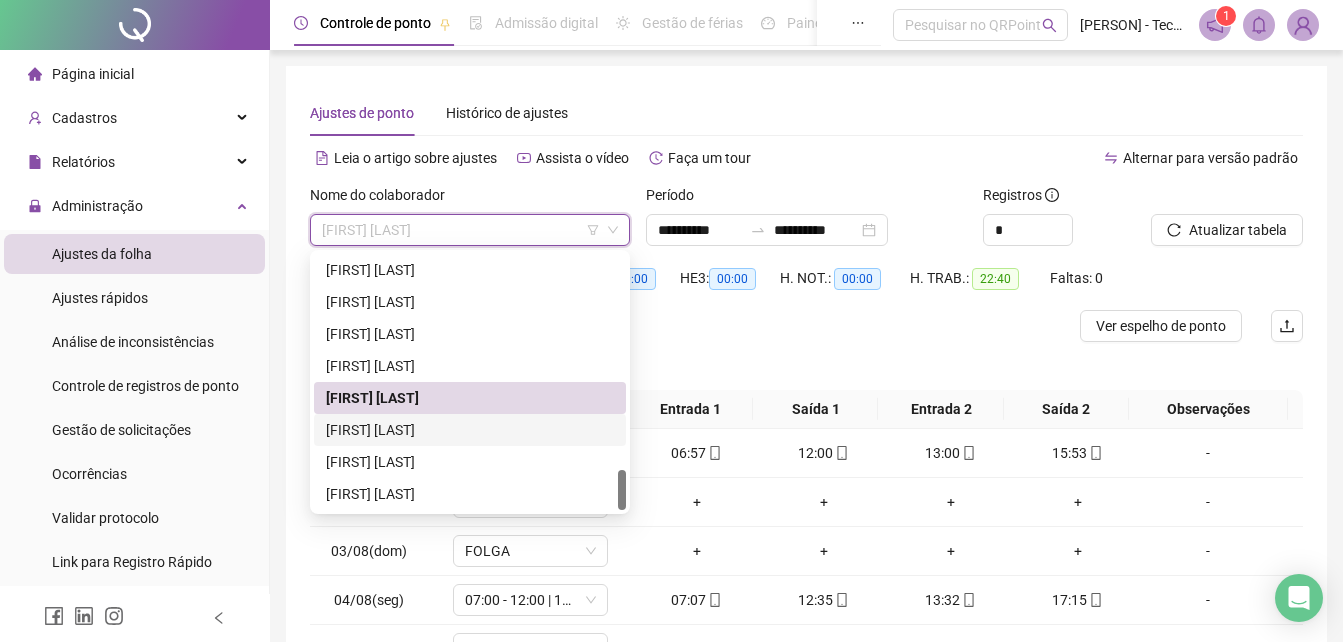click on "[FIRST] [LAST]" at bounding box center [470, 430] 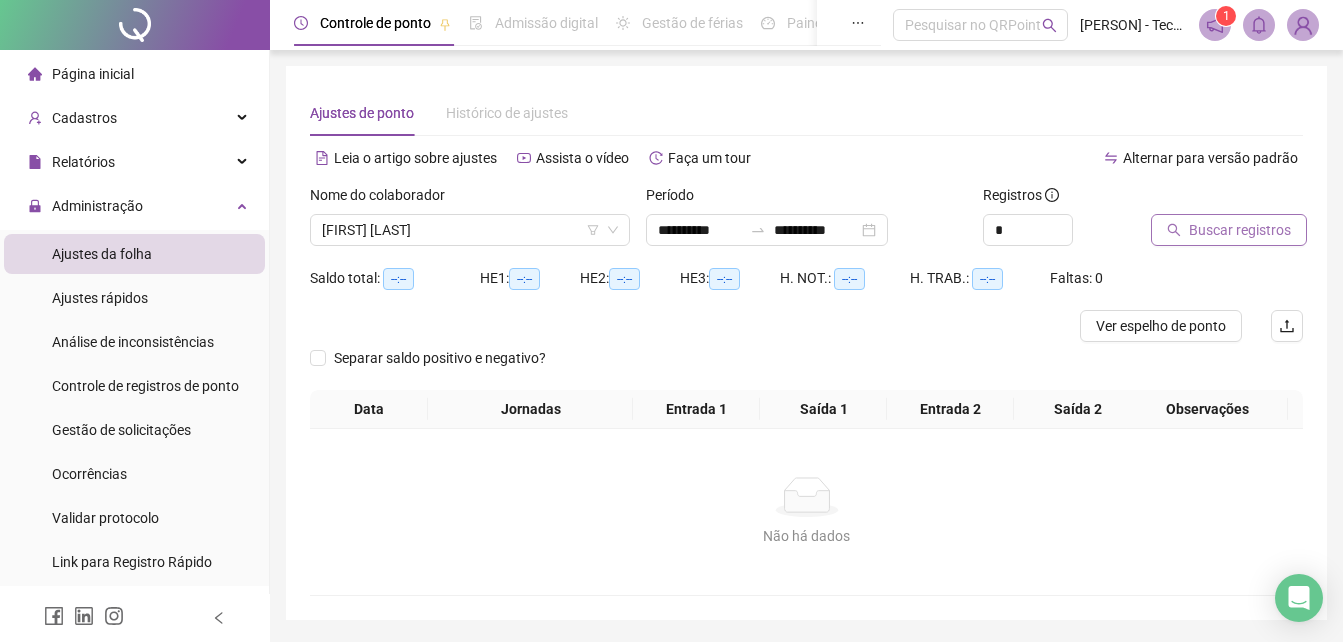 click on "Buscar registros" at bounding box center [1240, 230] 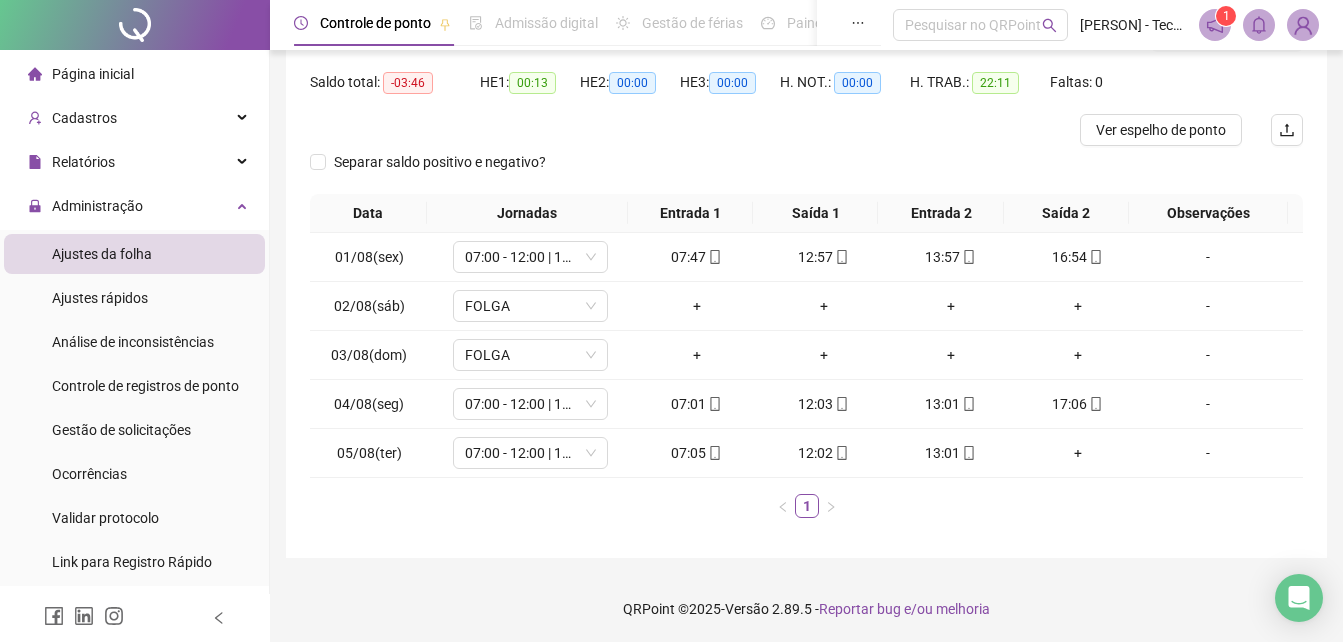 scroll, scrollTop: 198, scrollLeft: 0, axis: vertical 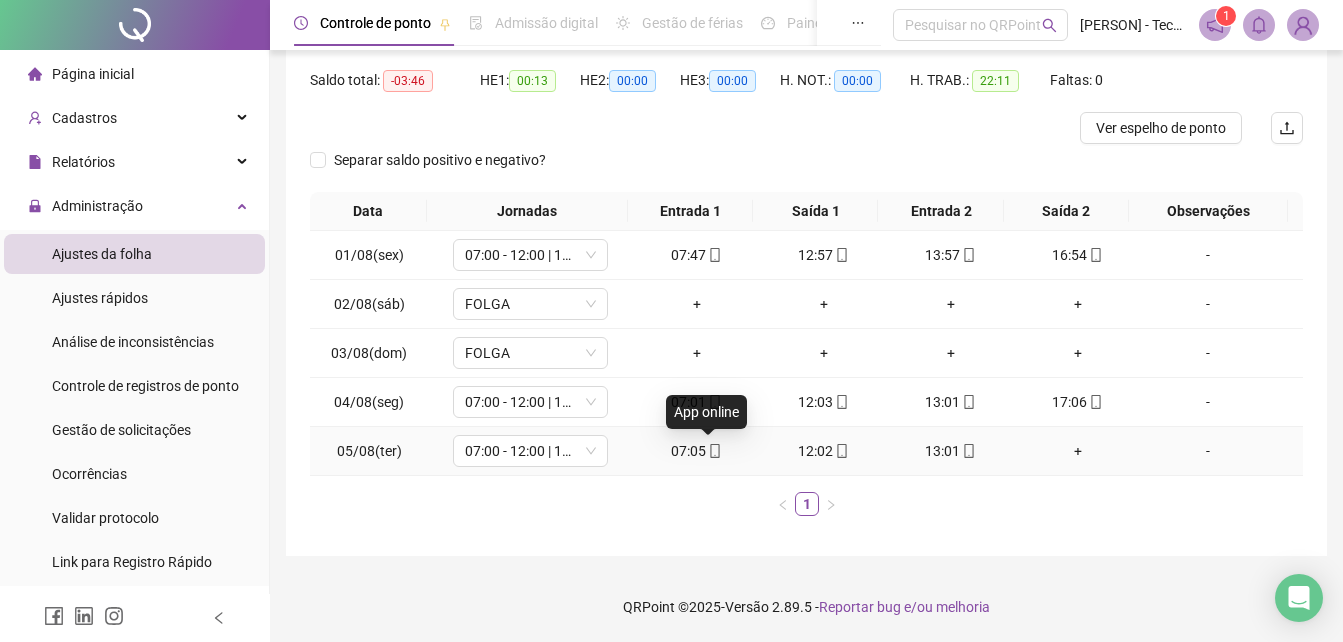 click 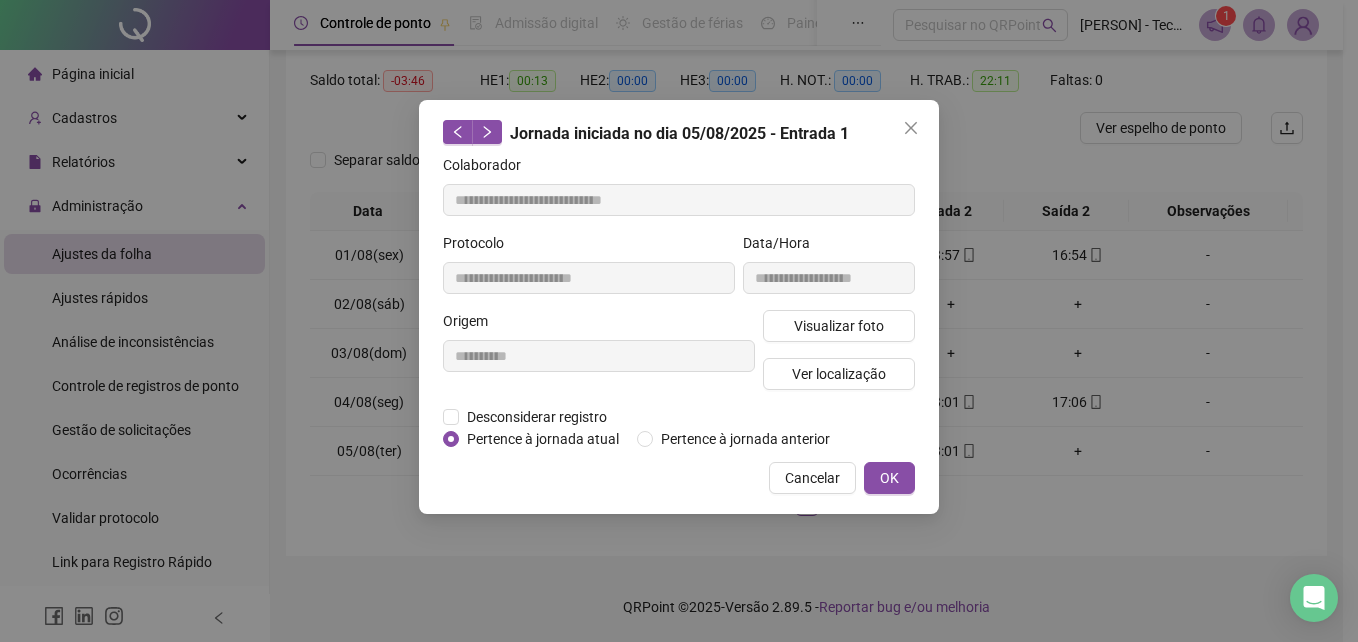 type on "**********" 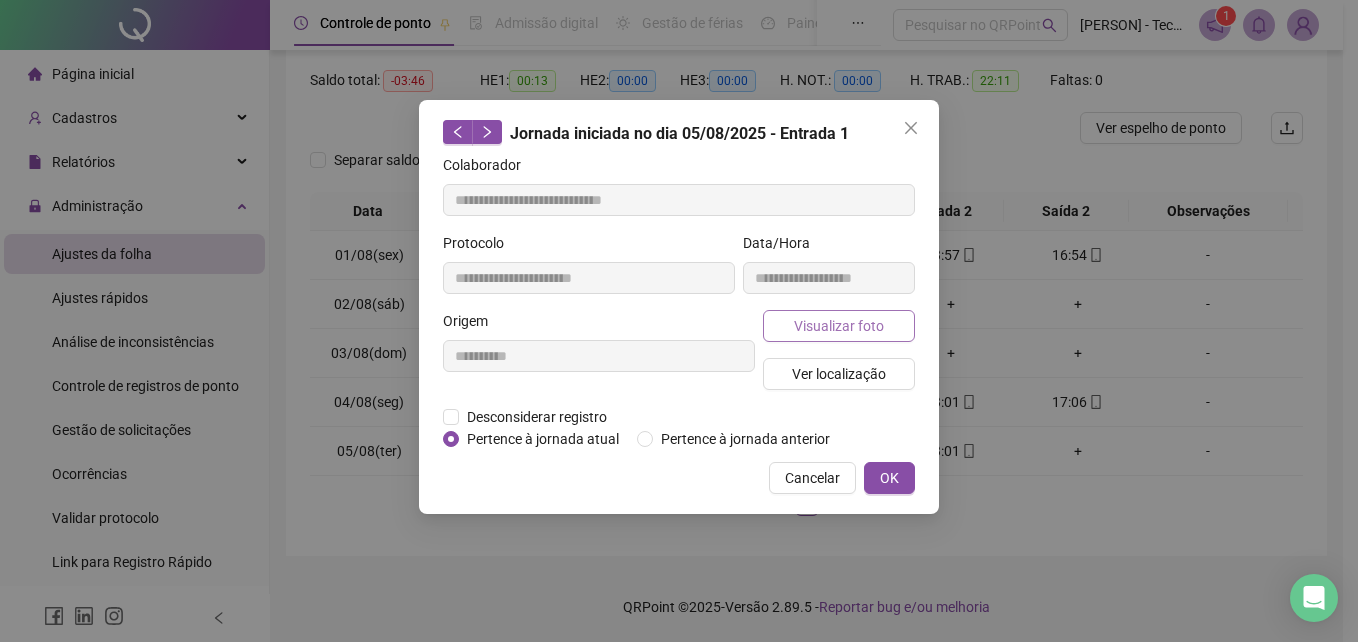 click on "Visualizar foto" at bounding box center [839, 326] 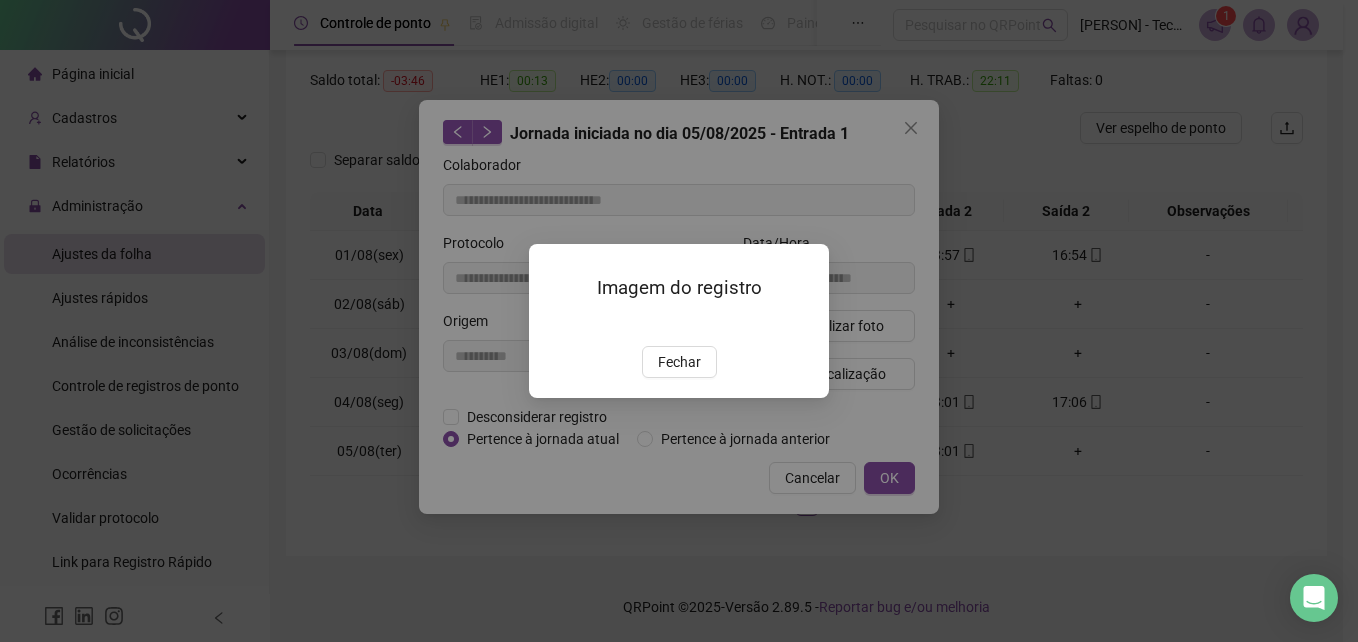 click on "Fechar" at bounding box center (679, 362) 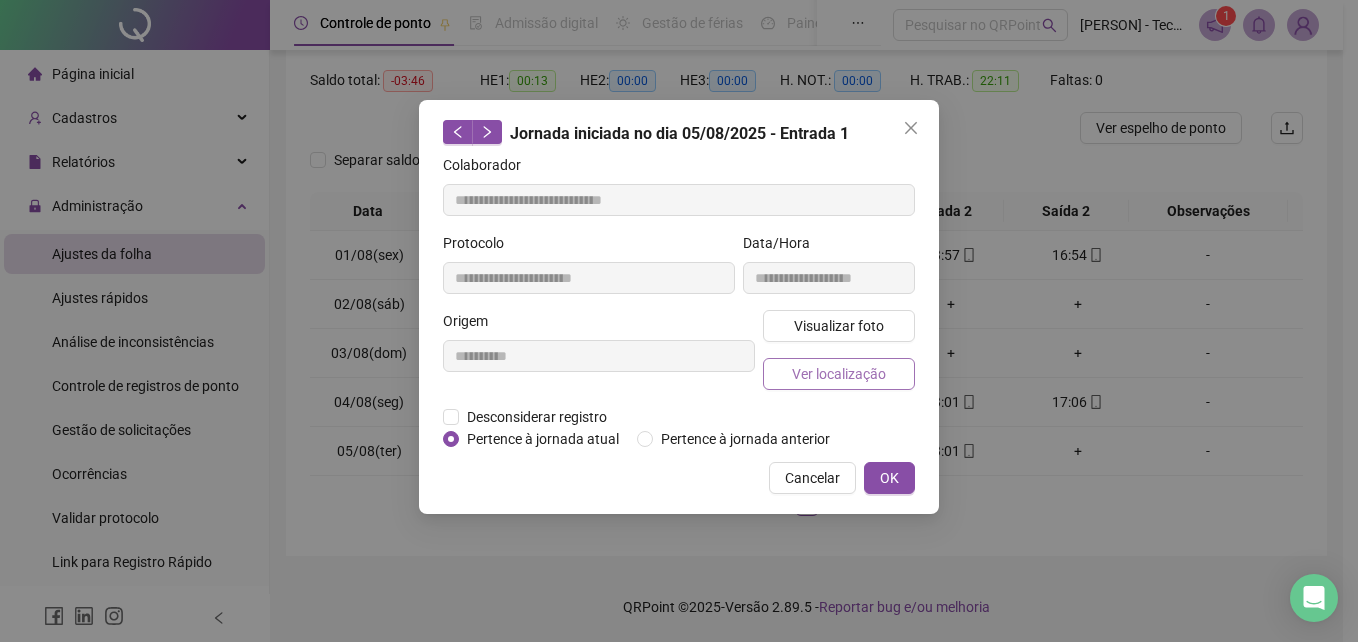 click on "Ver localização" at bounding box center (839, 374) 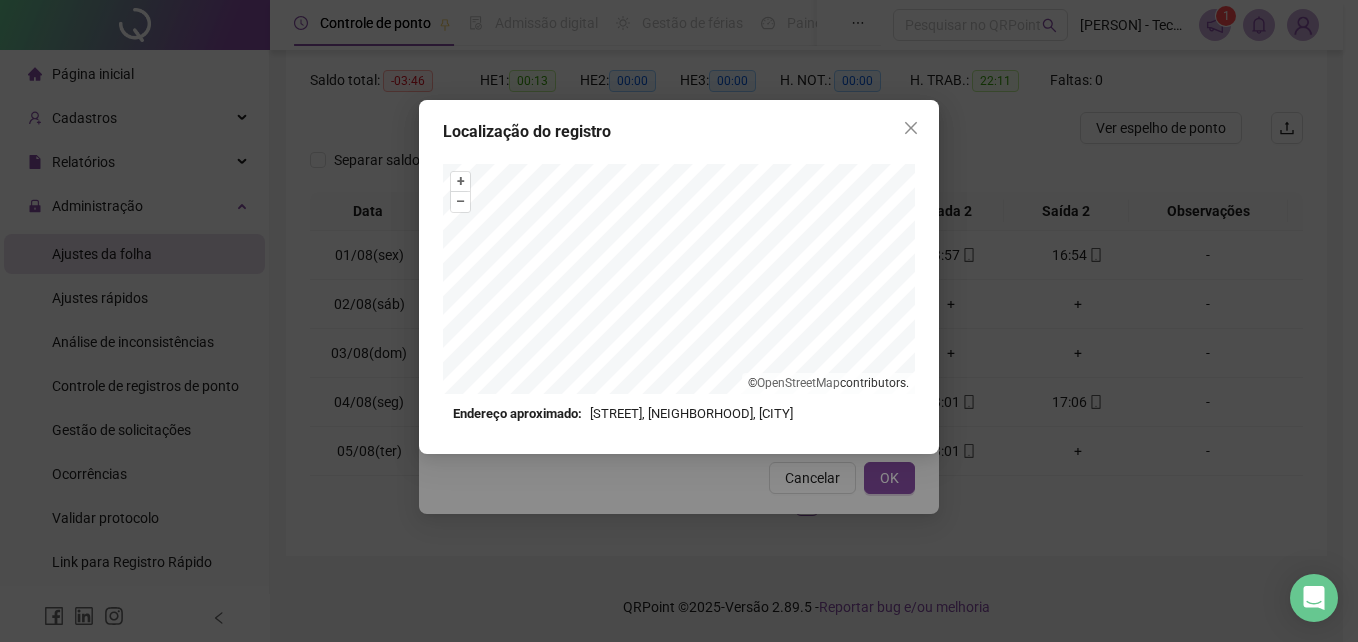 click at bounding box center [911, 128] 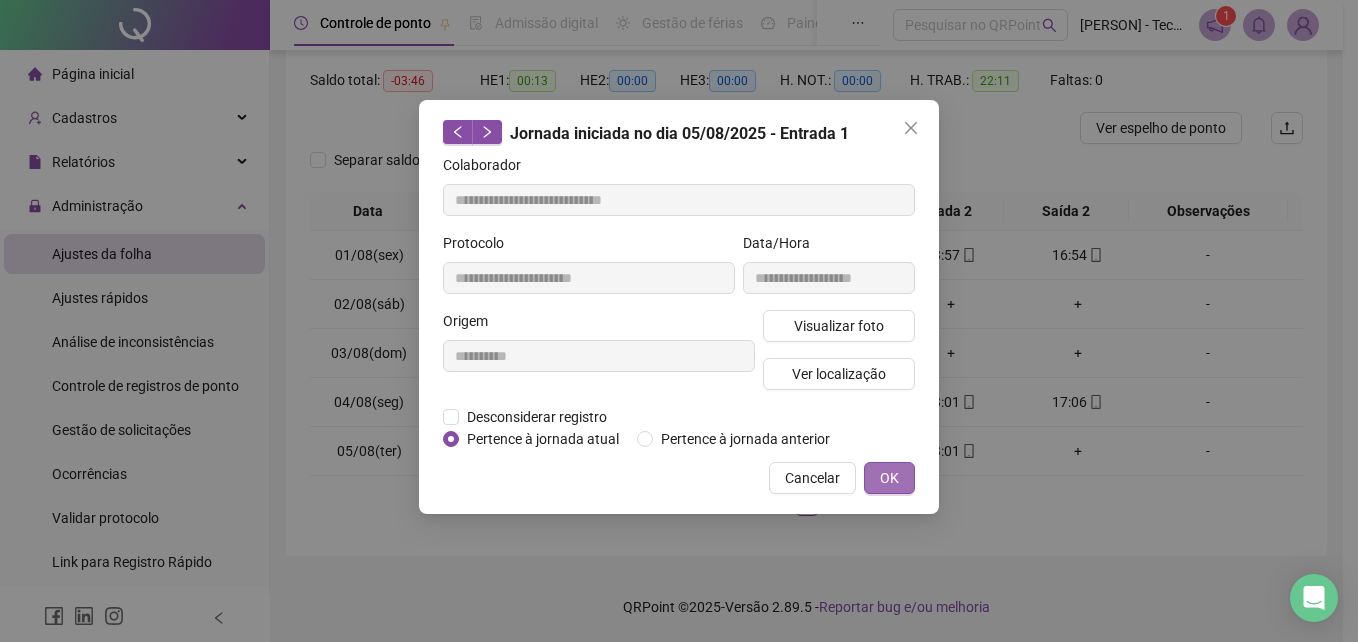 click on "OK" at bounding box center (889, 478) 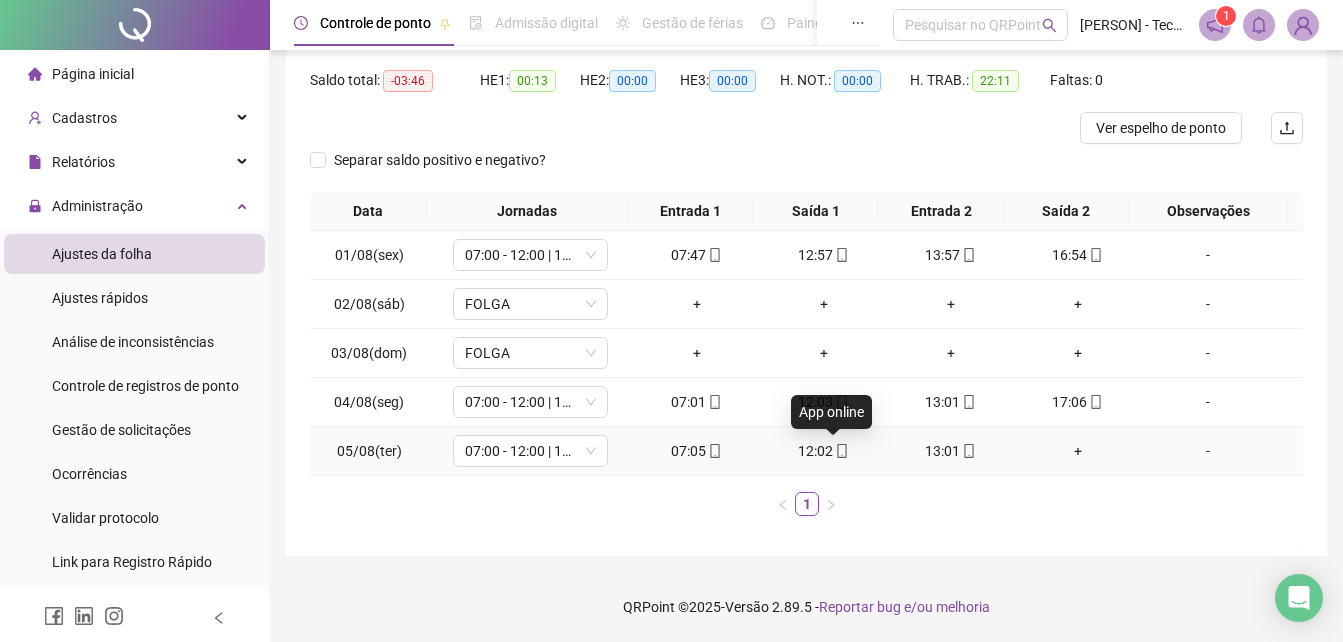 click 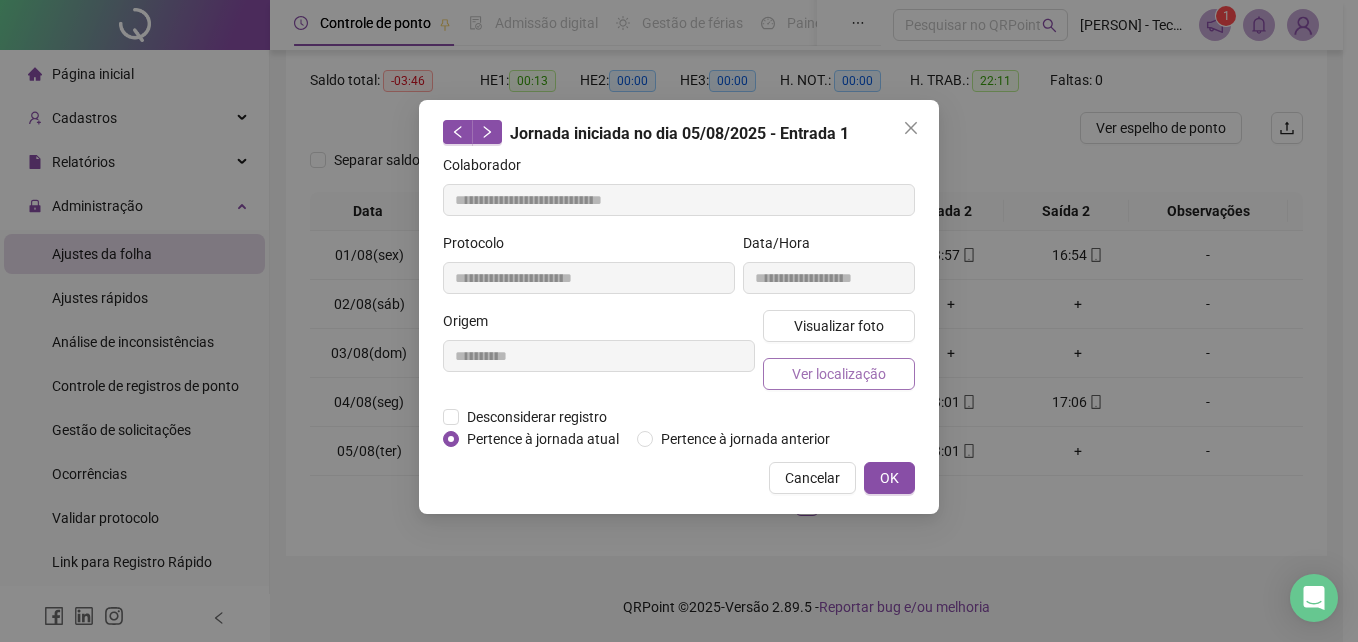 type on "**********" 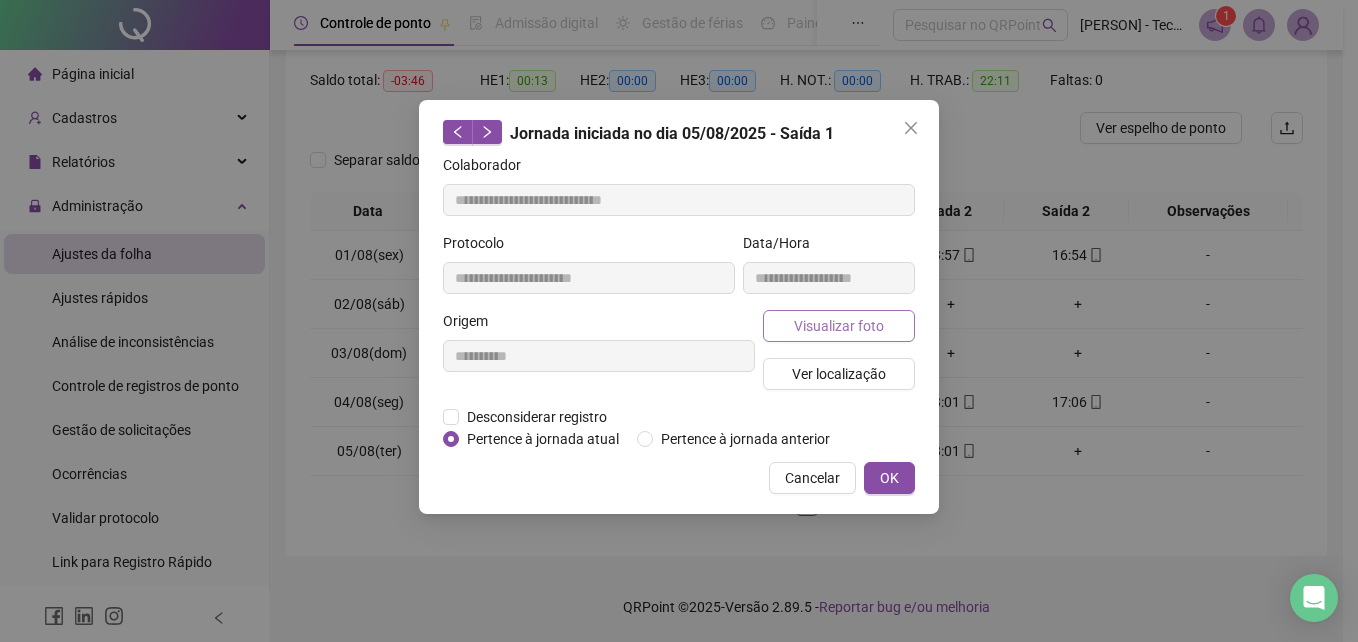 click on "Visualizar foto" at bounding box center [839, 326] 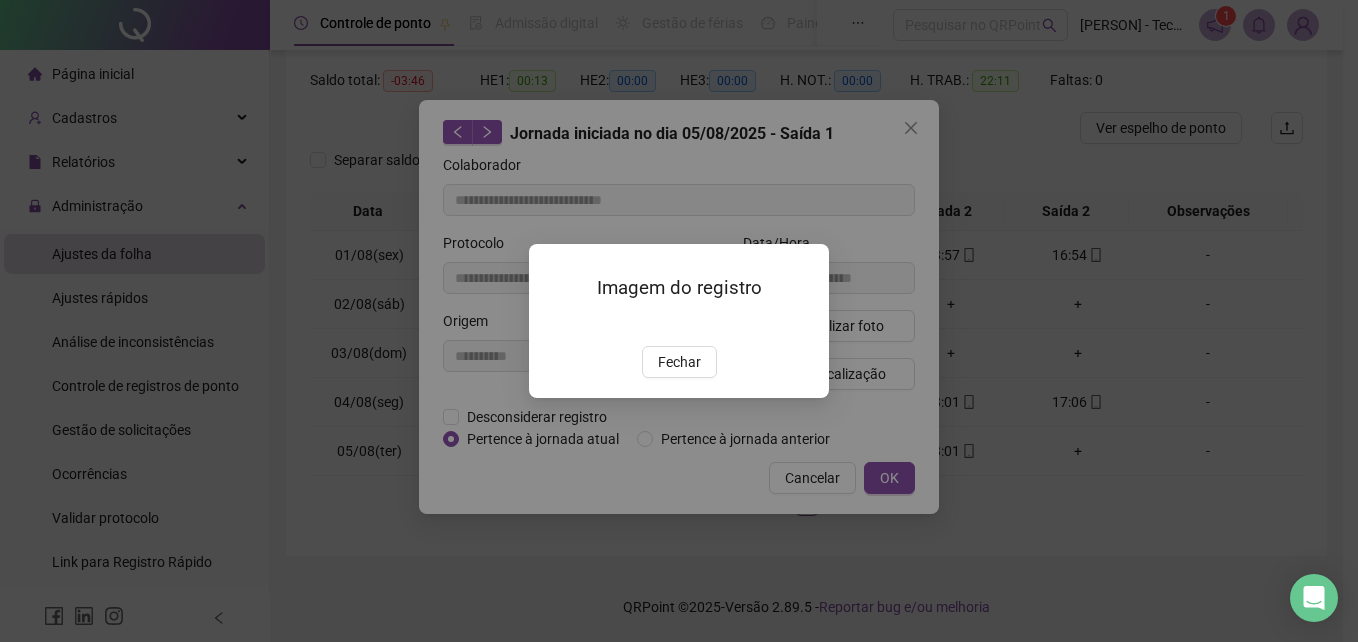 drag, startPoint x: 682, startPoint y: 479, endPoint x: 839, endPoint y: 418, distance: 168.43396 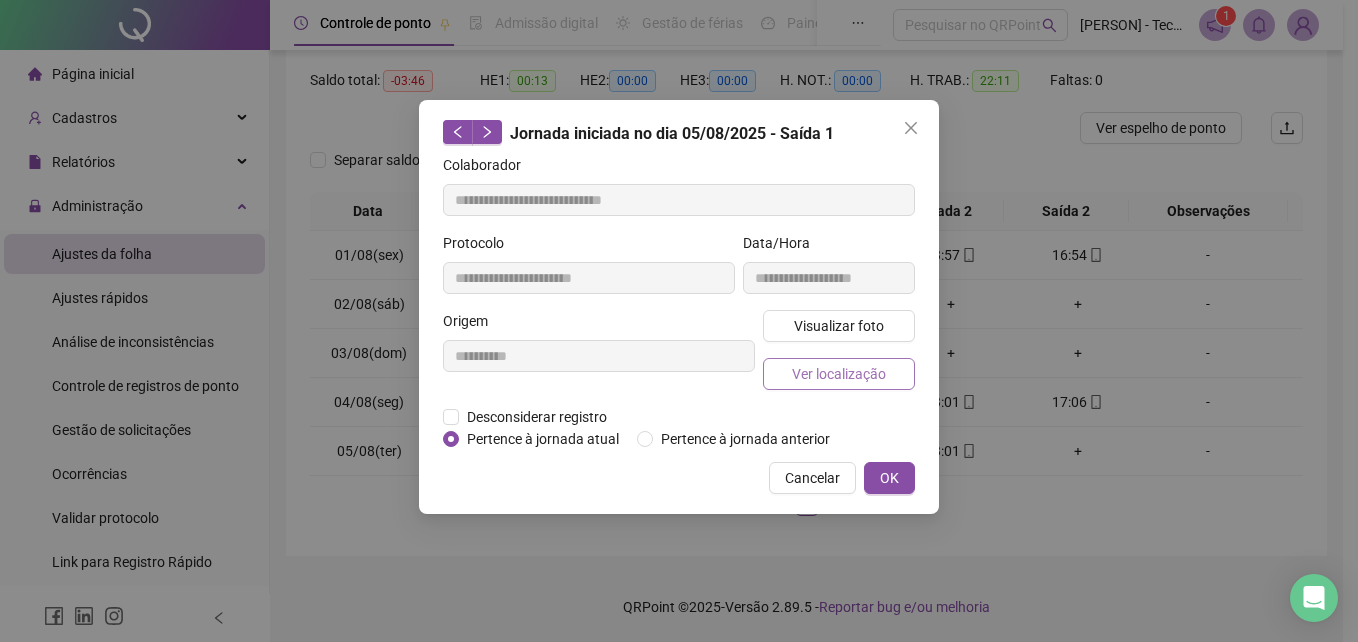 click on "Ver localização" at bounding box center [839, 374] 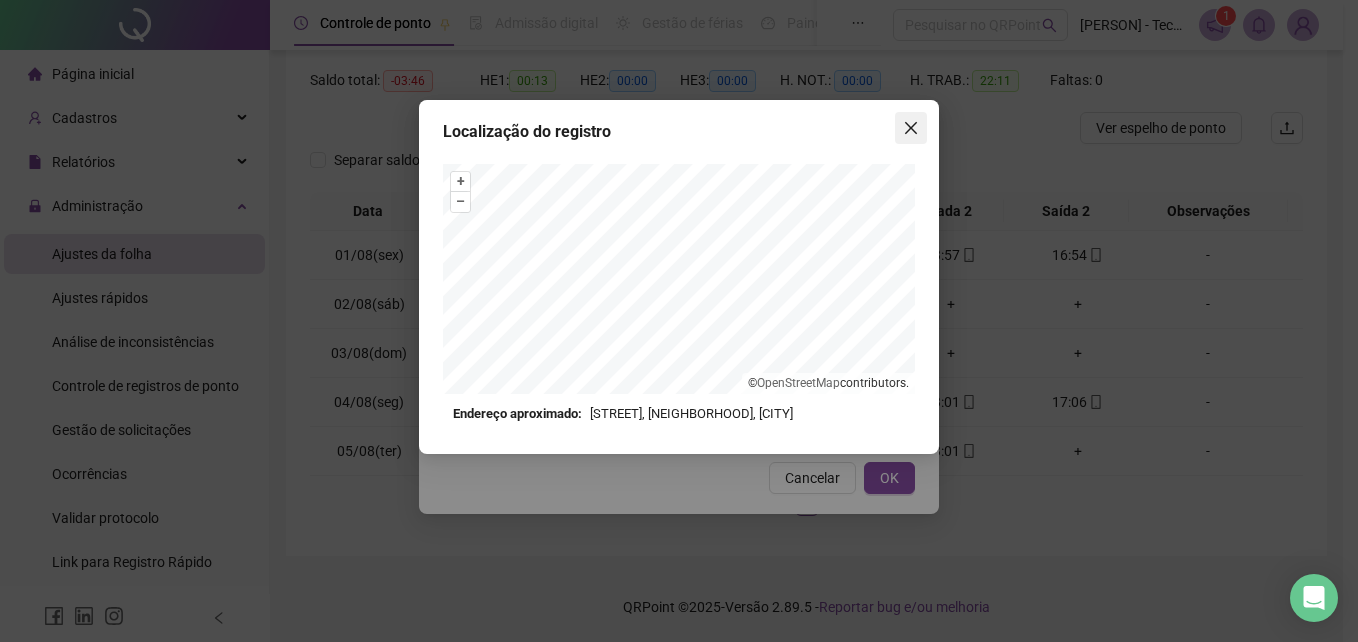 click 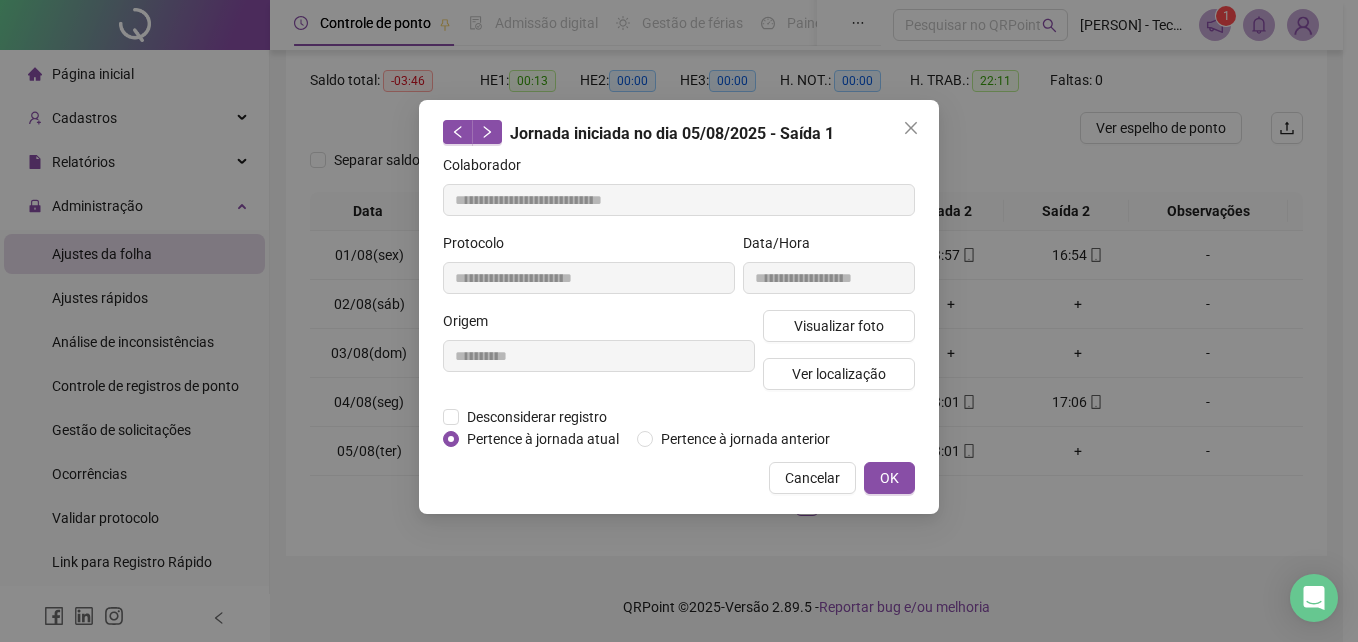drag, startPoint x: 891, startPoint y: 469, endPoint x: 1027, endPoint y: 466, distance: 136.03308 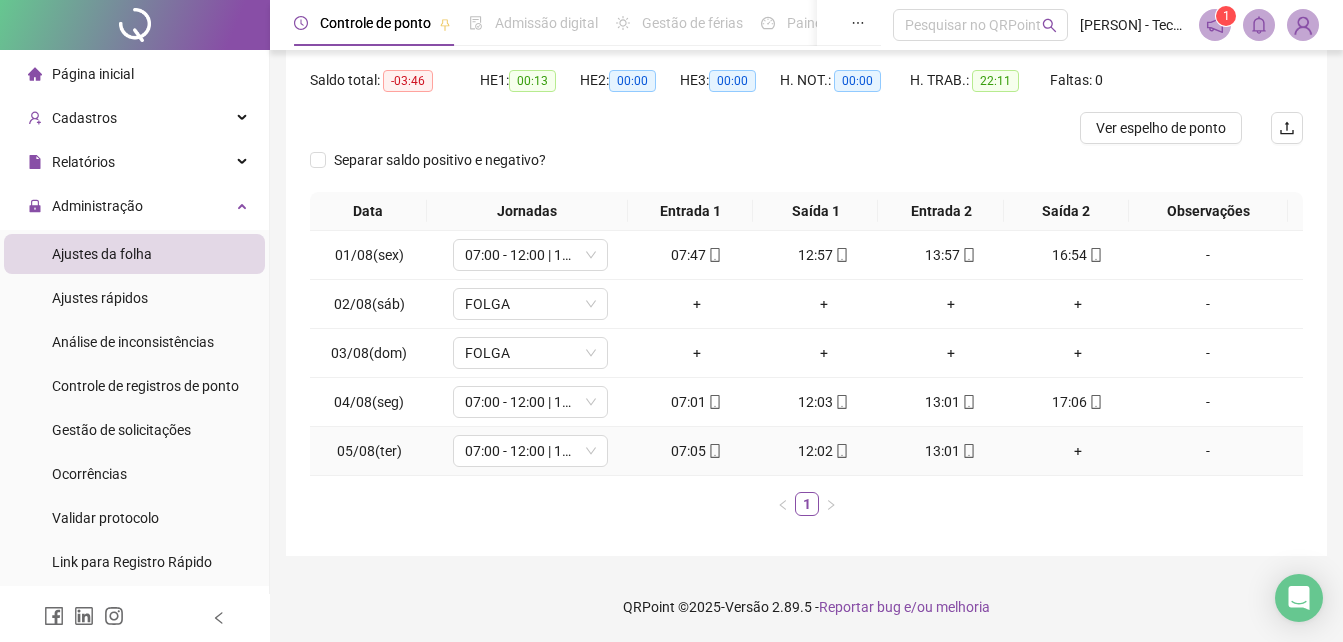 click on "13:01" at bounding box center [950, 451] 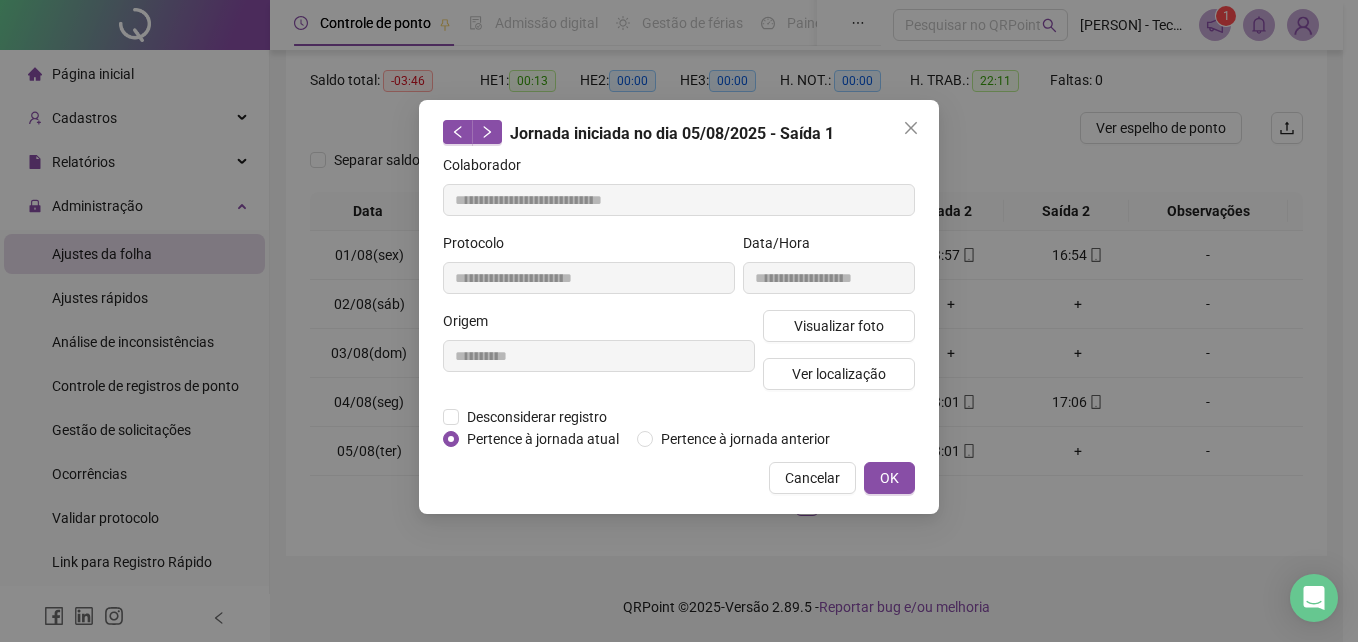 type on "**********" 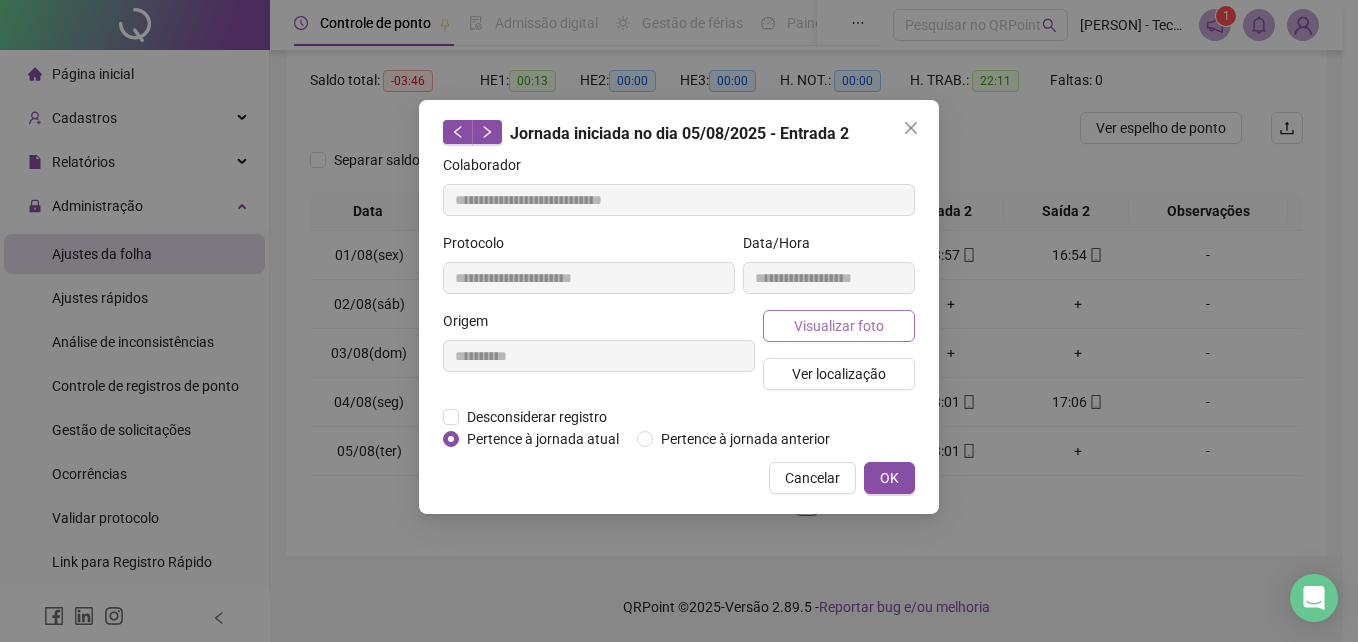 click on "Visualizar foto" at bounding box center (839, 326) 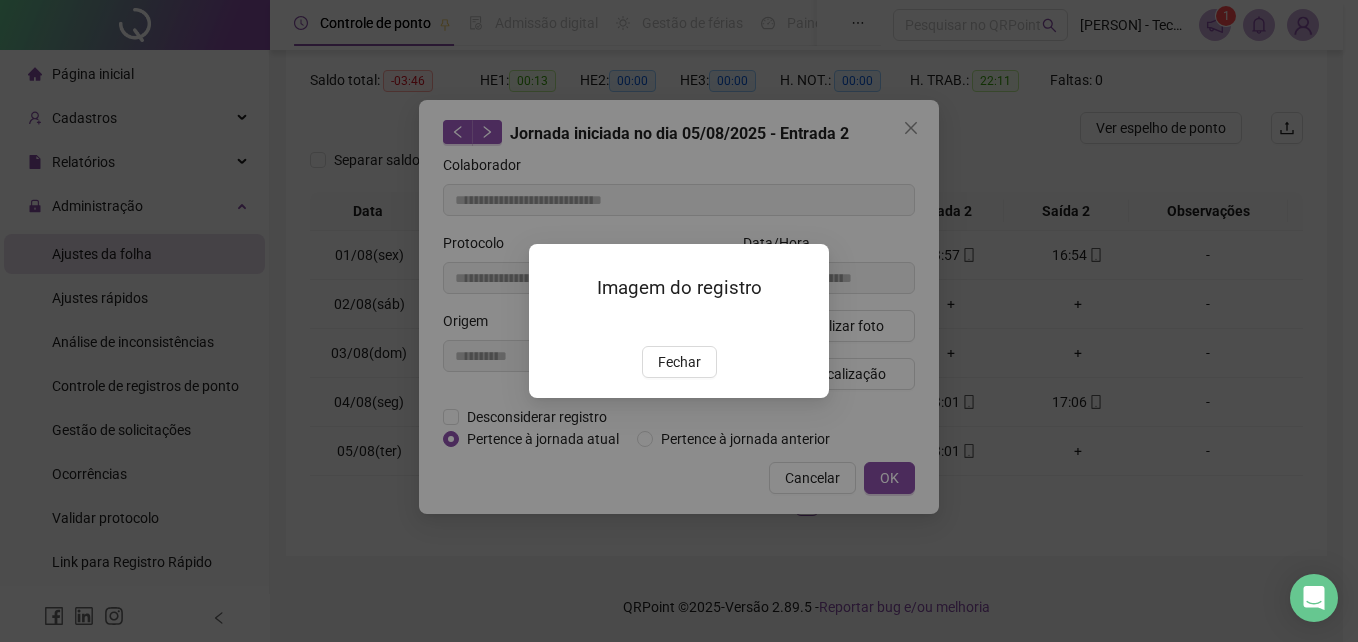 drag, startPoint x: 685, startPoint y: 477, endPoint x: 720, endPoint y: 397, distance: 87.32124 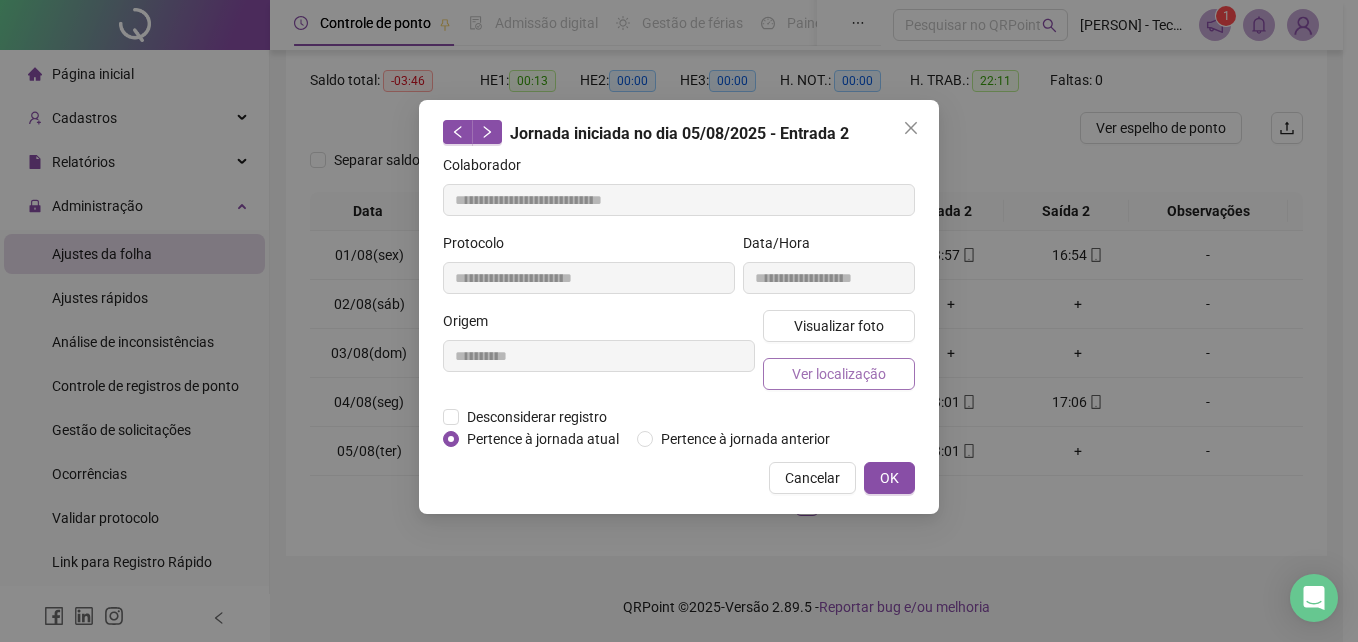 click on "Ver localização" at bounding box center (839, 374) 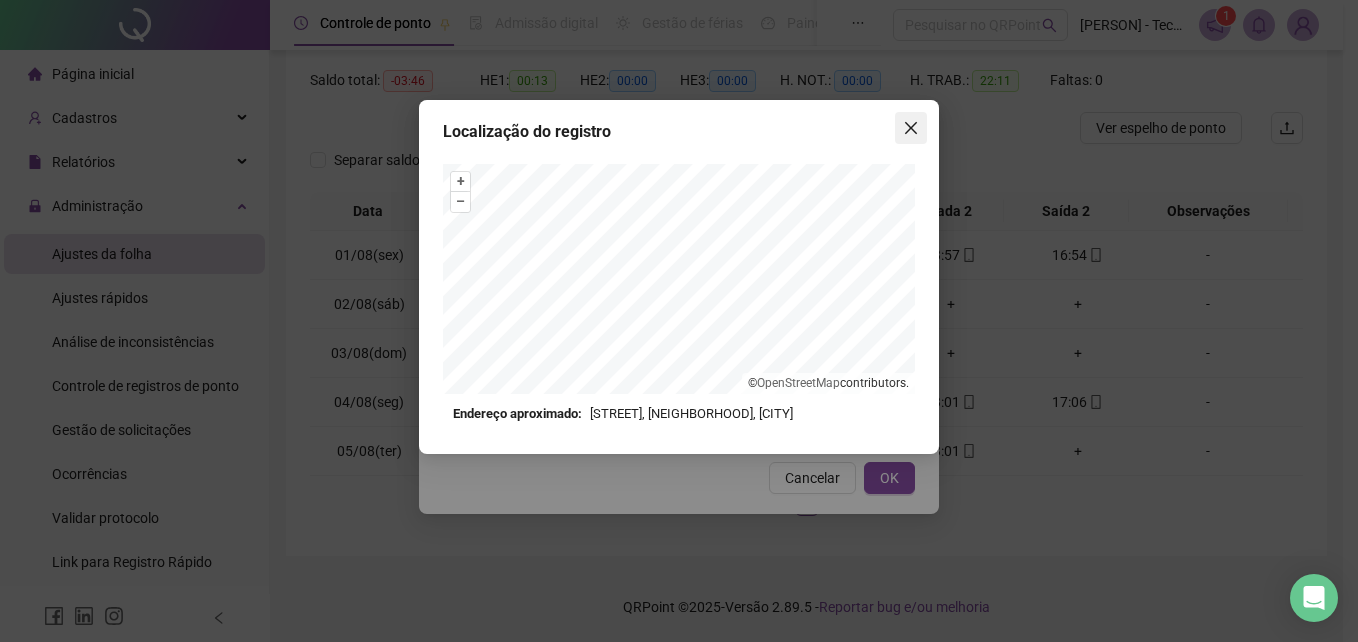 click at bounding box center [911, 128] 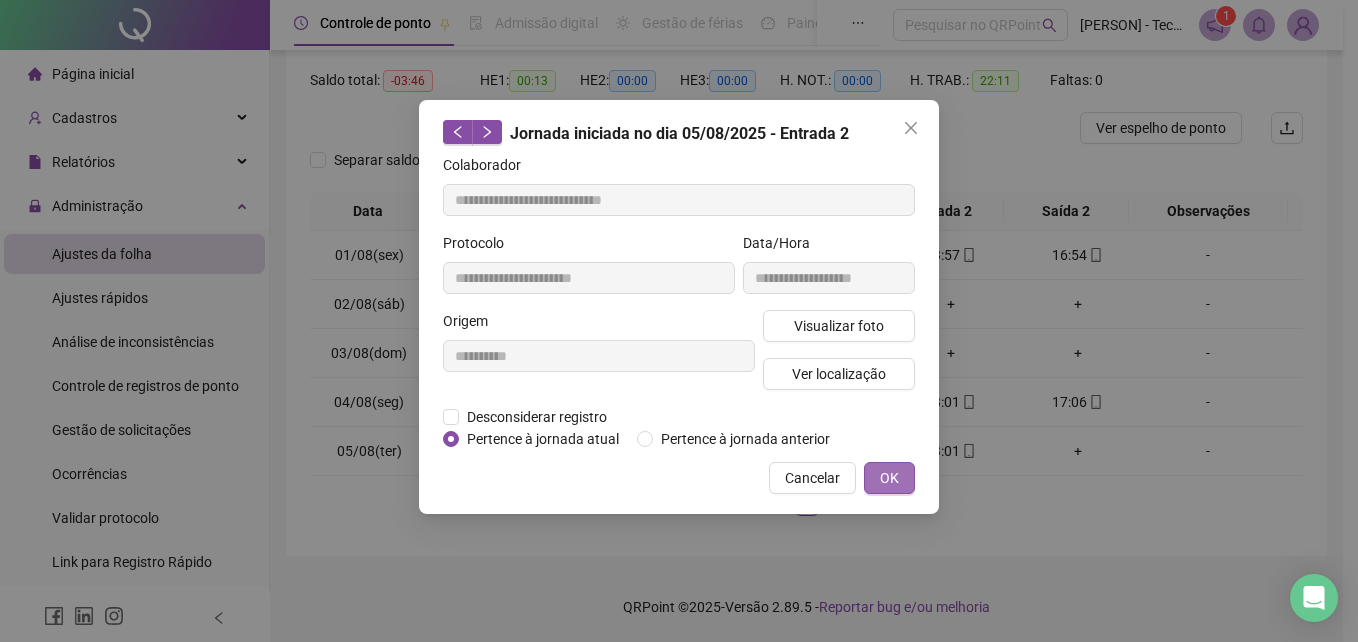 click on "OK" at bounding box center [889, 478] 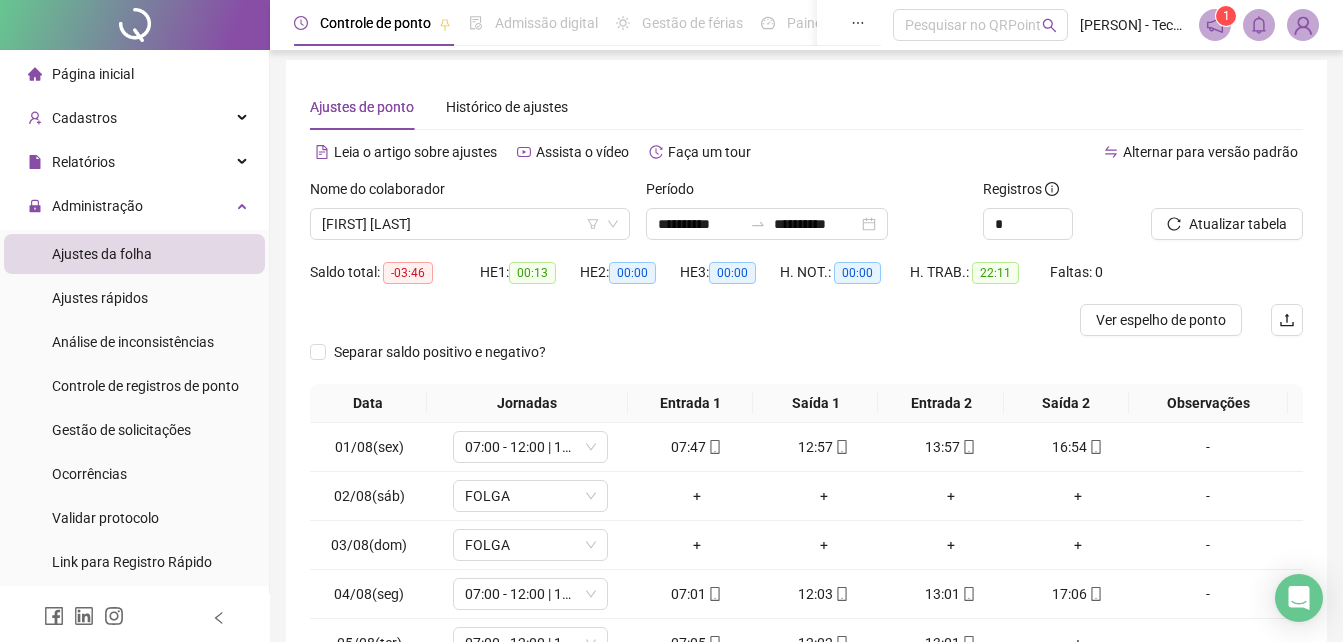 scroll, scrollTop: 0, scrollLeft: 0, axis: both 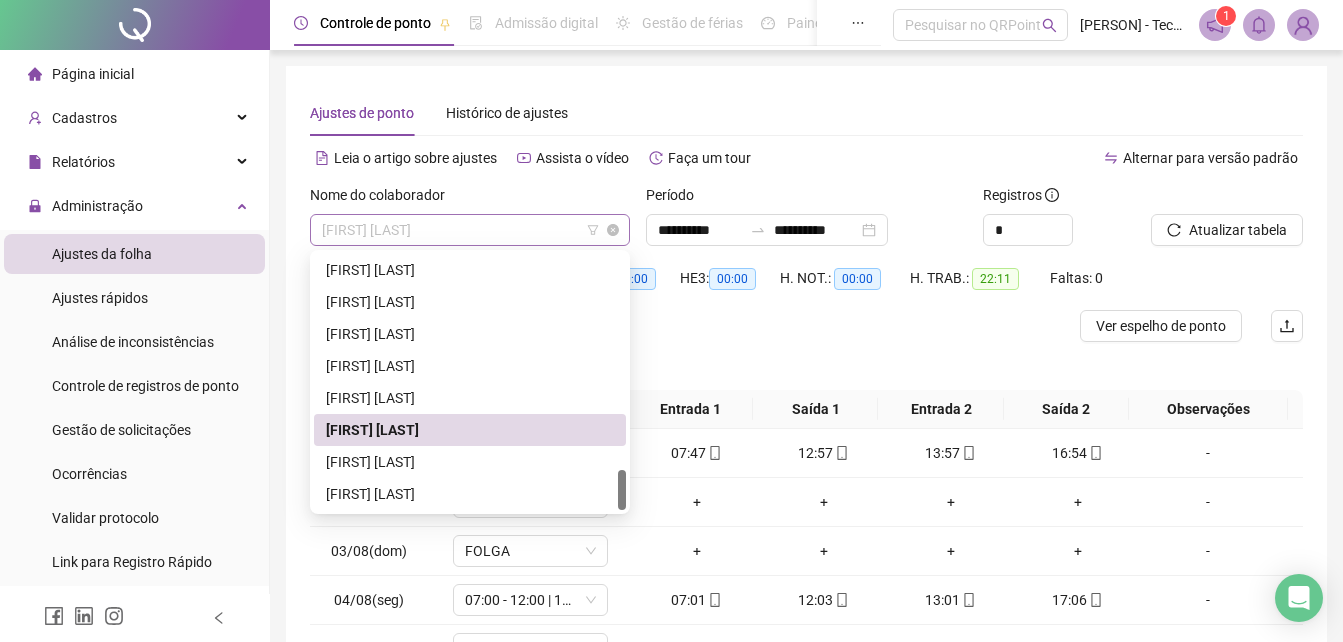 click on "[FIRST] [LAST]" at bounding box center (470, 230) 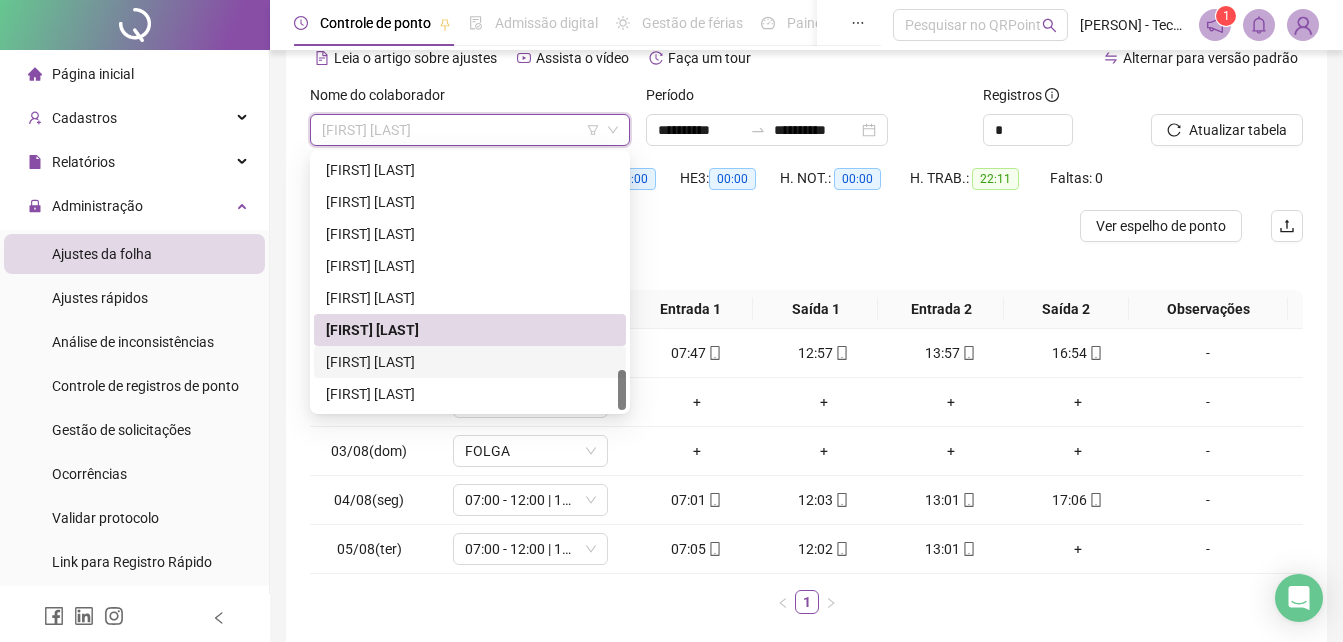 click on "[FIRST] [LAST]" at bounding box center [470, 362] 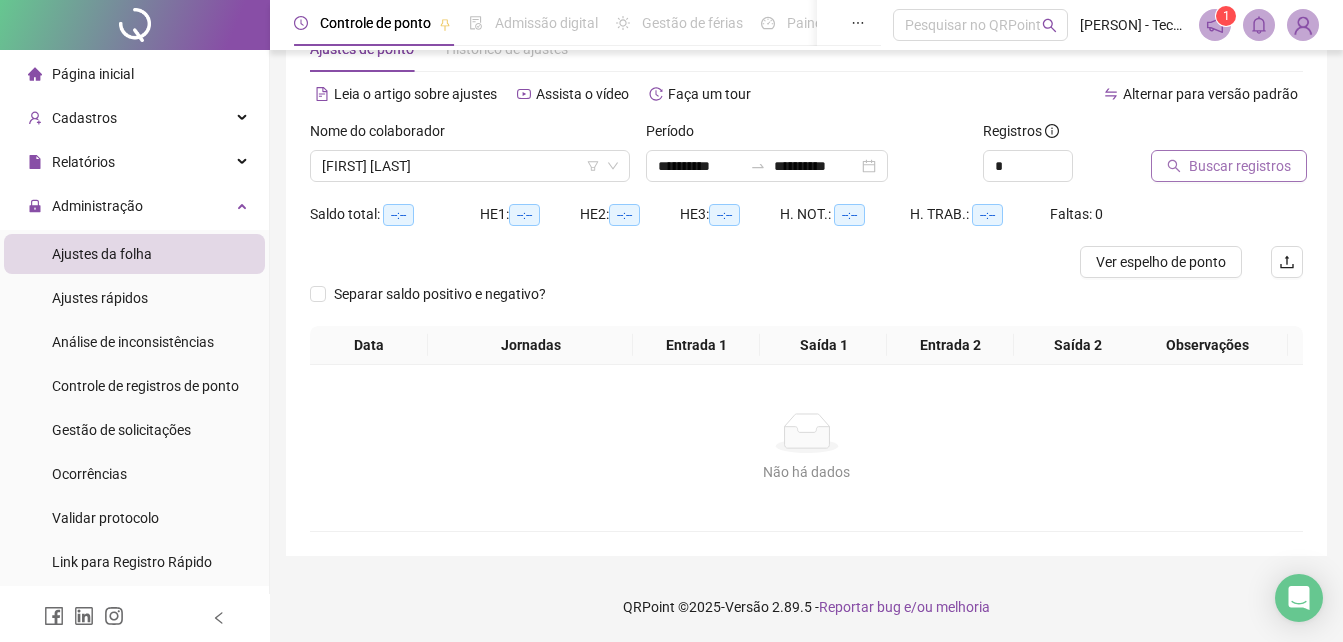 click on "Buscar registros" at bounding box center [1240, 166] 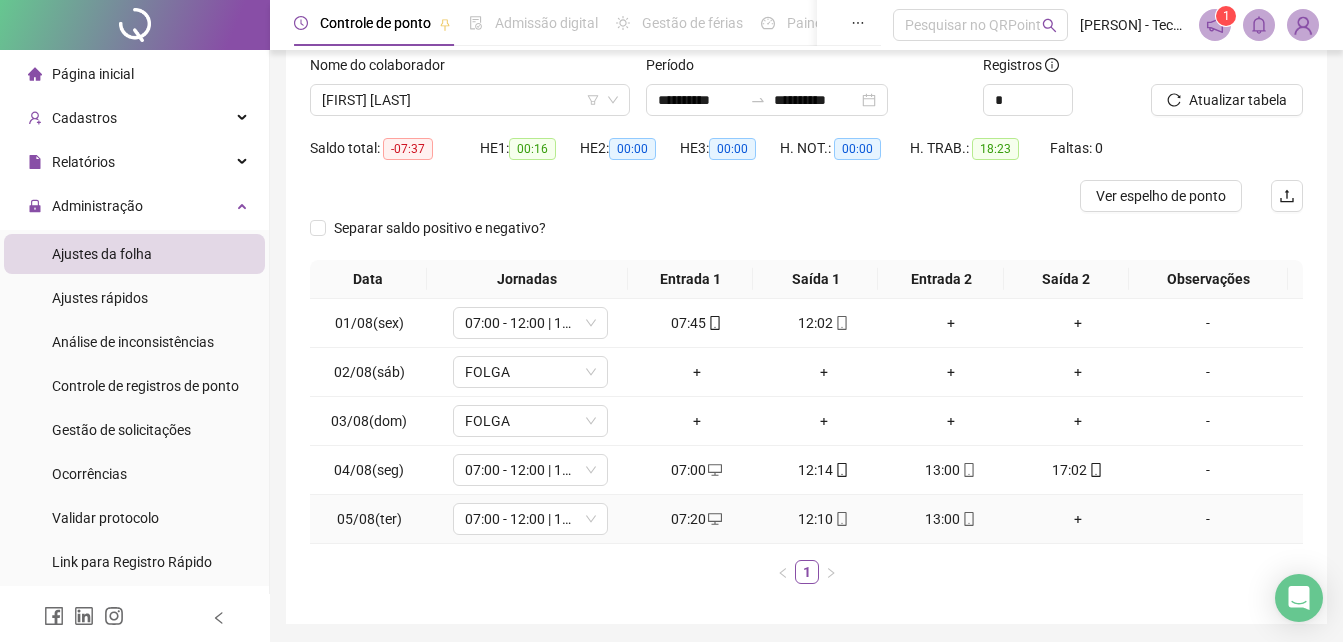 scroll, scrollTop: 164, scrollLeft: 0, axis: vertical 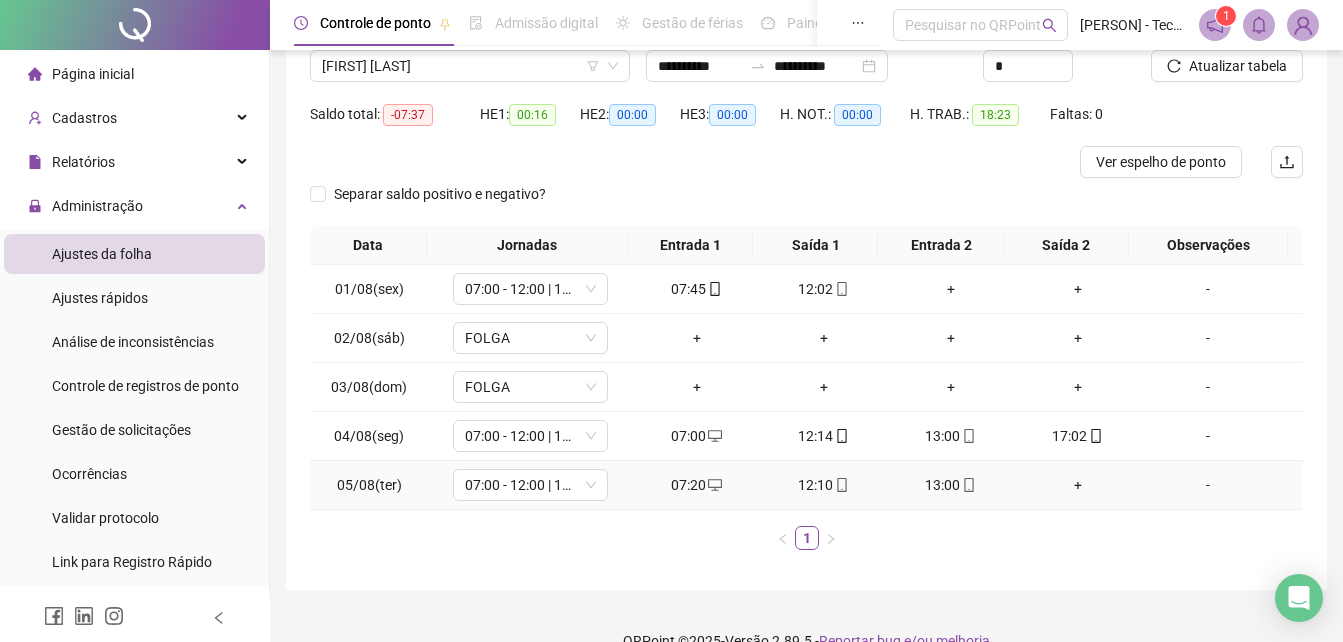 click 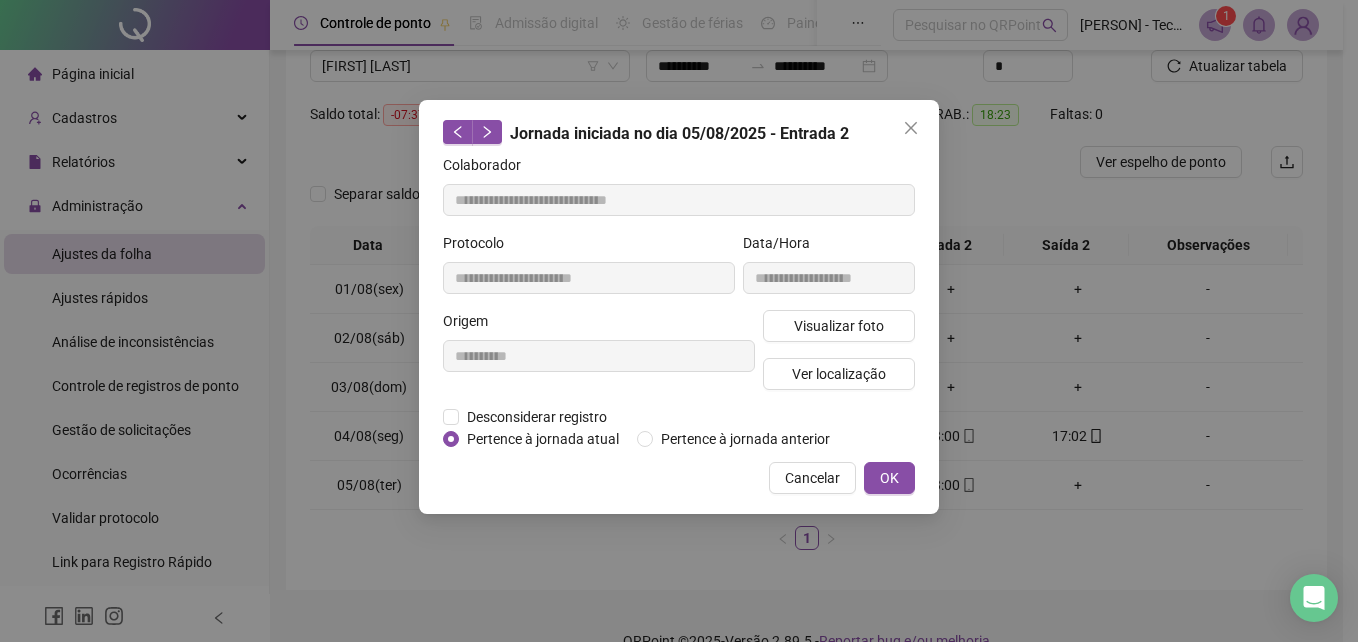 type on "**********" 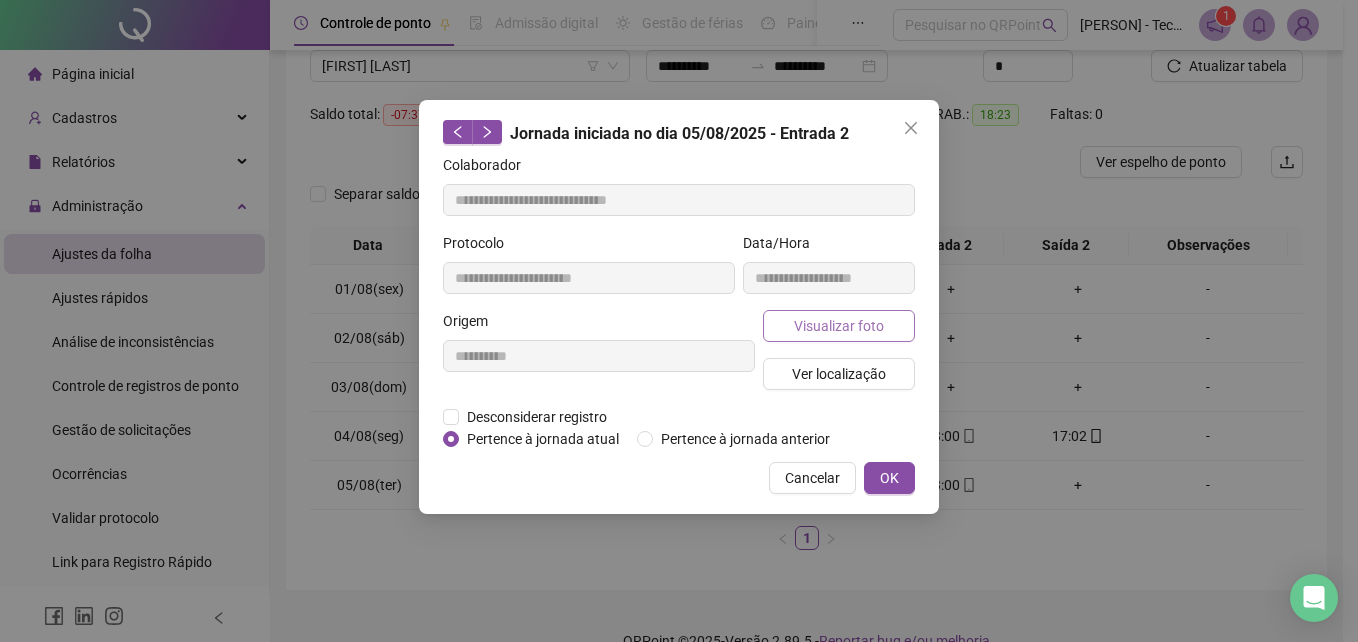 click on "Visualizar foto" at bounding box center [839, 326] 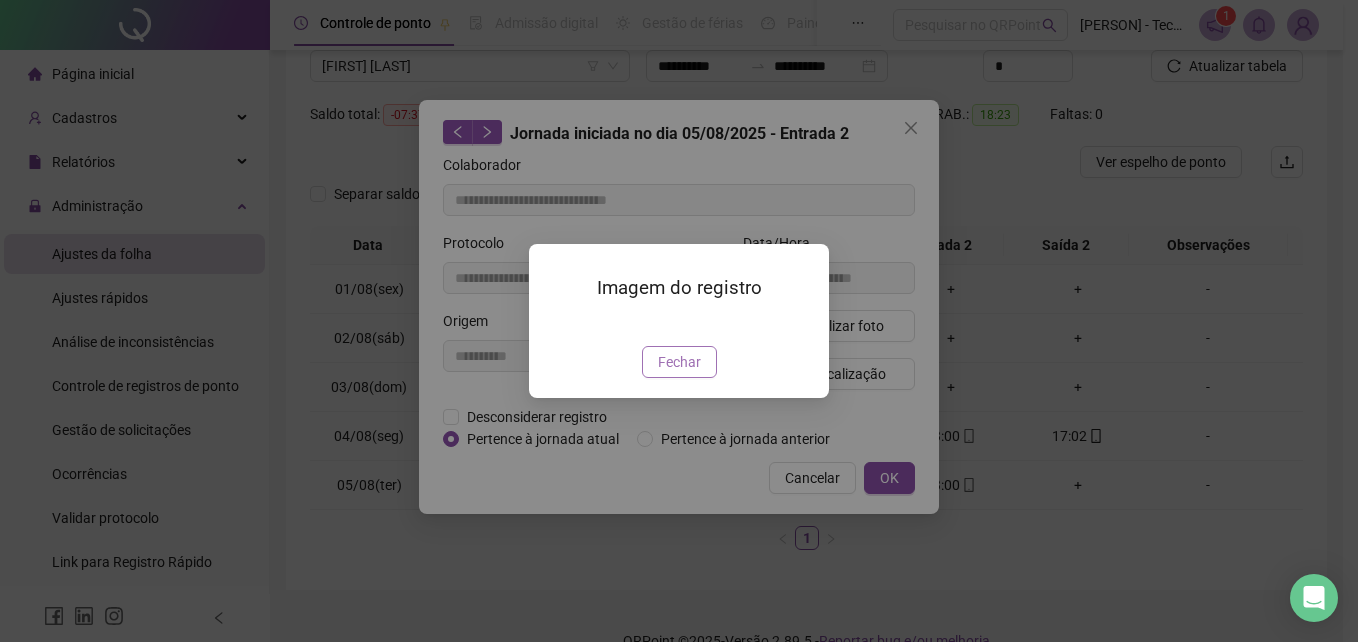 click on "Fechar" at bounding box center (679, 362) 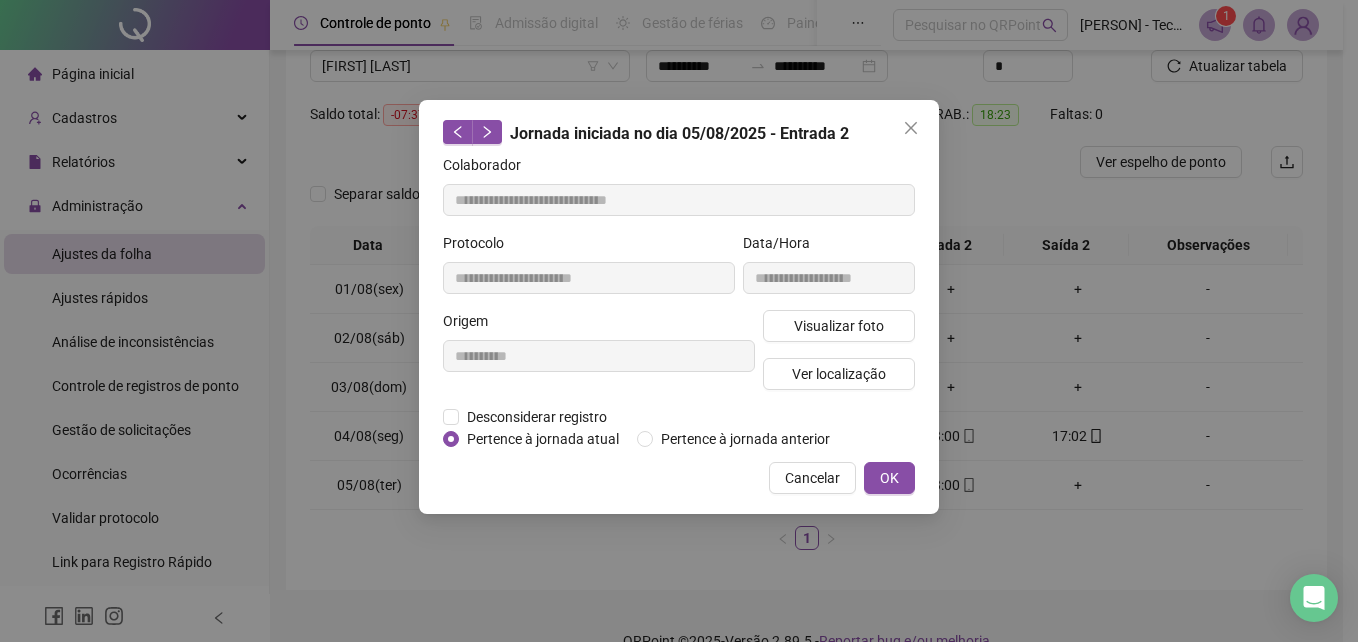 drag, startPoint x: 905, startPoint y: 479, endPoint x: 898, endPoint y: 468, distance: 13.038404 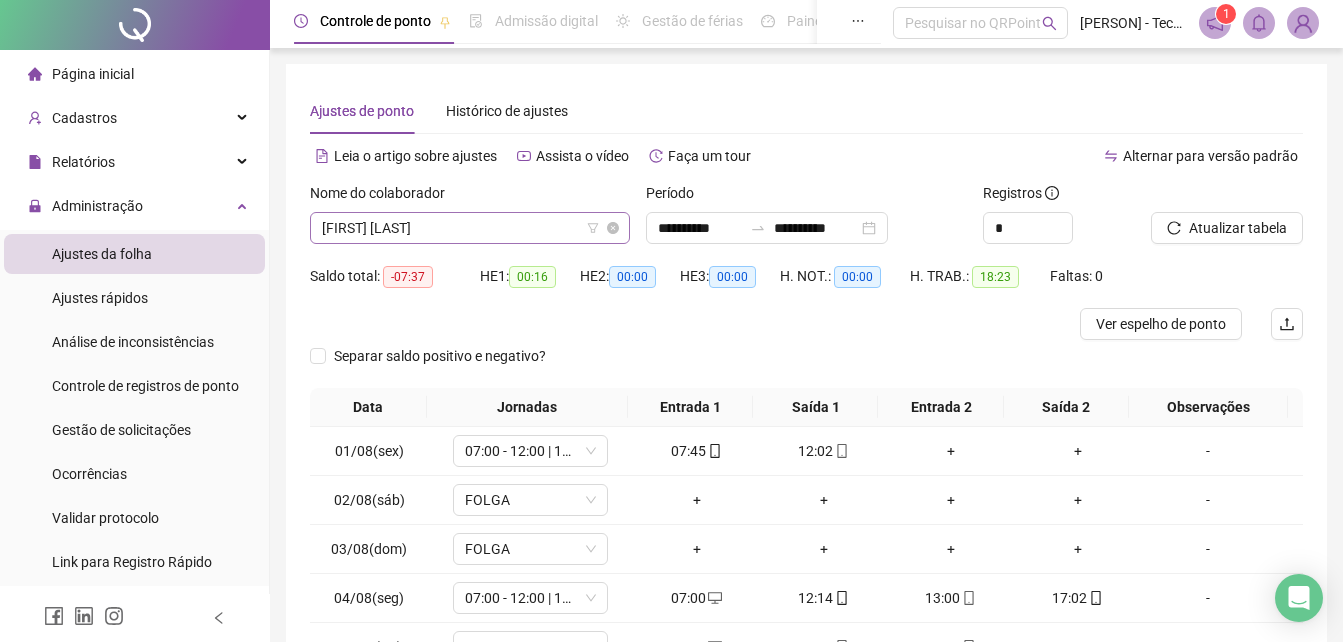 scroll, scrollTop: 0, scrollLeft: 0, axis: both 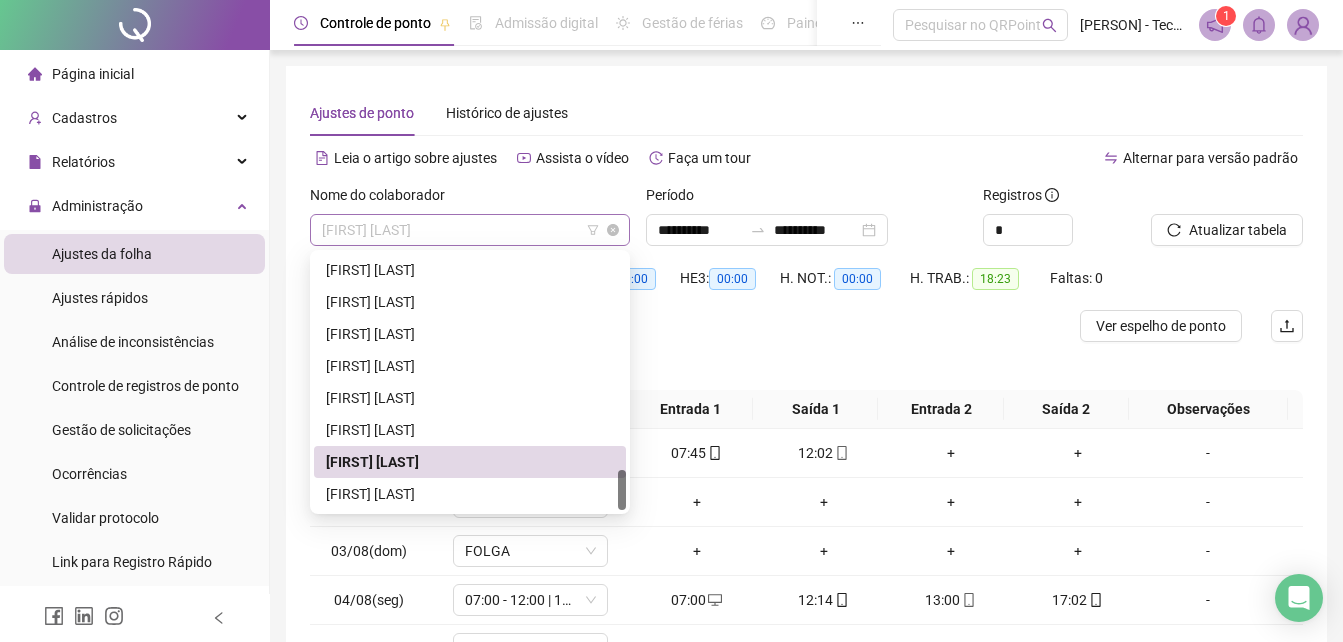 click on "[FIRST] [LAST]" at bounding box center [470, 230] 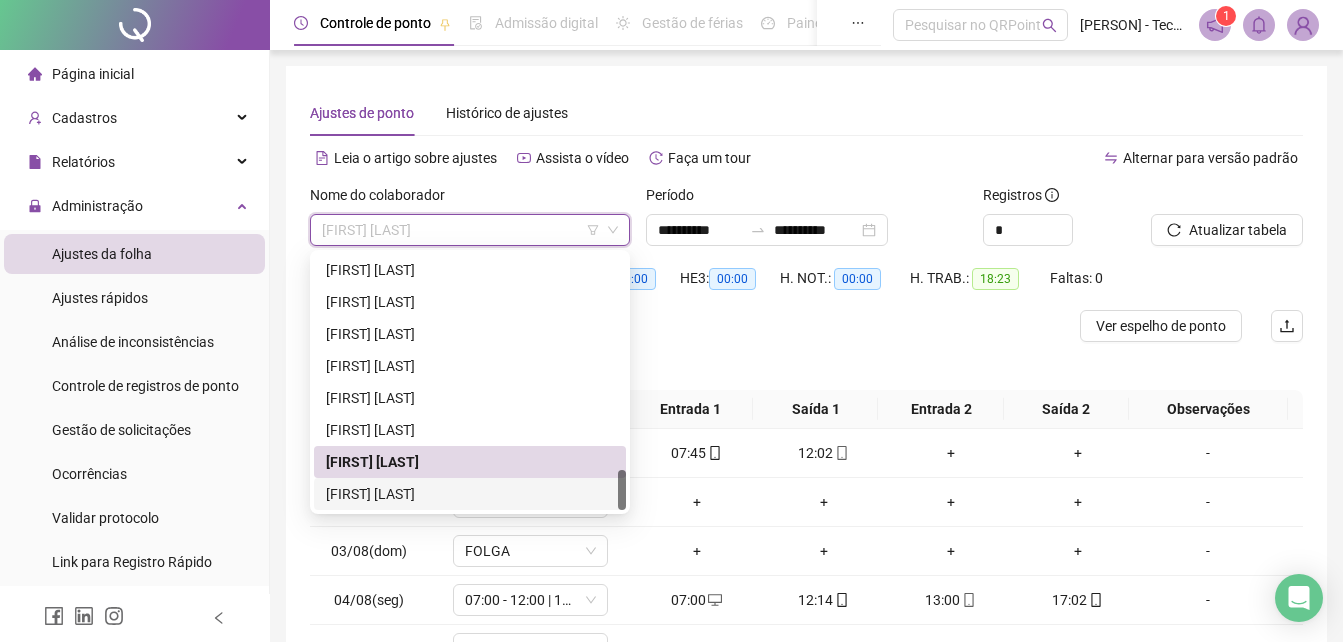 click on "[FIRST] [LAST]" at bounding box center [470, 494] 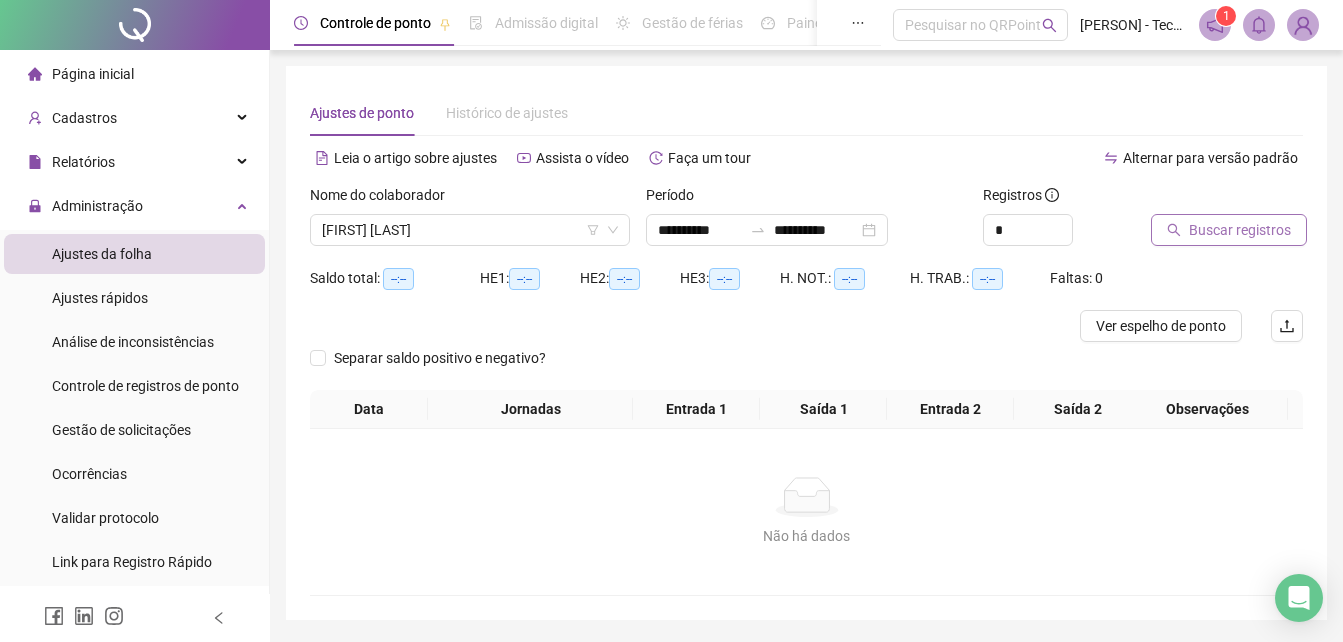 click on "Buscar registros" at bounding box center [1240, 230] 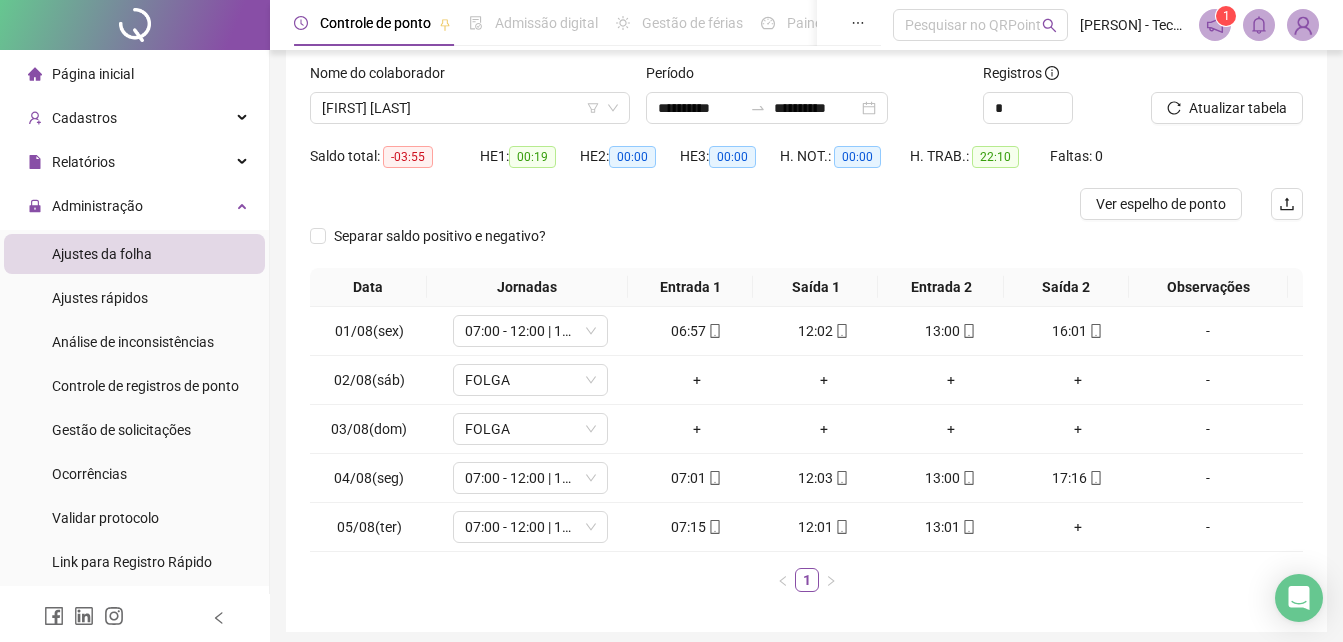 scroll, scrollTop: 198, scrollLeft: 0, axis: vertical 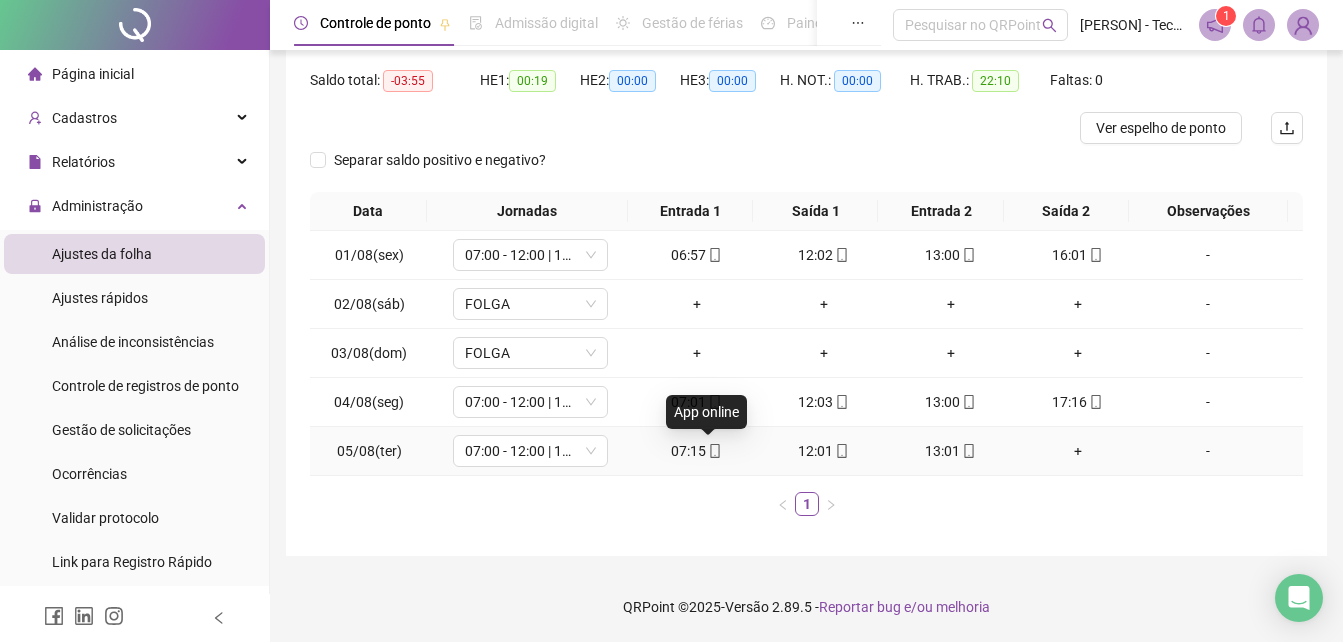 click at bounding box center (714, 451) 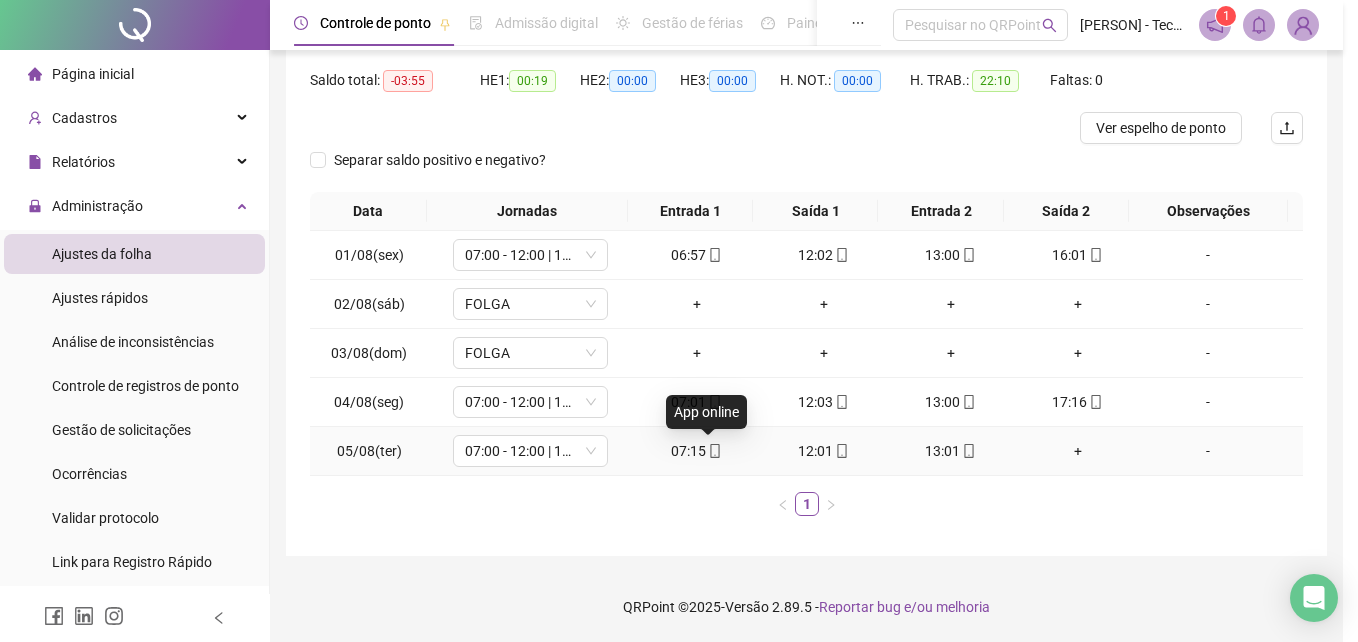 type on "**********" 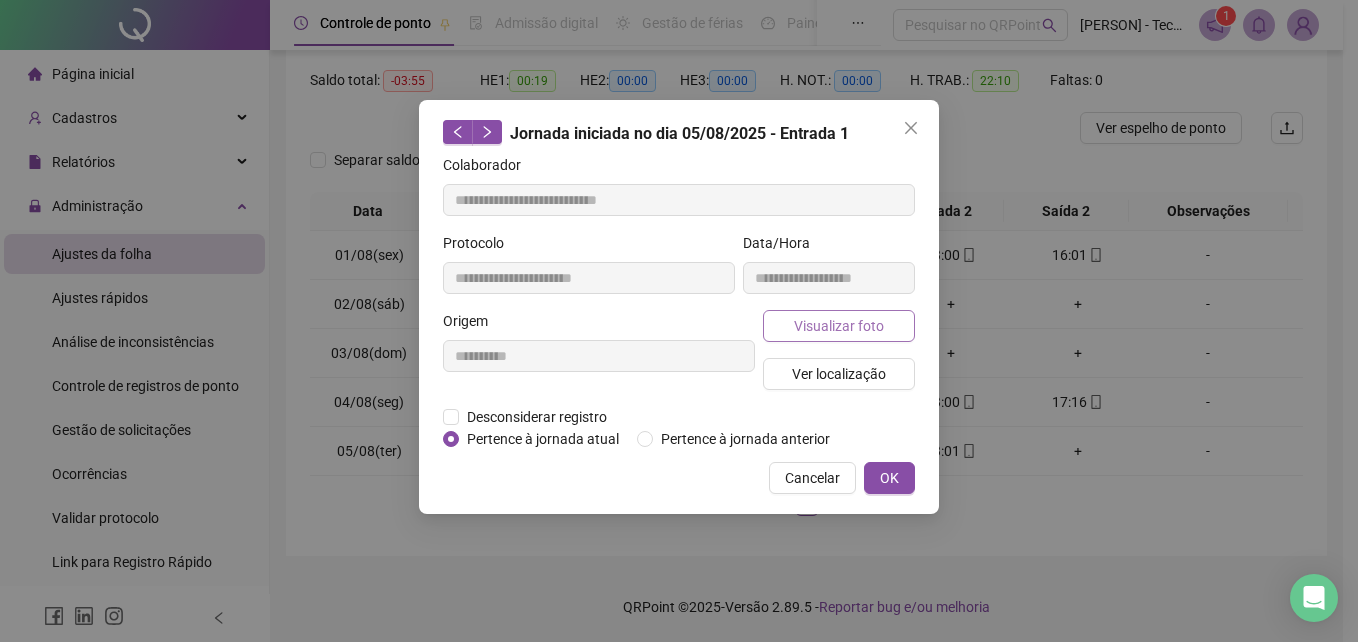 click on "Visualizar foto" at bounding box center [839, 326] 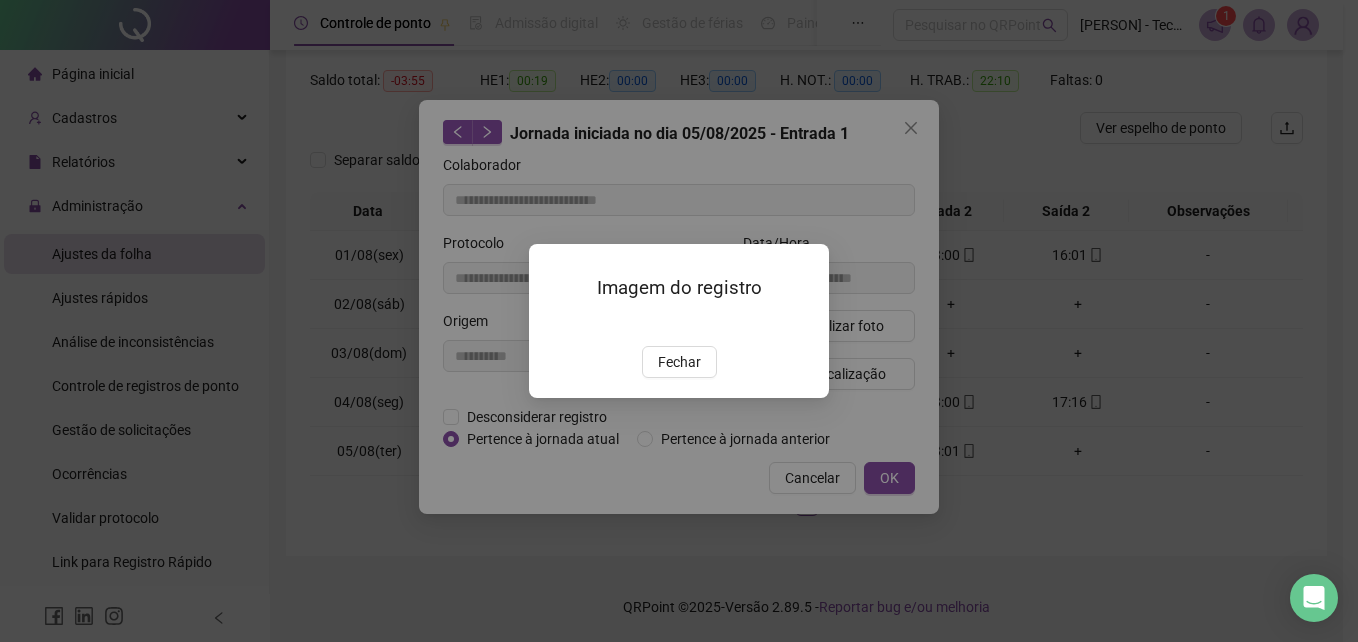 click on "Imagem do registro Fechar" at bounding box center (679, 320) 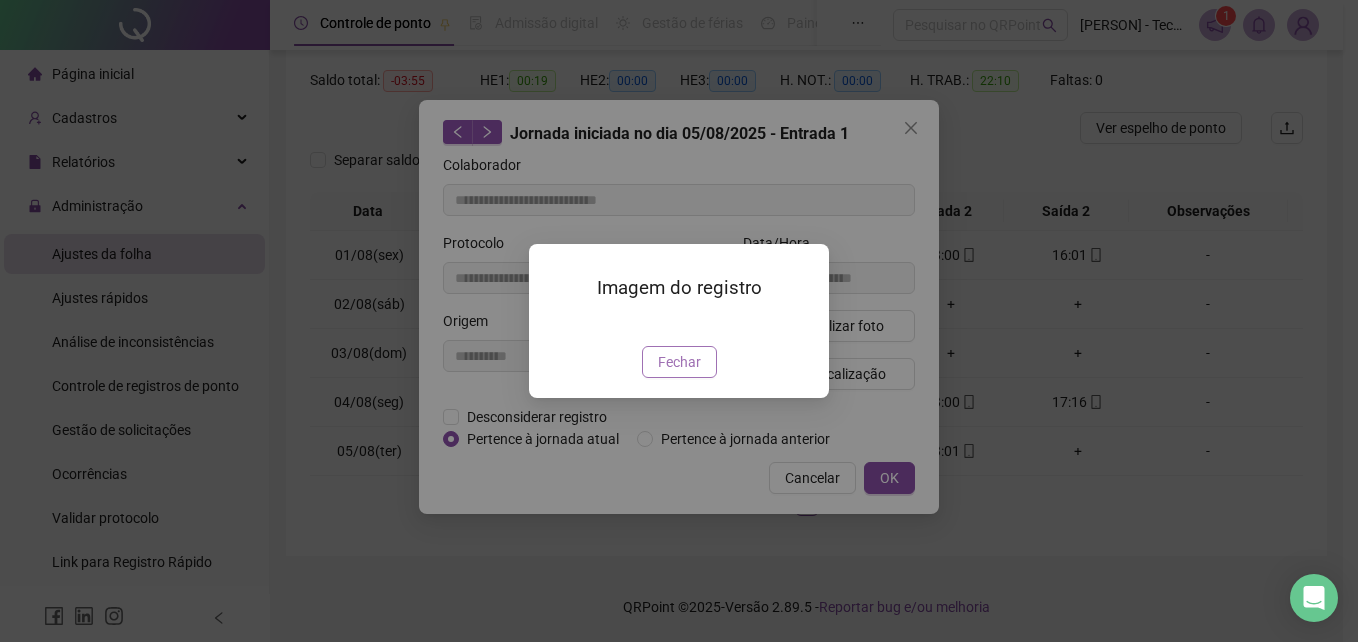click on "Fechar" at bounding box center [679, 362] 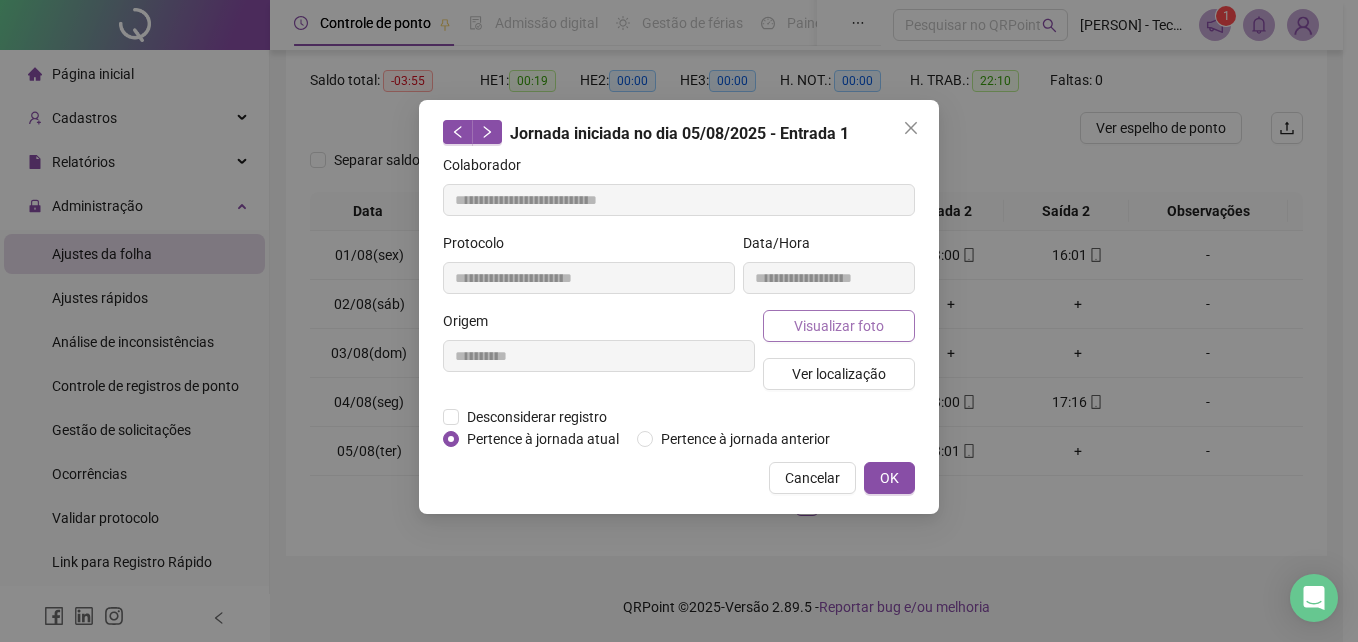 click on "Visualizar foto" at bounding box center [839, 326] 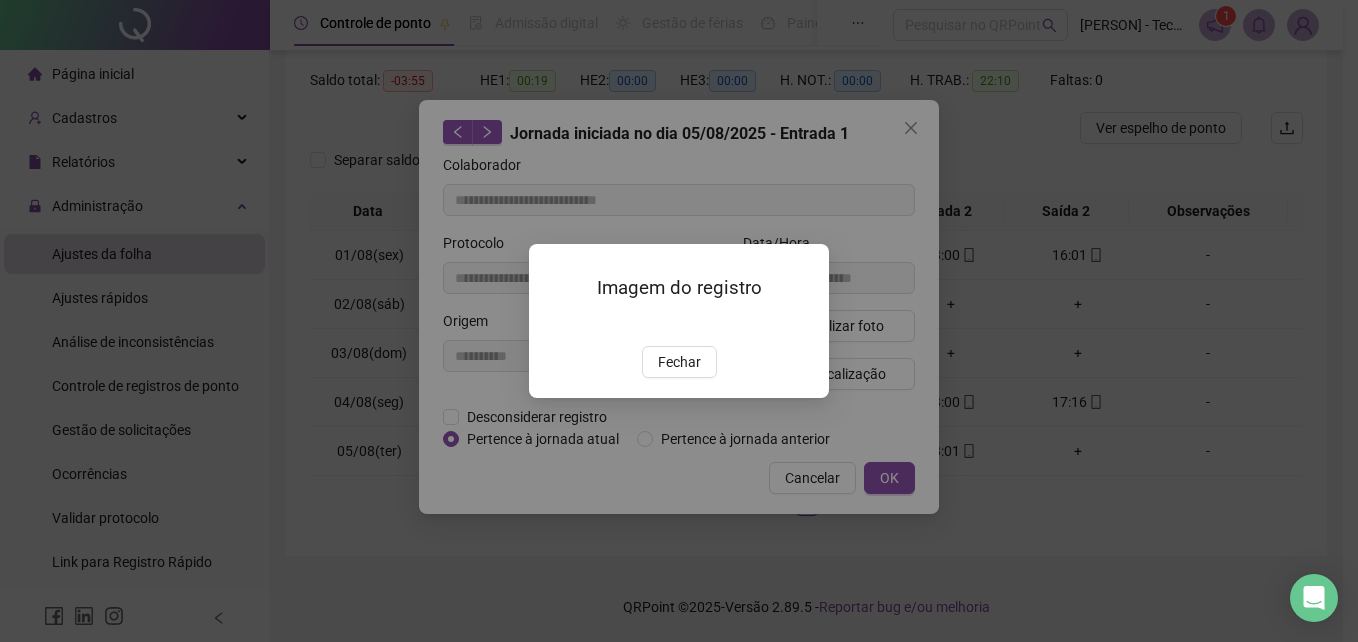 drag, startPoint x: 686, startPoint y: 364, endPoint x: 868, endPoint y: 388, distance: 183.57559 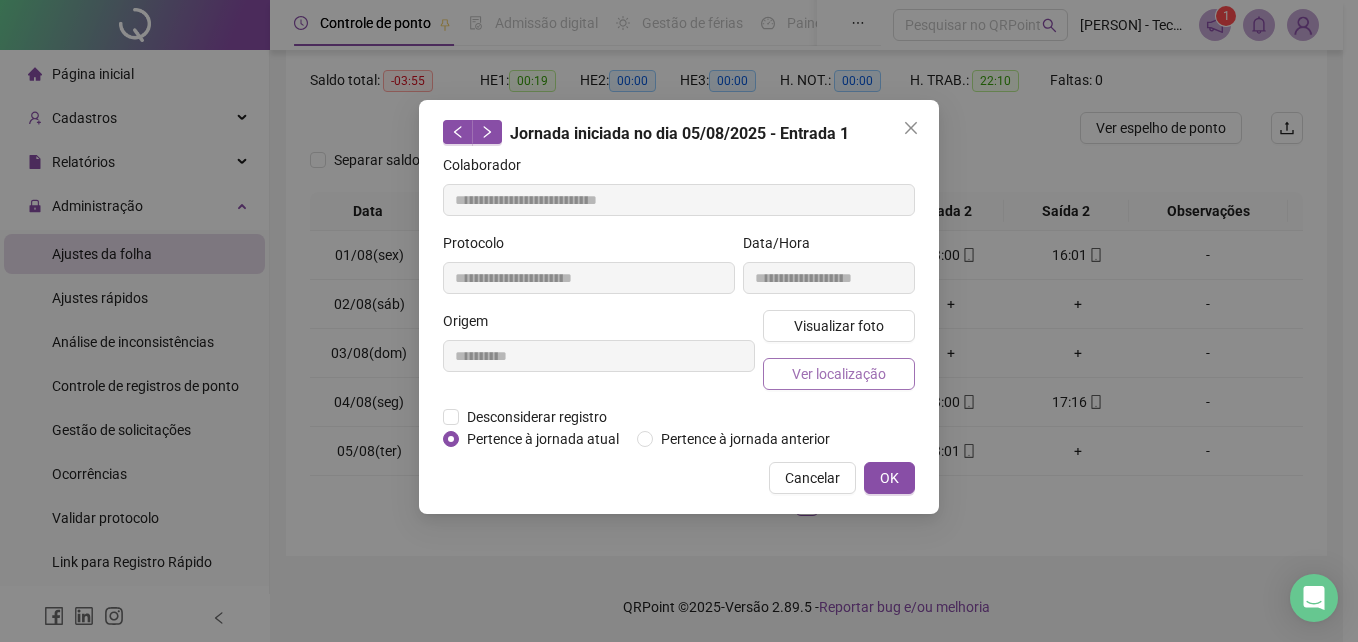 click on "Ver localização" at bounding box center (839, 374) 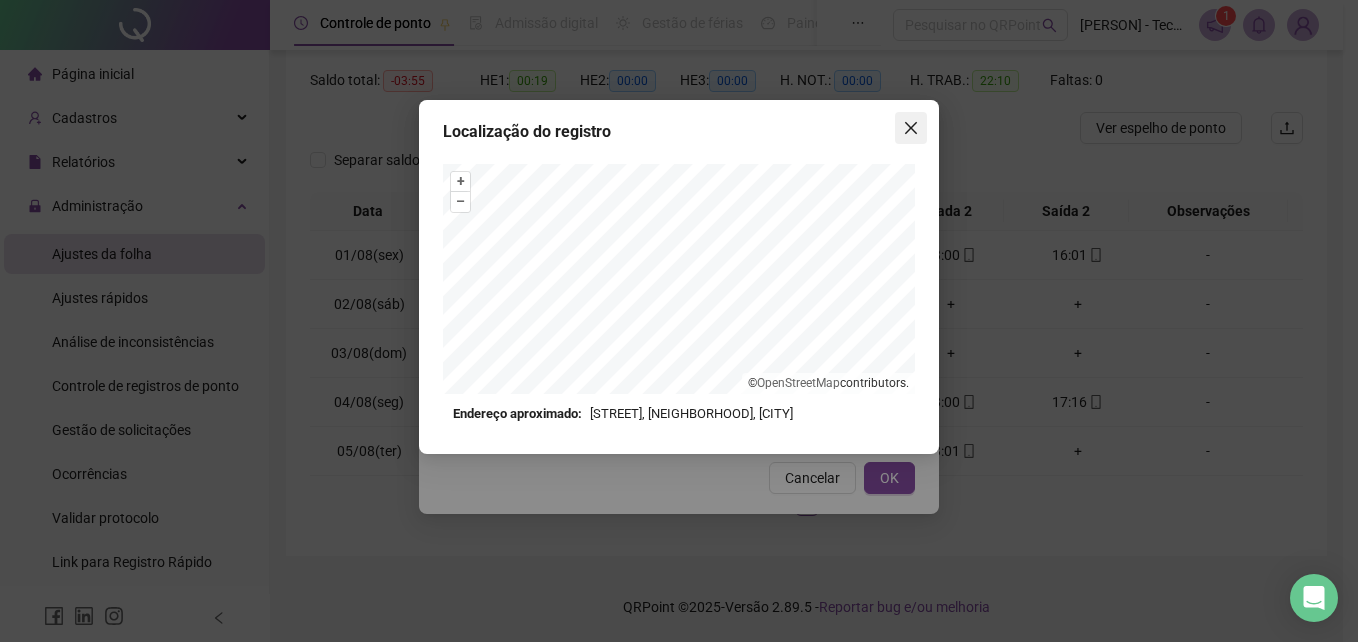 click 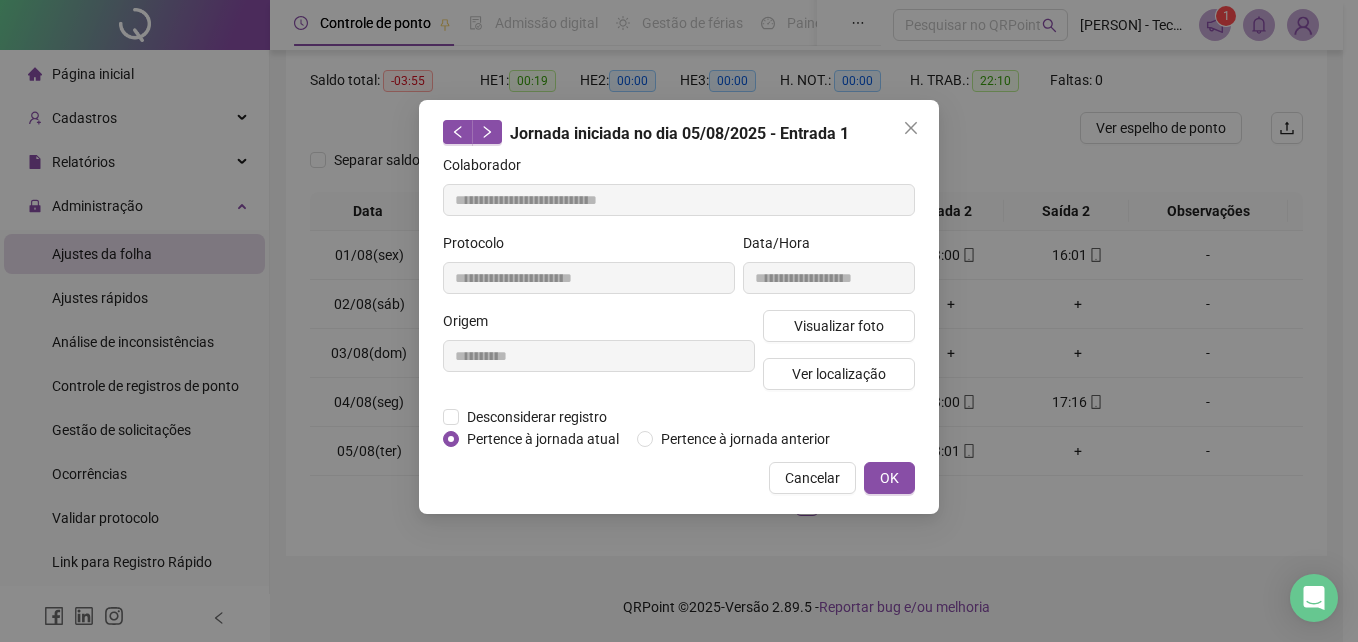 click on "OK" at bounding box center [889, 478] 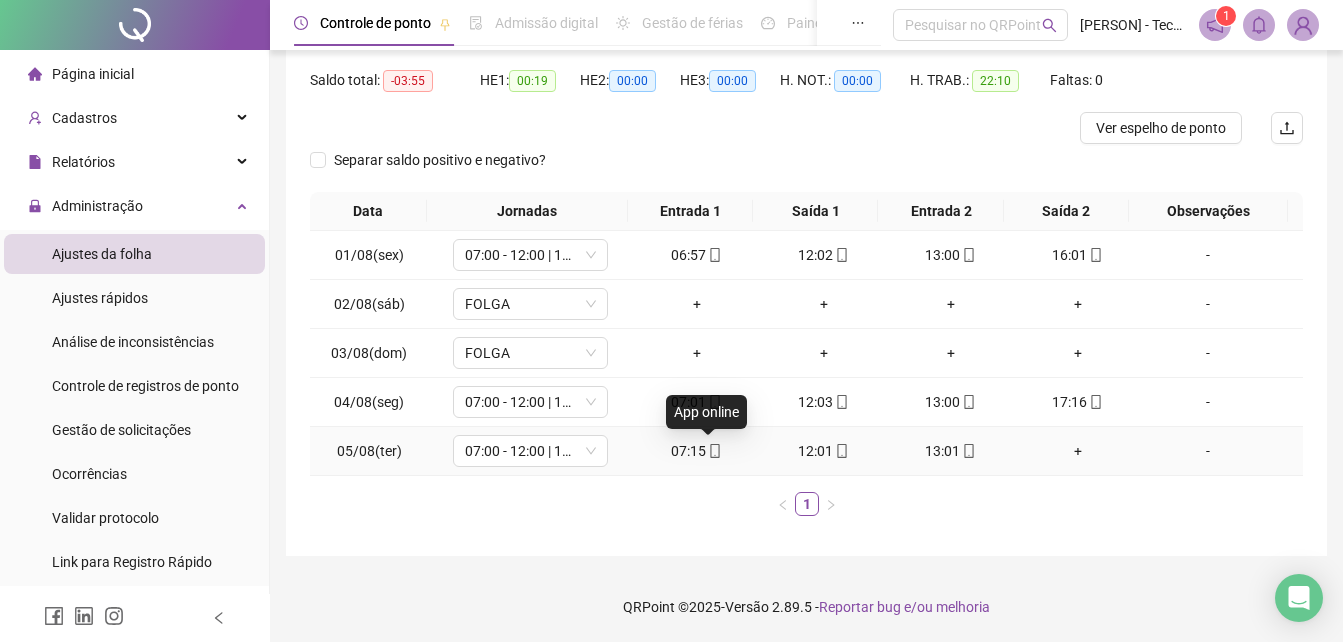 click at bounding box center [714, 451] 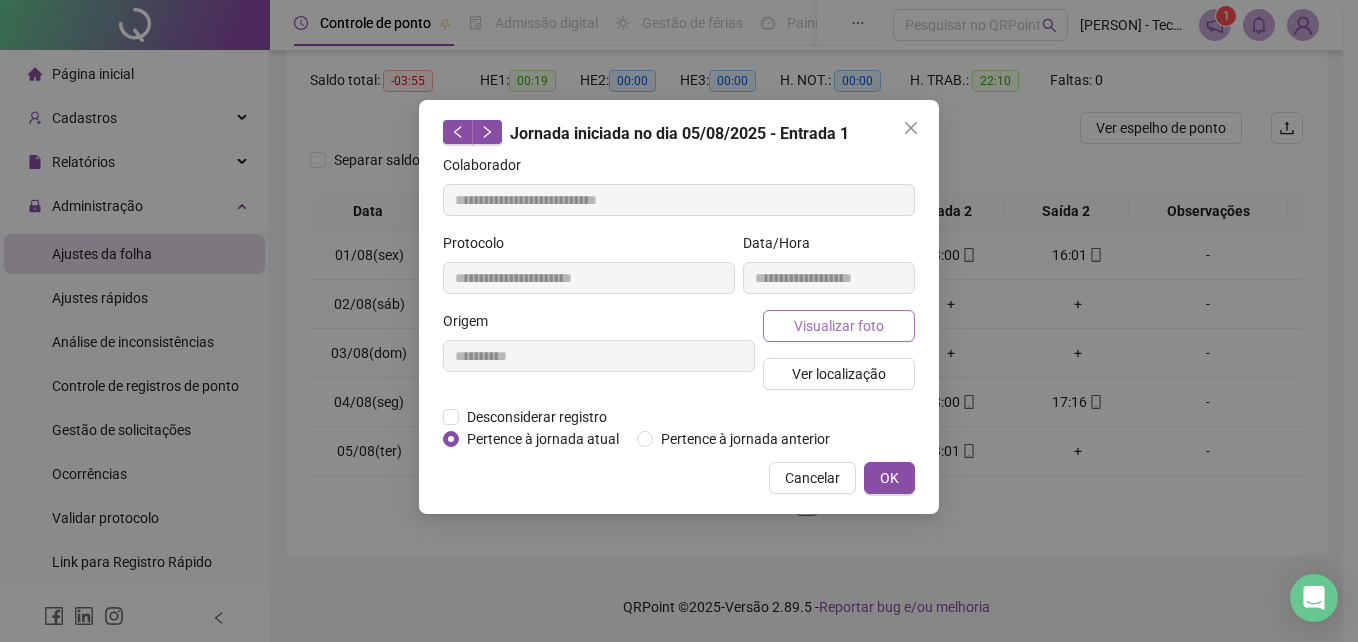 click on "Visualizar foto" at bounding box center [839, 326] 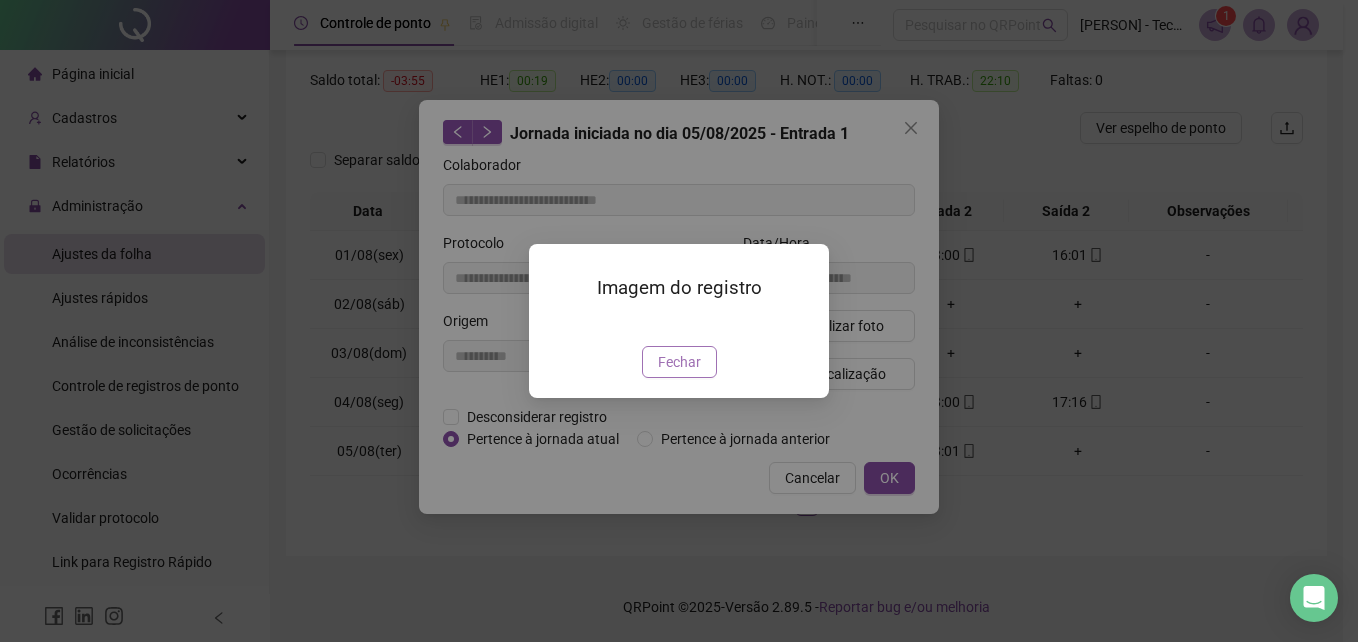 drag, startPoint x: 665, startPoint y: 363, endPoint x: 1061, endPoint y: 515, distance: 424.16977 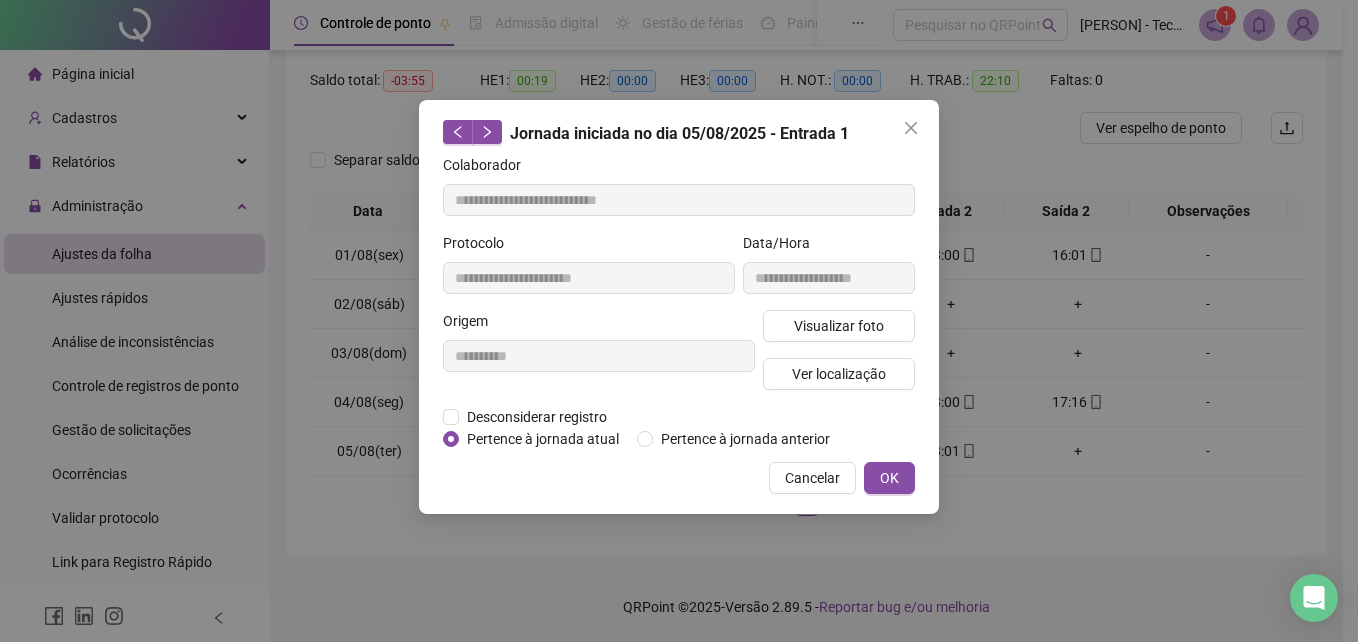 click on "OK" at bounding box center (889, 478) 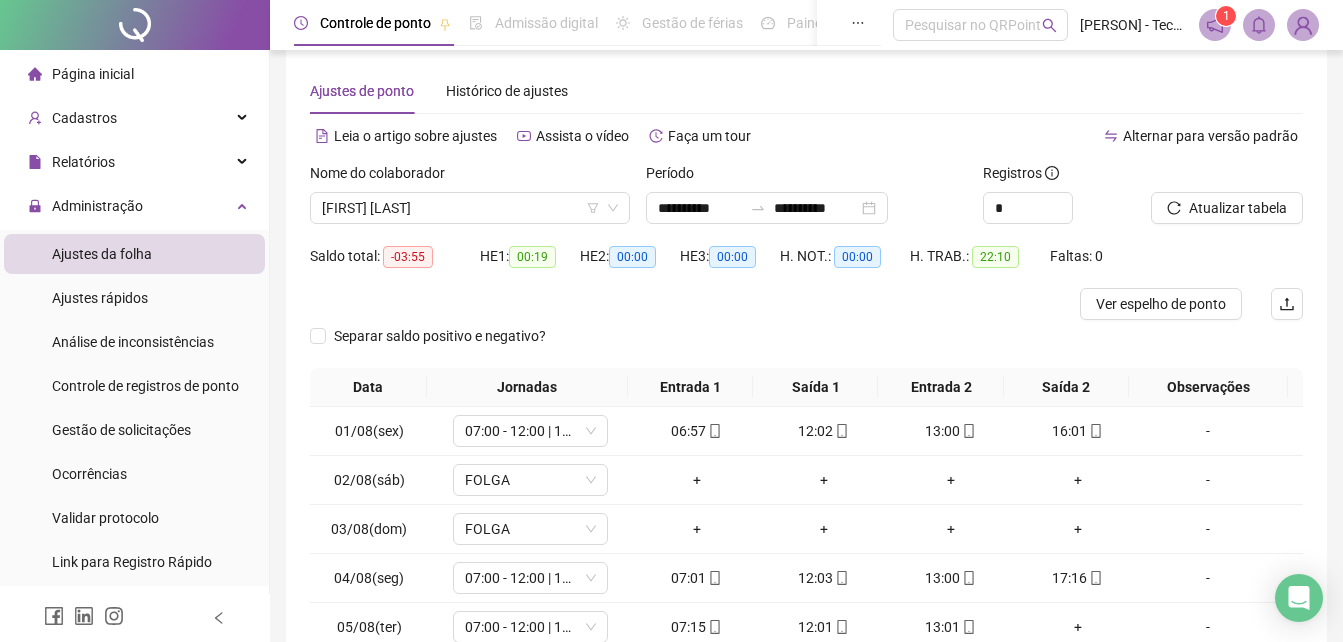 scroll, scrollTop: 0, scrollLeft: 0, axis: both 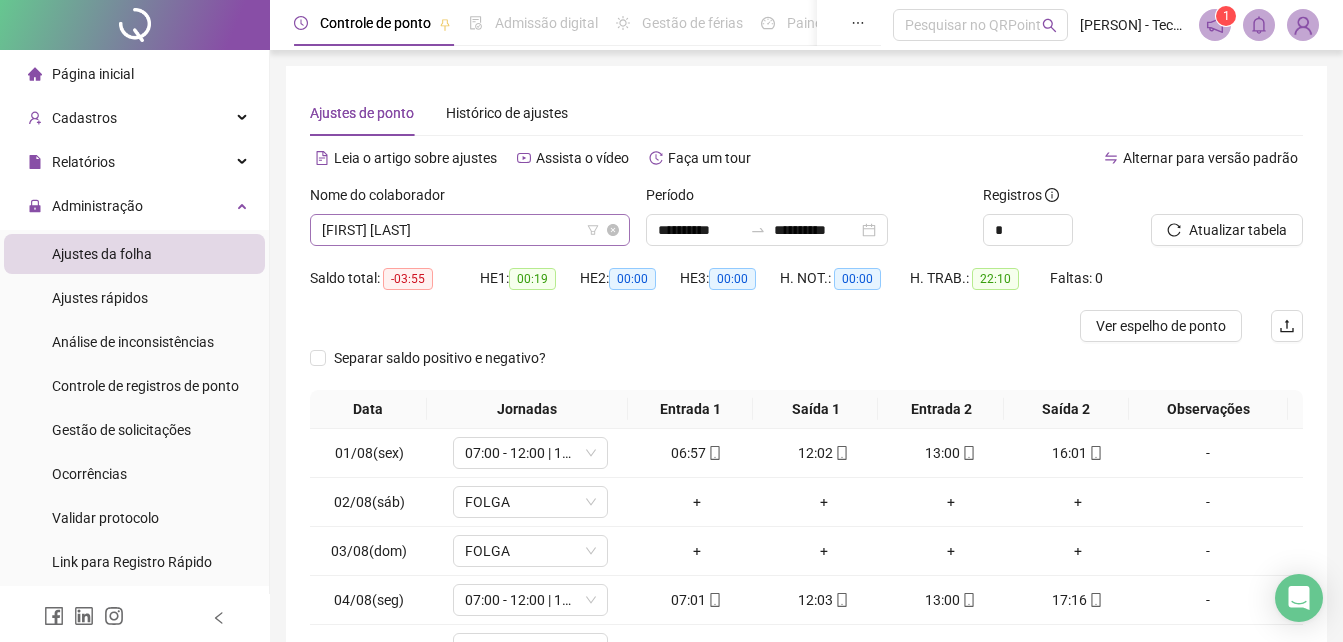 click on "[FIRST] [LAST]" at bounding box center [470, 230] 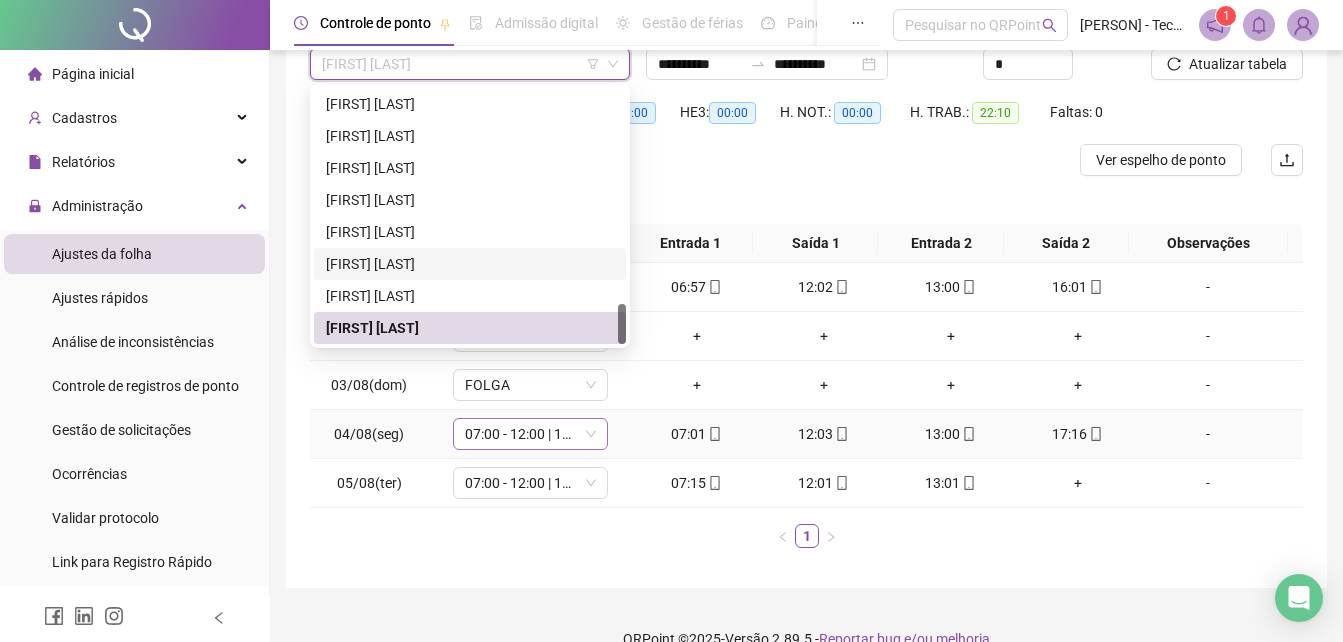 scroll, scrollTop: 198, scrollLeft: 0, axis: vertical 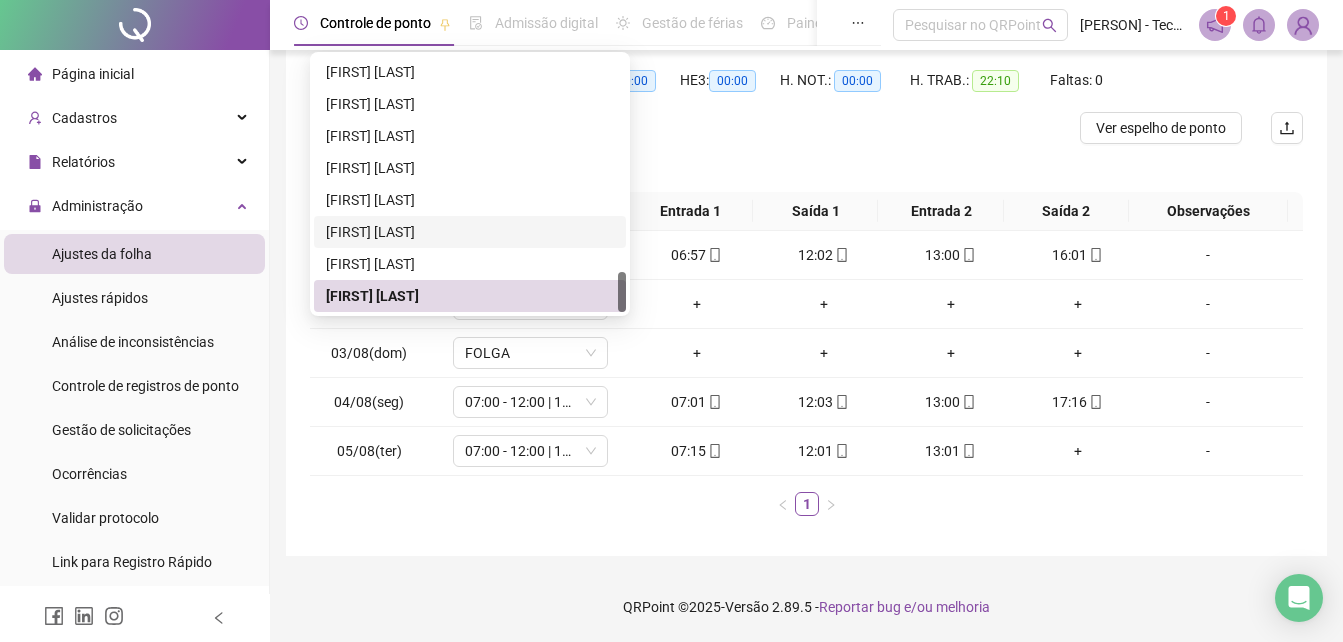 click on "Data Jornadas Entrada 1 Saída 1 Entrada 2 Saída 2 Observações               01/08(sex) 07:00 - 12:00 | 13:00 - 16:00 06:57 12:02 13:00 16:01 - 02/08(sáb) FOLGA + + + + - 03/08(dom) FOLGA + + + + - 04/08(seg) 07:00 - 12:00 | 13:00 - 17:00 07:01 12:03 13:00 17:16 - 05/08(ter) 07:00 - 12:00 | 13:00 - 17:00 07:15 12:01 13:01 + -" at bounding box center (806, 362) 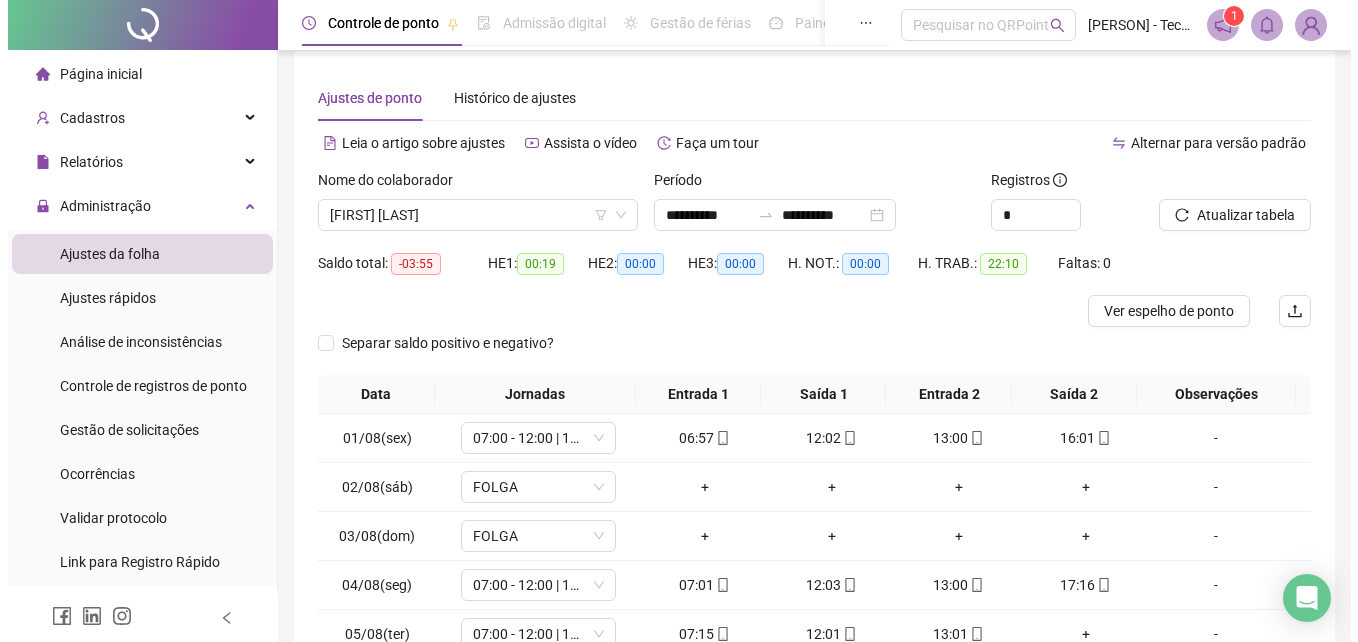 scroll, scrollTop: 0, scrollLeft: 0, axis: both 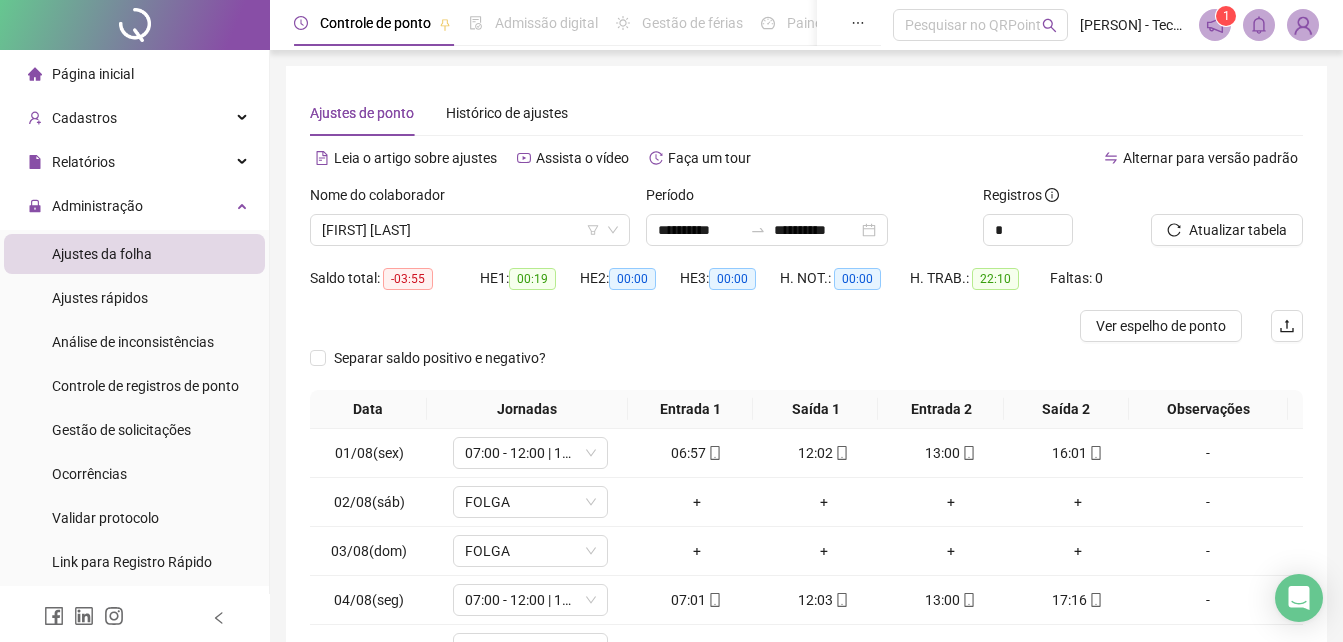 click at bounding box center [1303, 25] 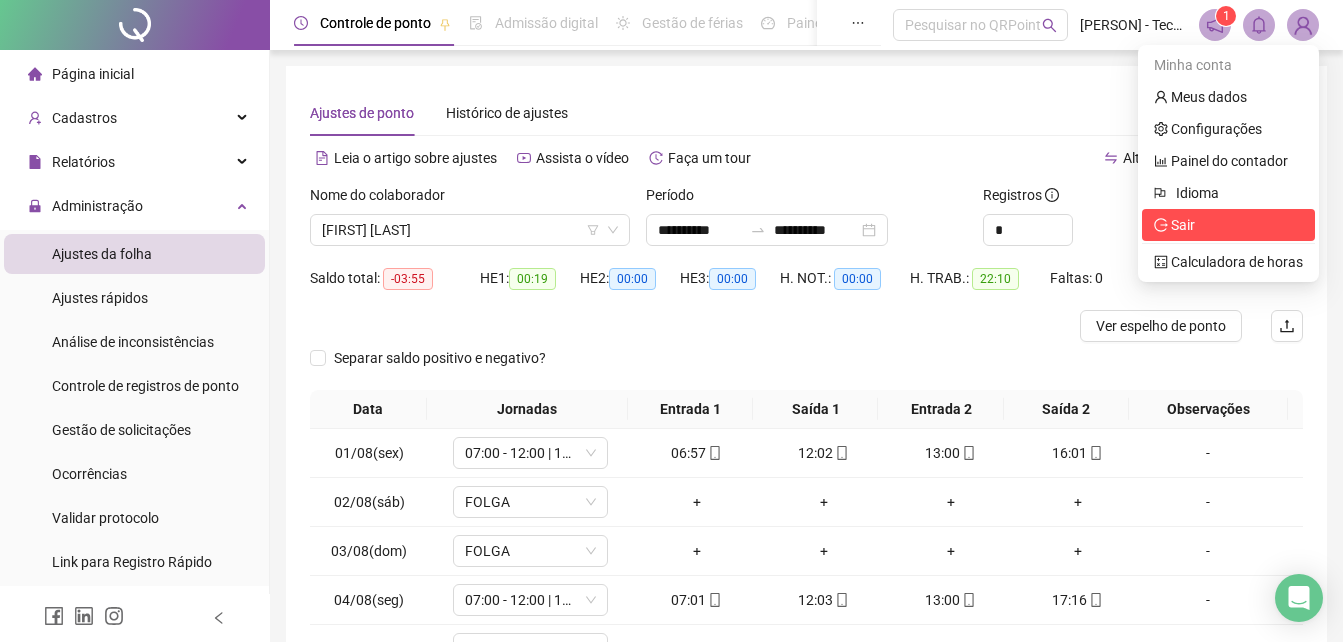 click on "Sair" at bounding box center (1228, 225) 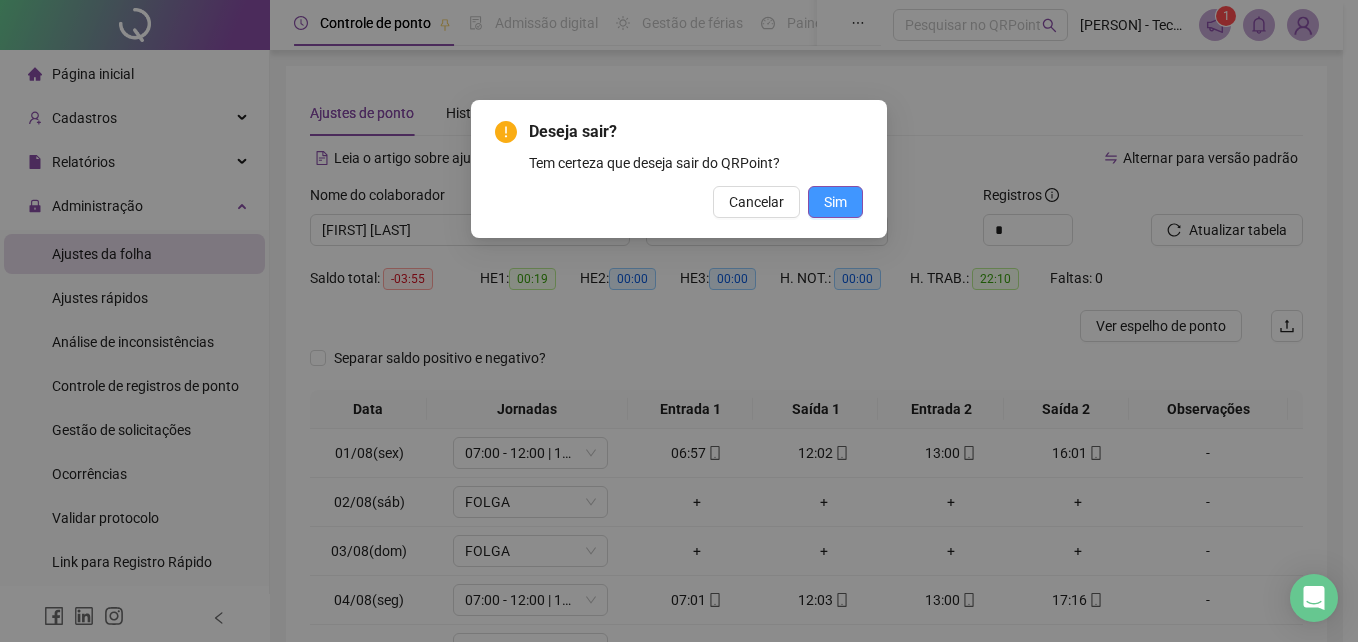 click on "Sim" at bounding box center [835, 202] 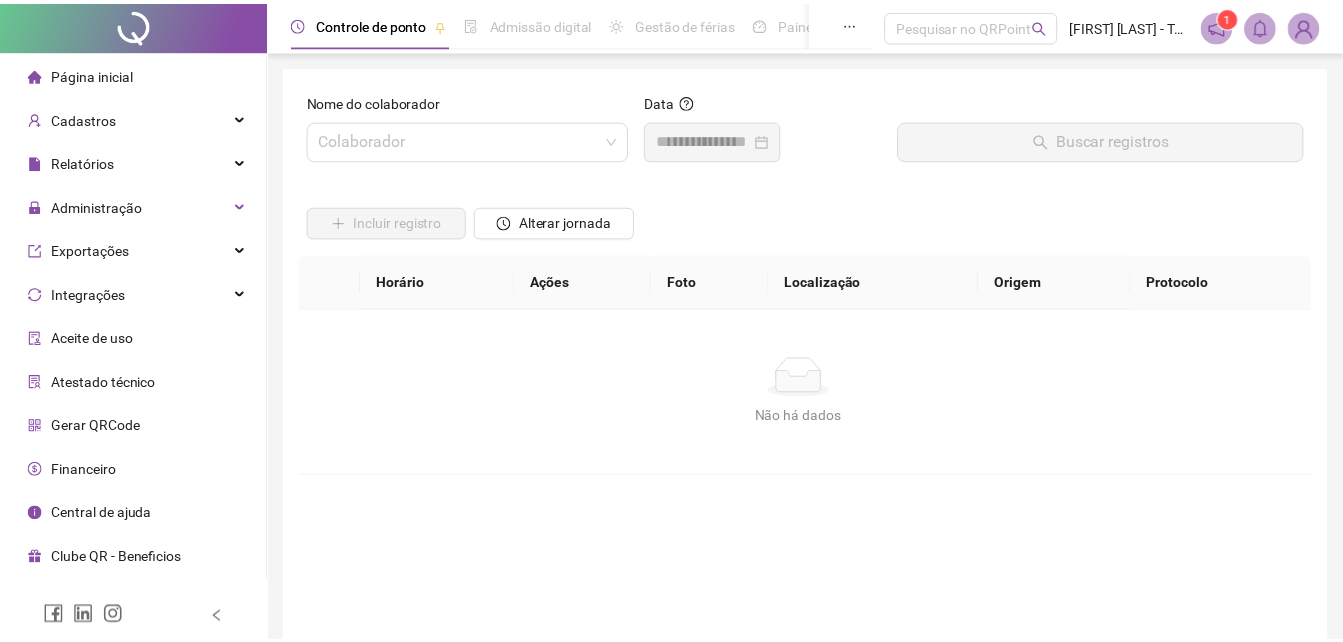 scroll, scrollTop: 0, scrollLeft: 0, axis: both 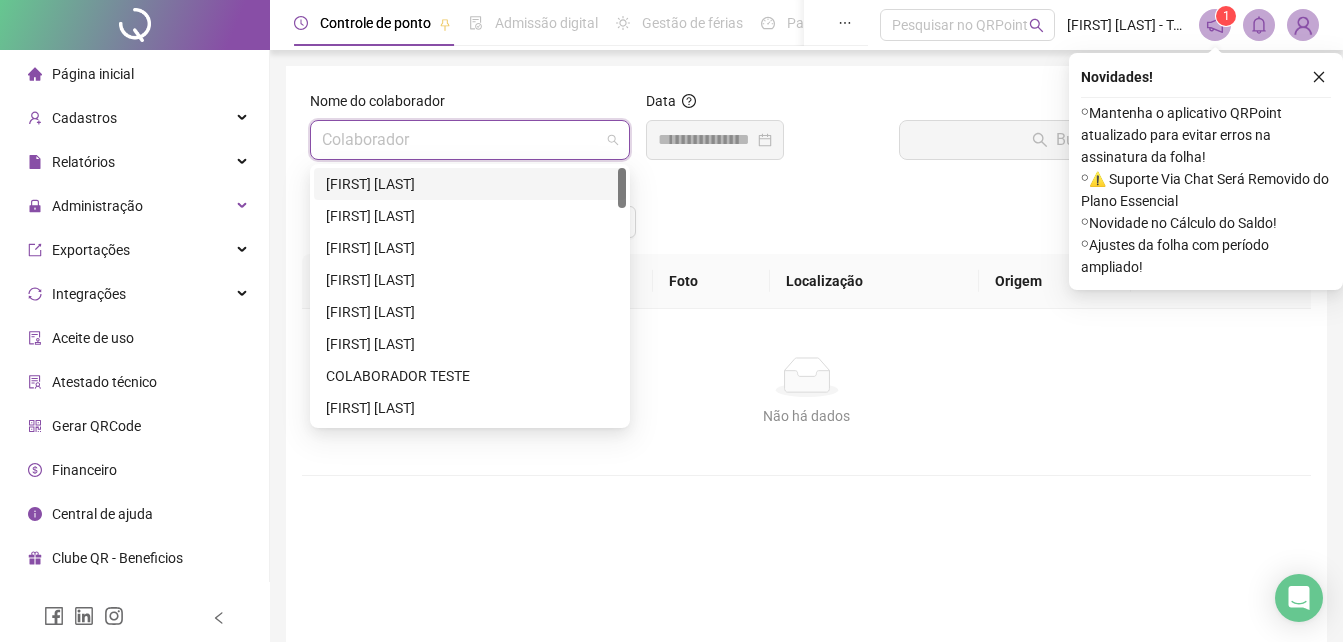 click at bounding box center [464, 140] 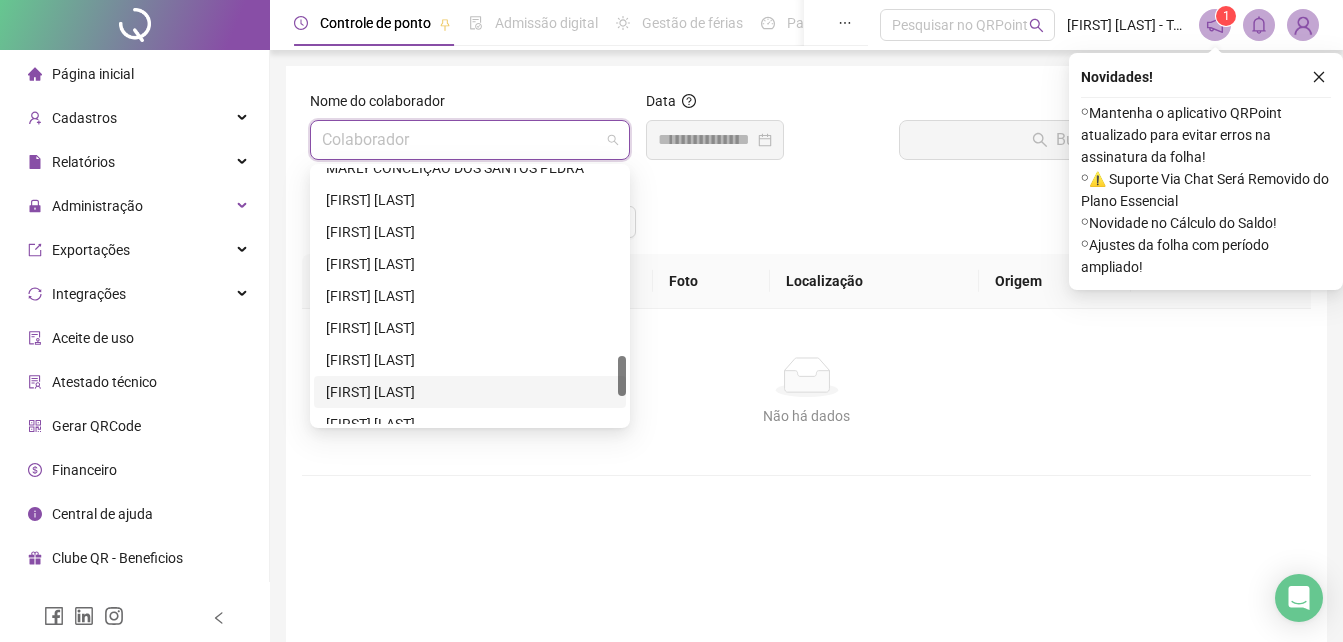 scroll, scrollTop: 1300, scrollLeft: 0, axis: vertical 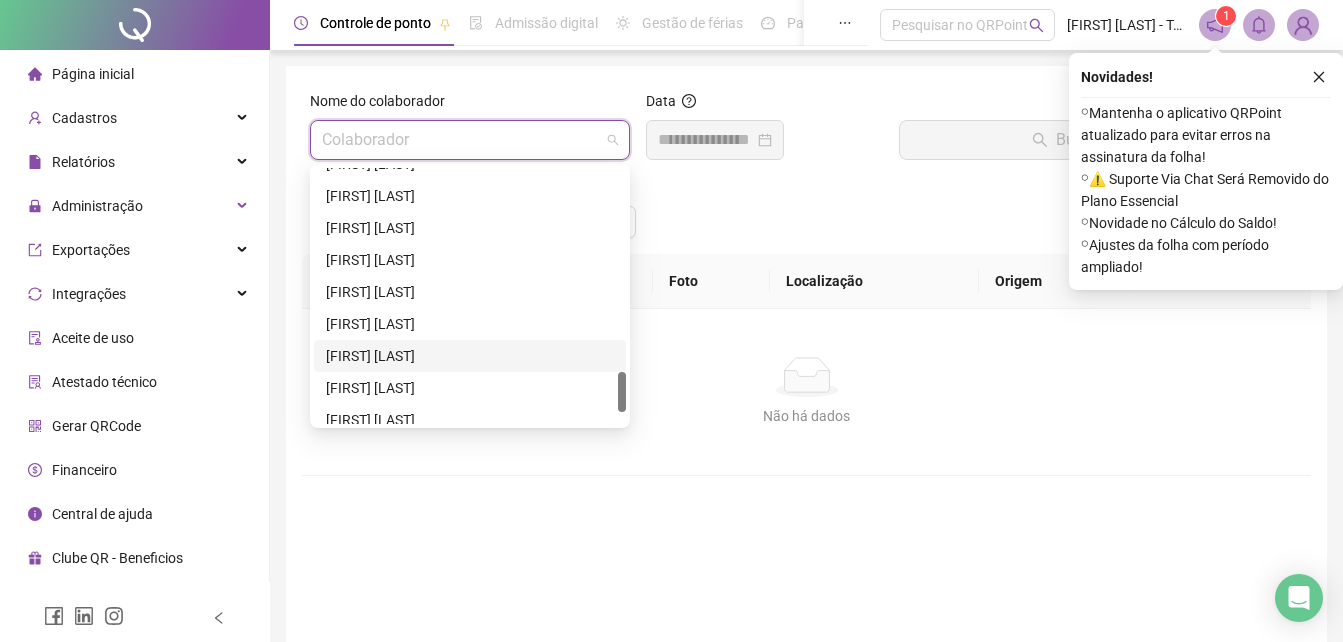 click on "[FIRST] [LAST]" at bounding box center (470, 356) 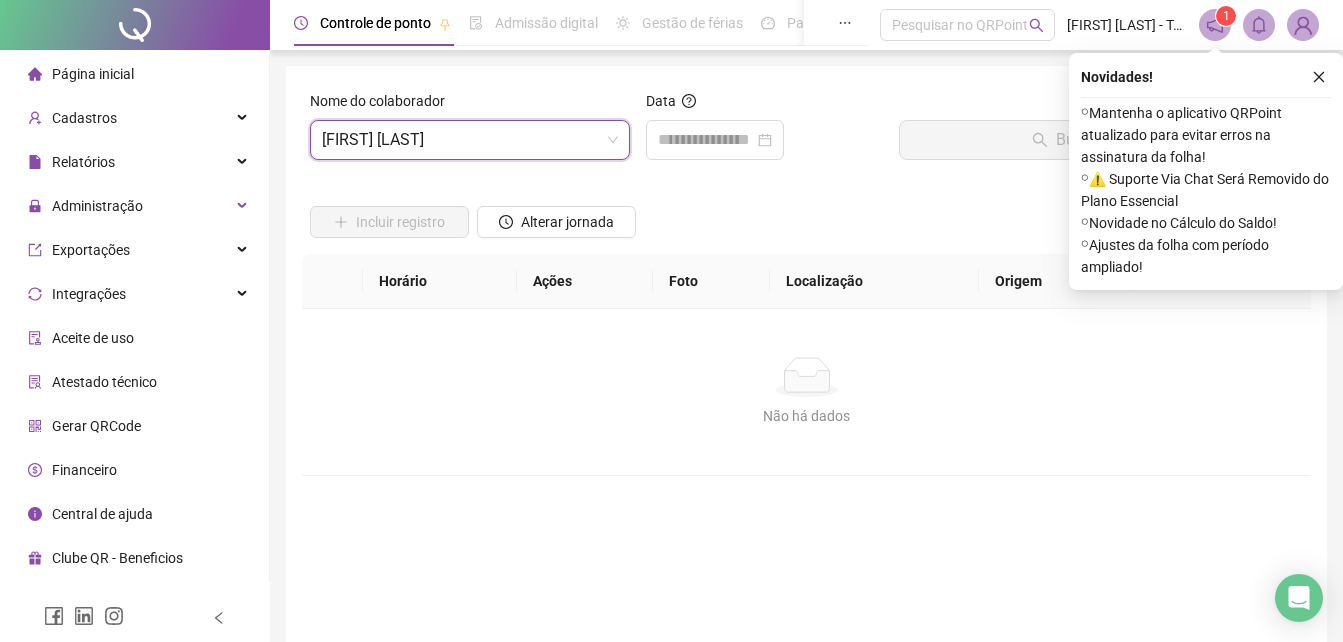 click on "Data" at bounding box center [764, 133] 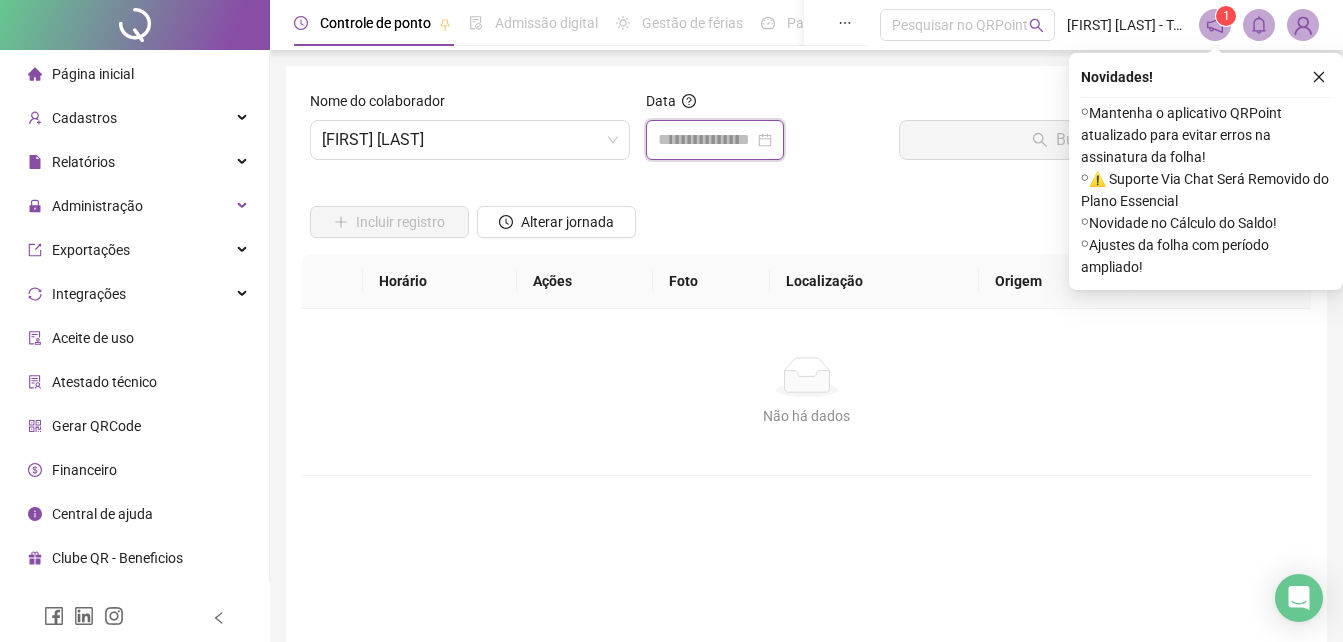 click at bounding box center [706, 140] 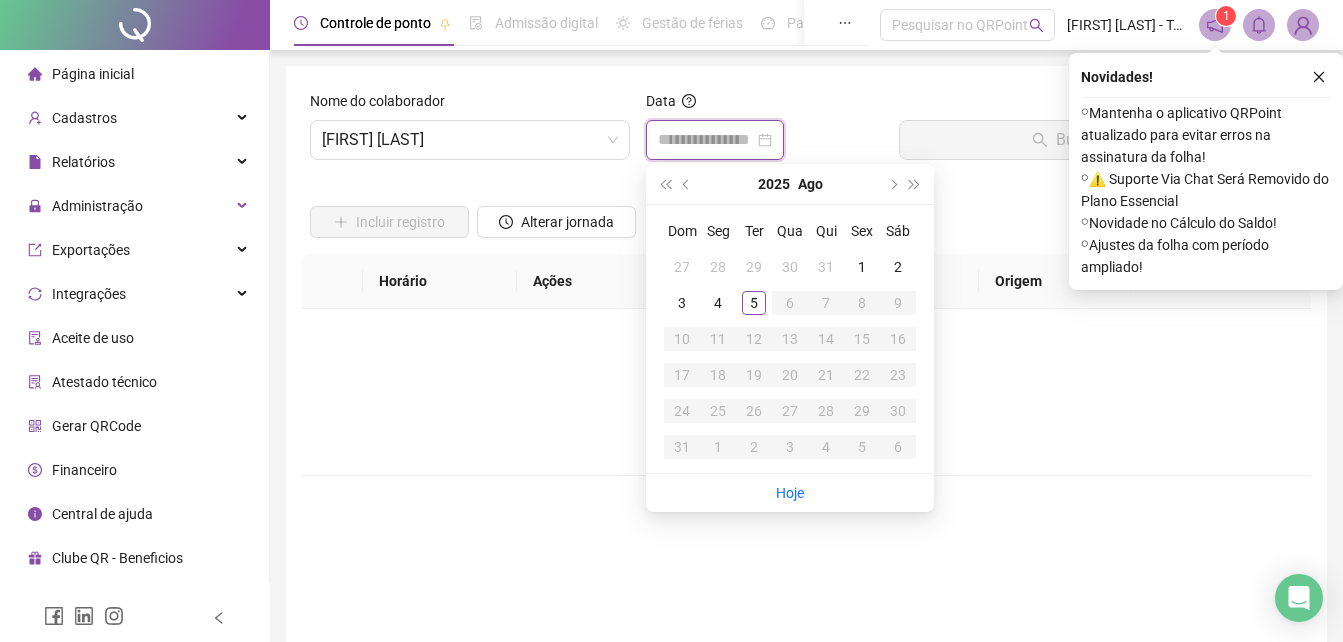 type on "**********" 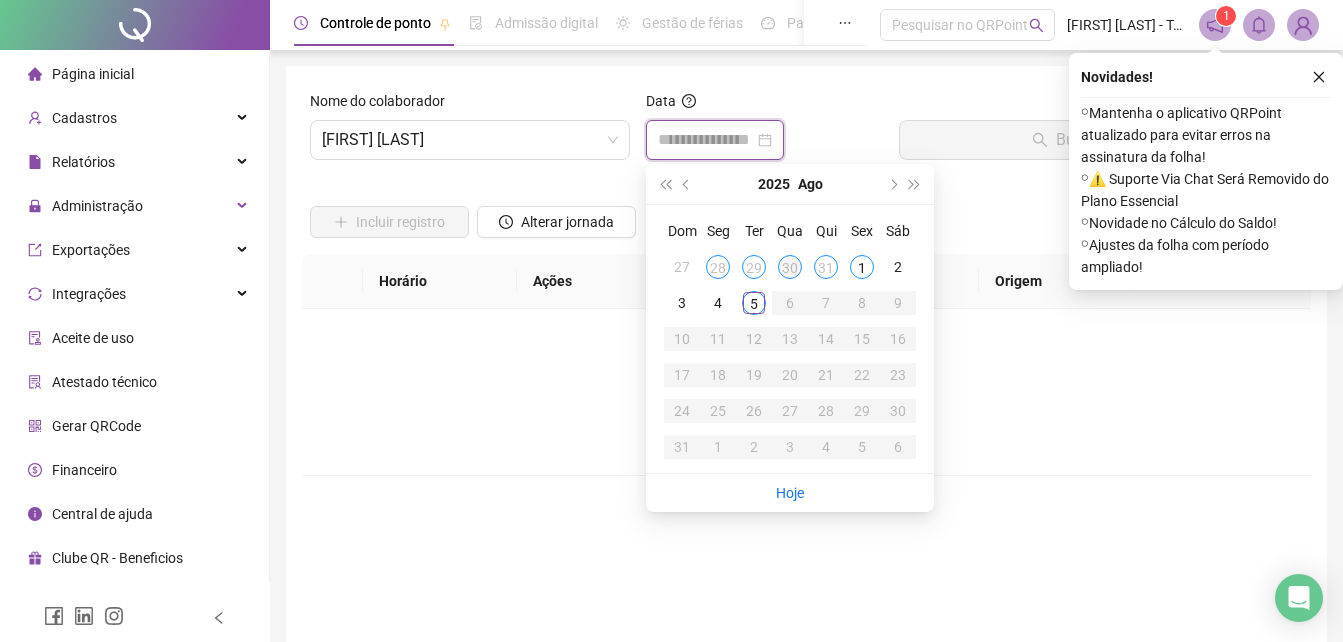 type on "**********" 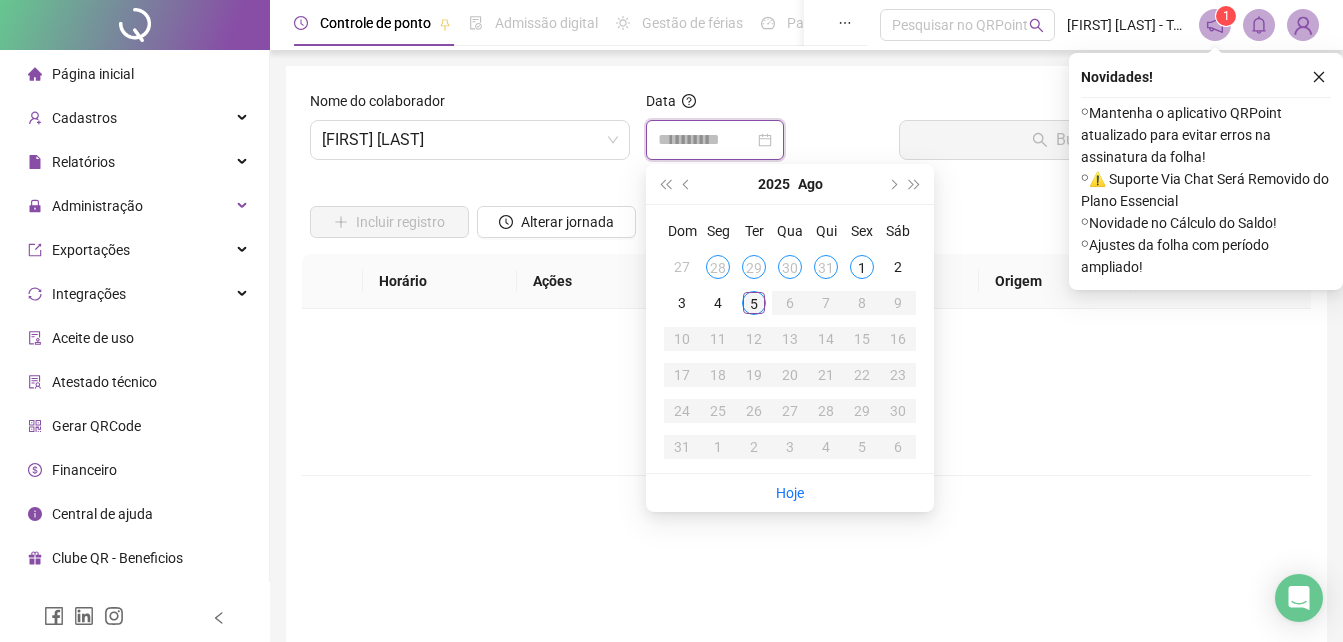 type on "**********" 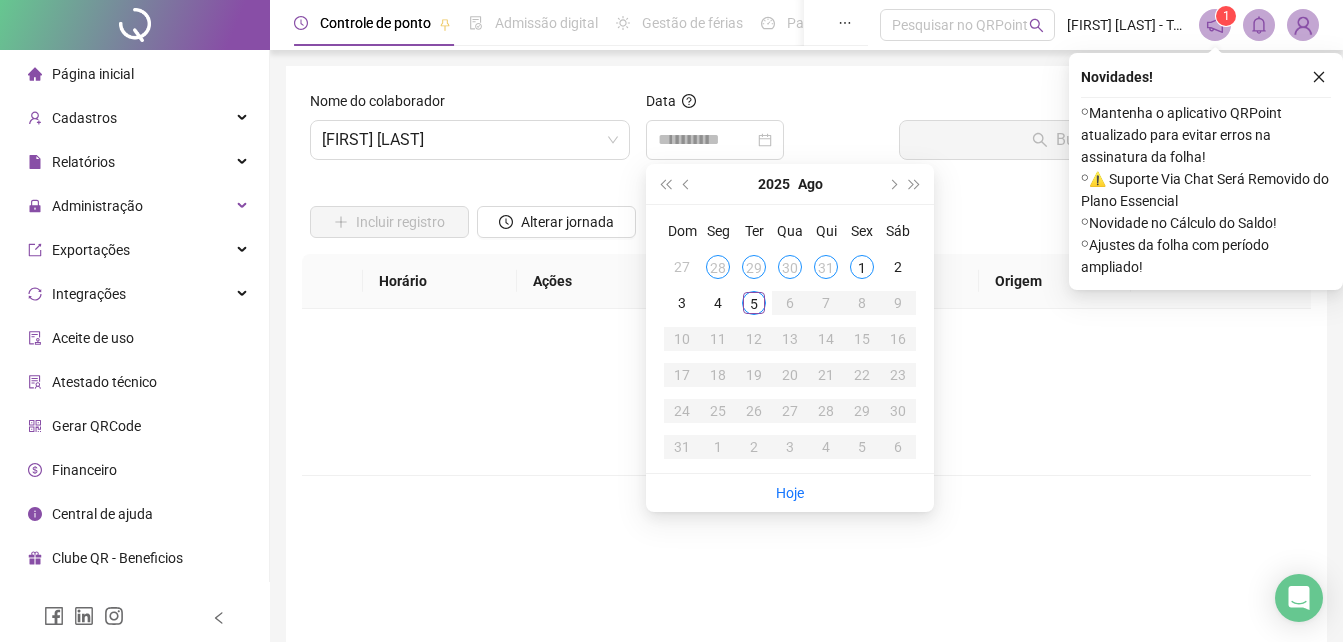 drag, startPoint x: 757, startPoint y: 305, endPoint x: 765, endPoint y: 288, distance: 18.788294 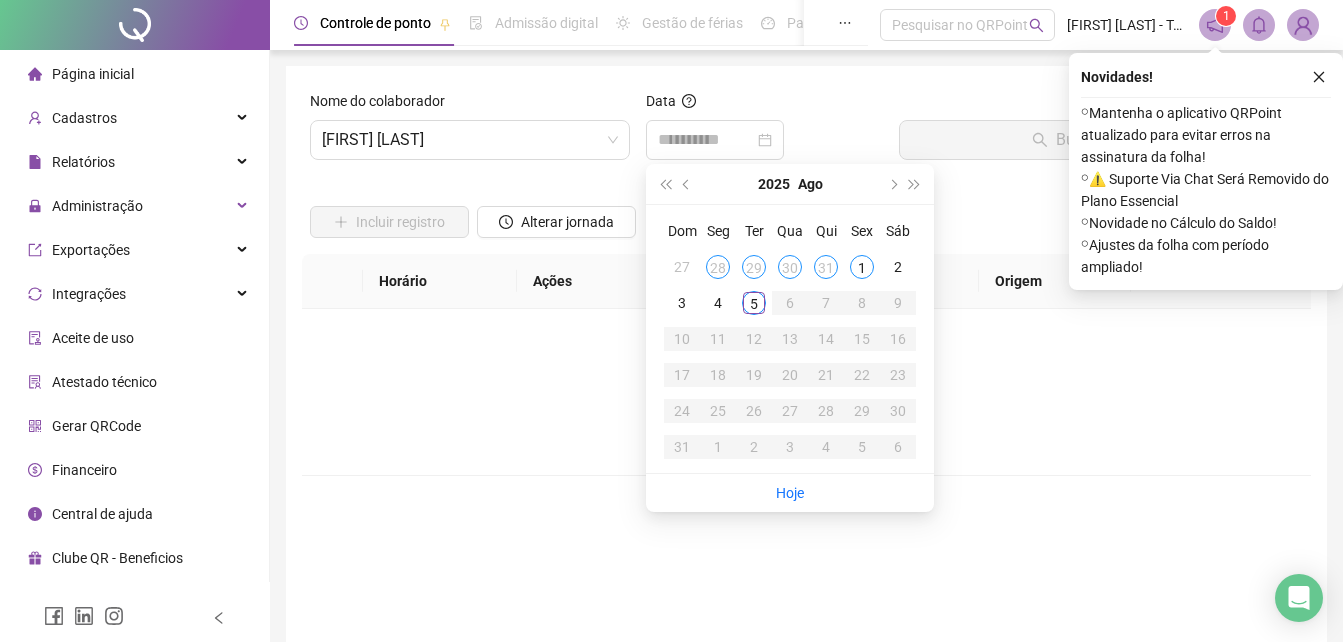 click on "5" at bounding box center [754, 303] 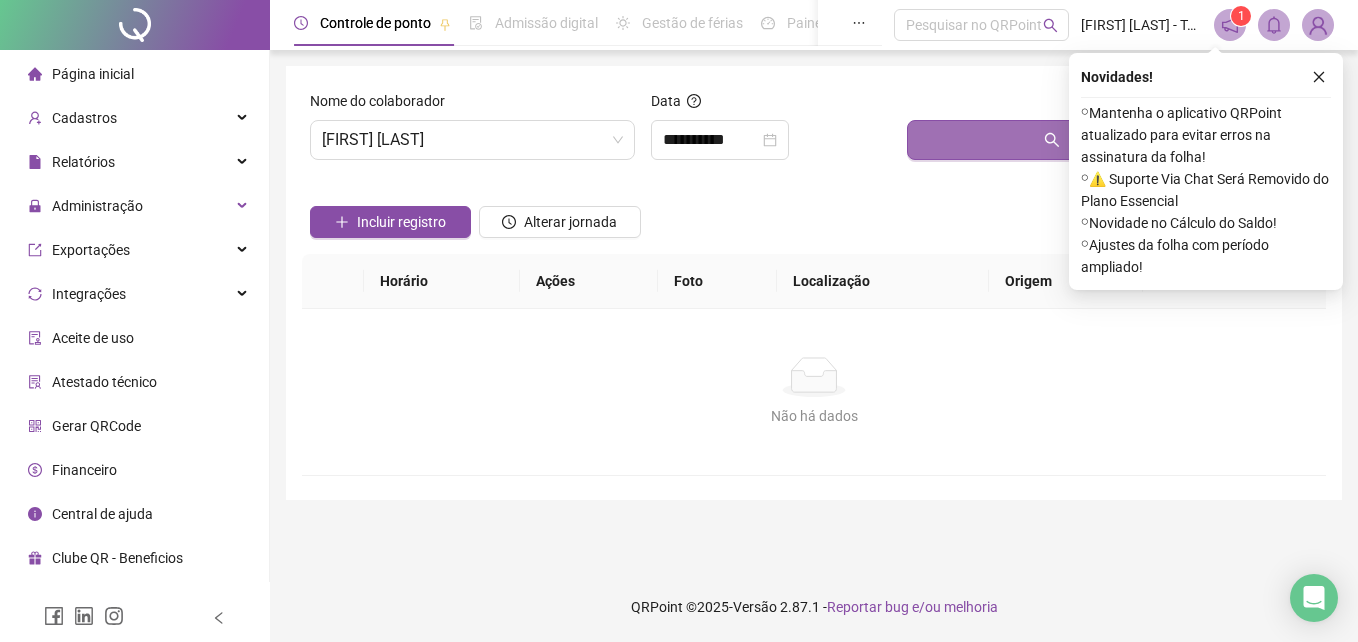 click on "Buscar registros" at bounding box center [1112, 140] 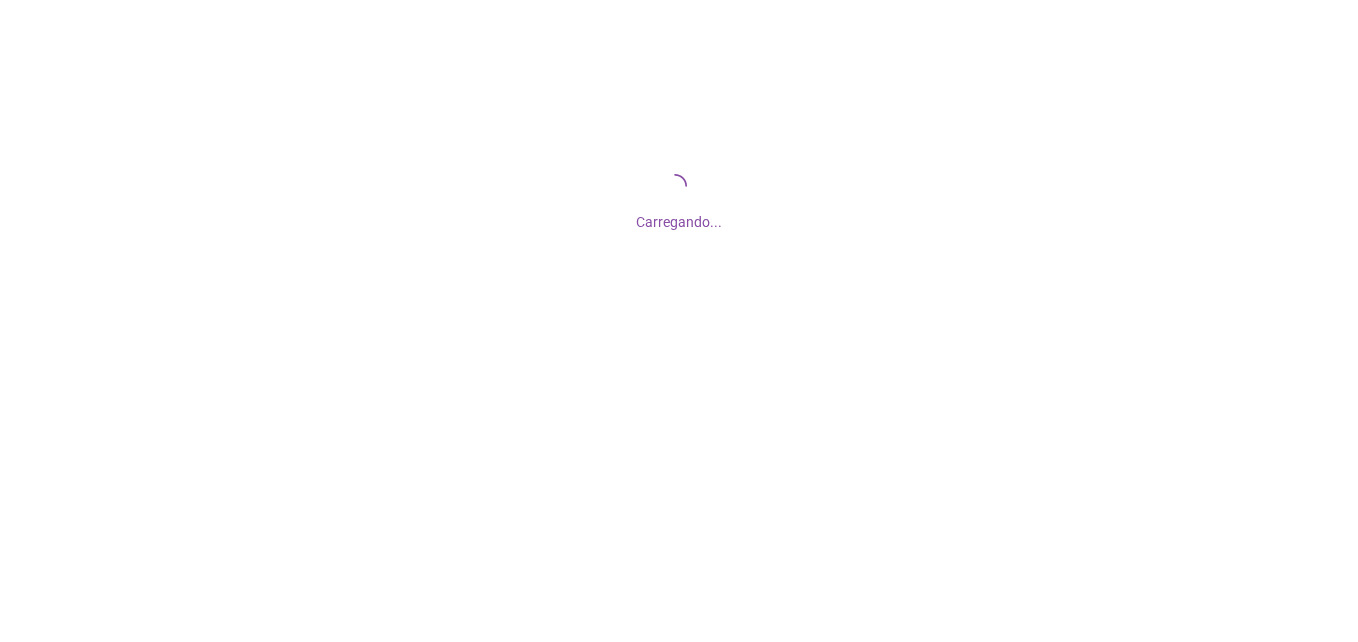 scroll, scrollTop: 0, scrollLeft: 0, axis: both 